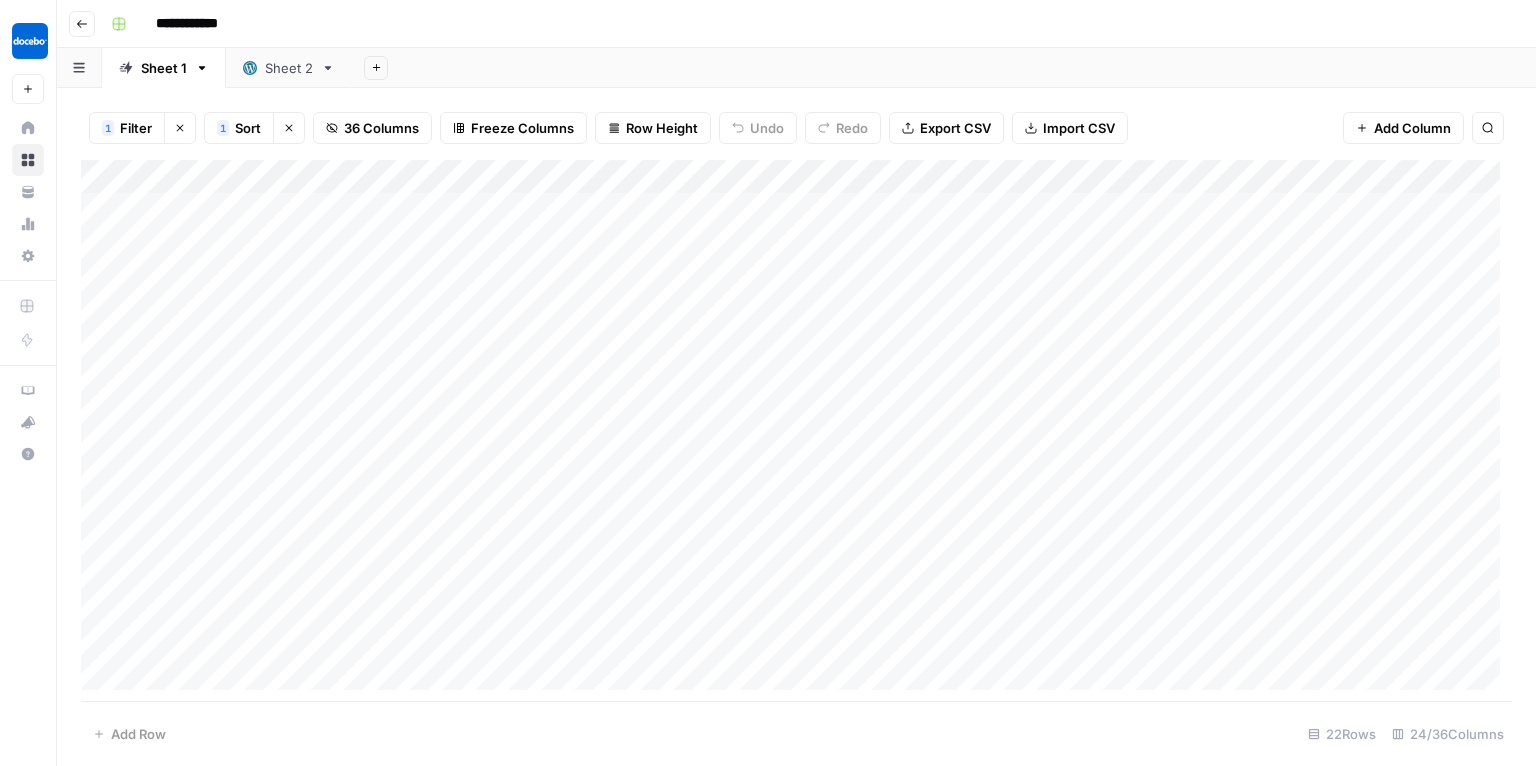 scroll, scrollTop: 0, scrollLeft: 0, axis: both 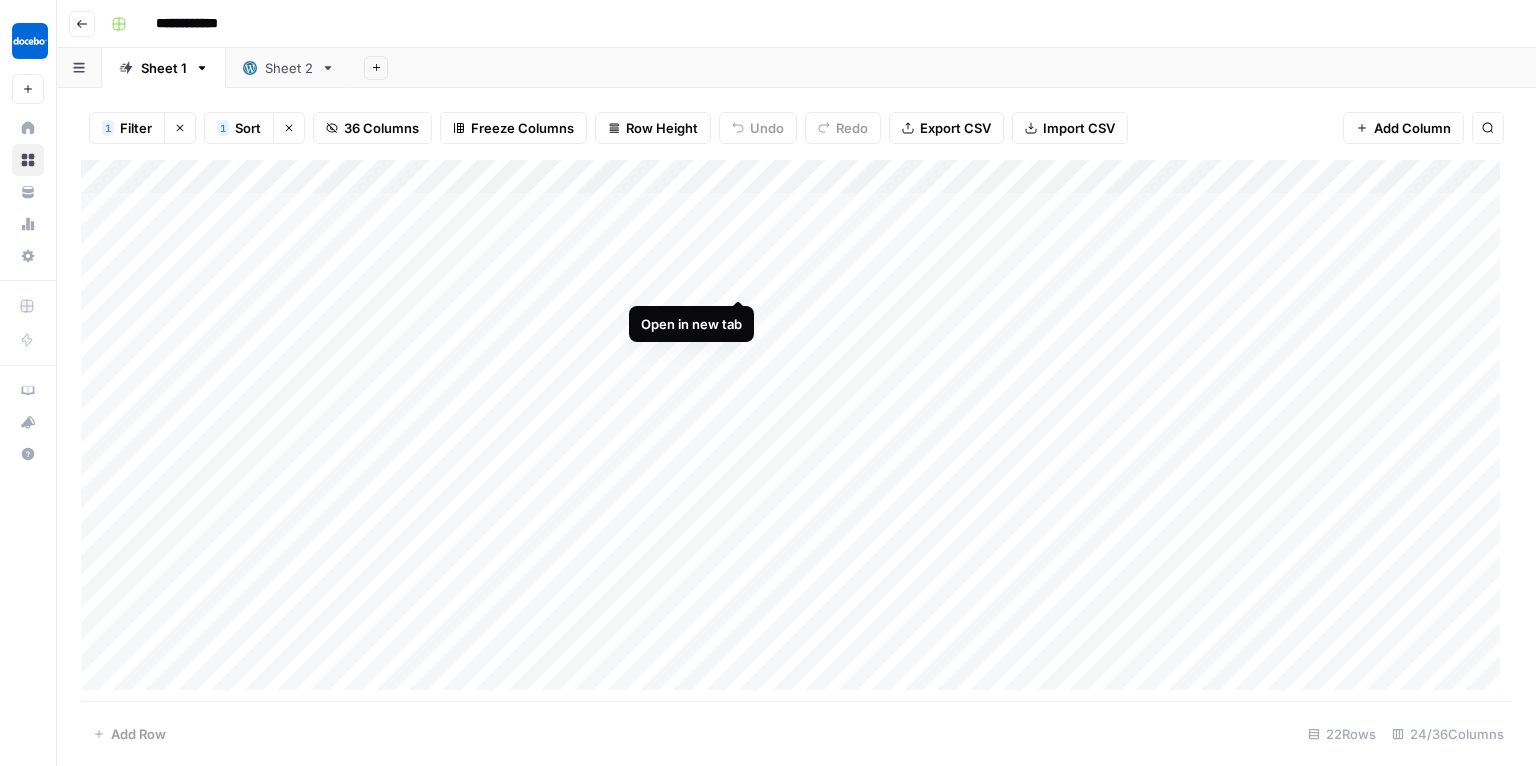click on "Add Column" at bounding box center [796, 431] 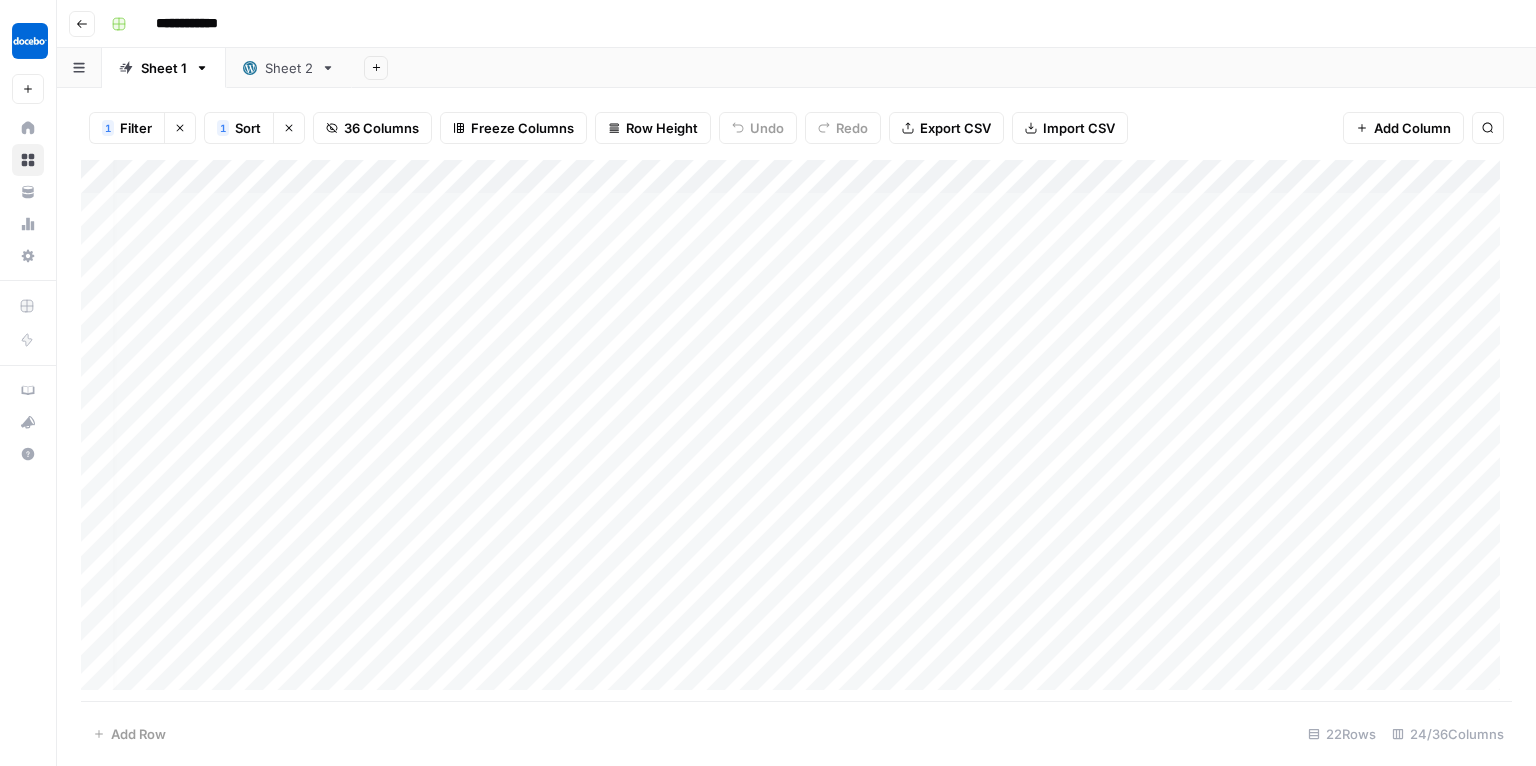 scroll, scrollTop: 0, scrollLeft: 0, axis: both 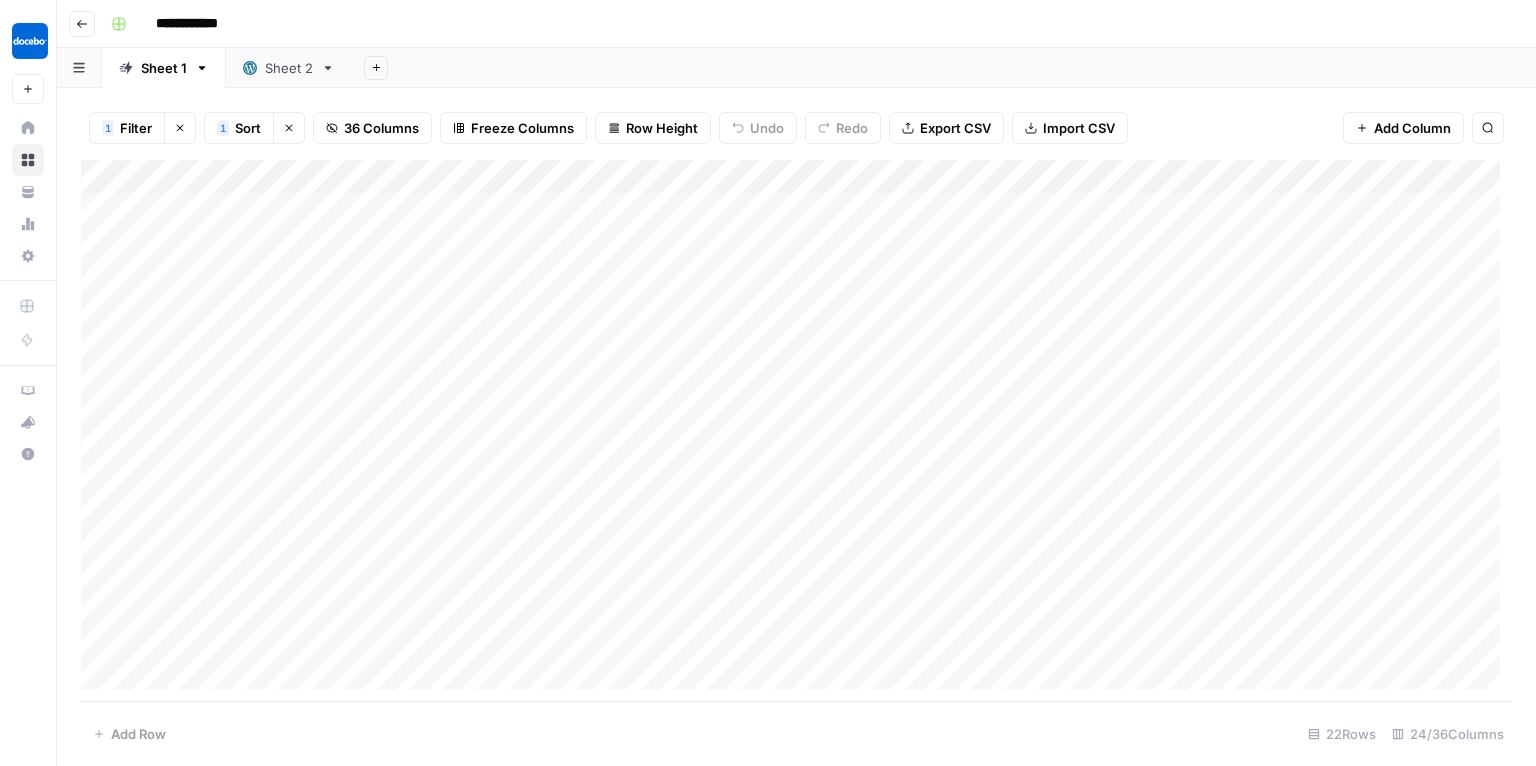 click on "Add Column" at bounding box center [796, 431] 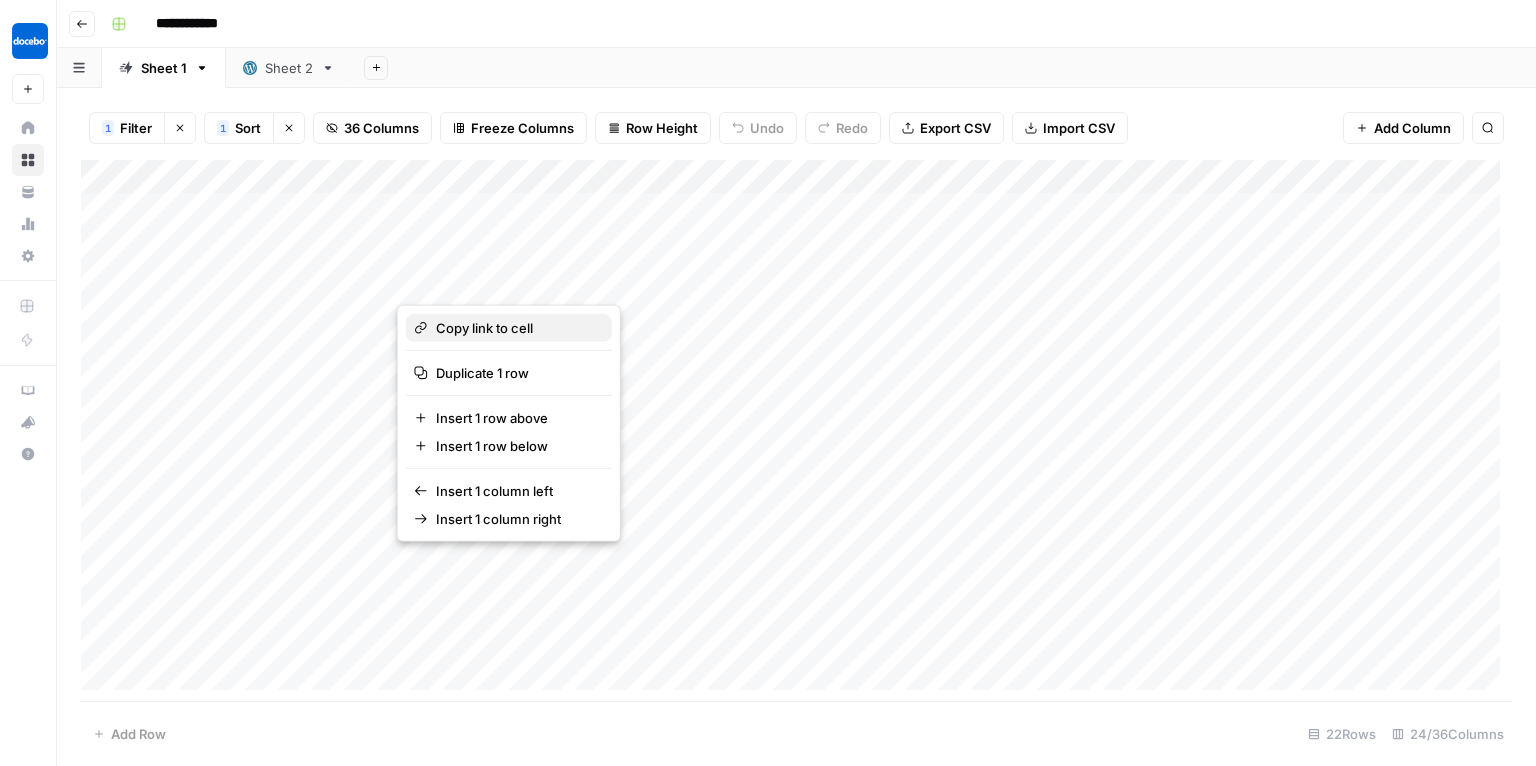 click on "Copy link to cell" at bounding box center (516, 328) 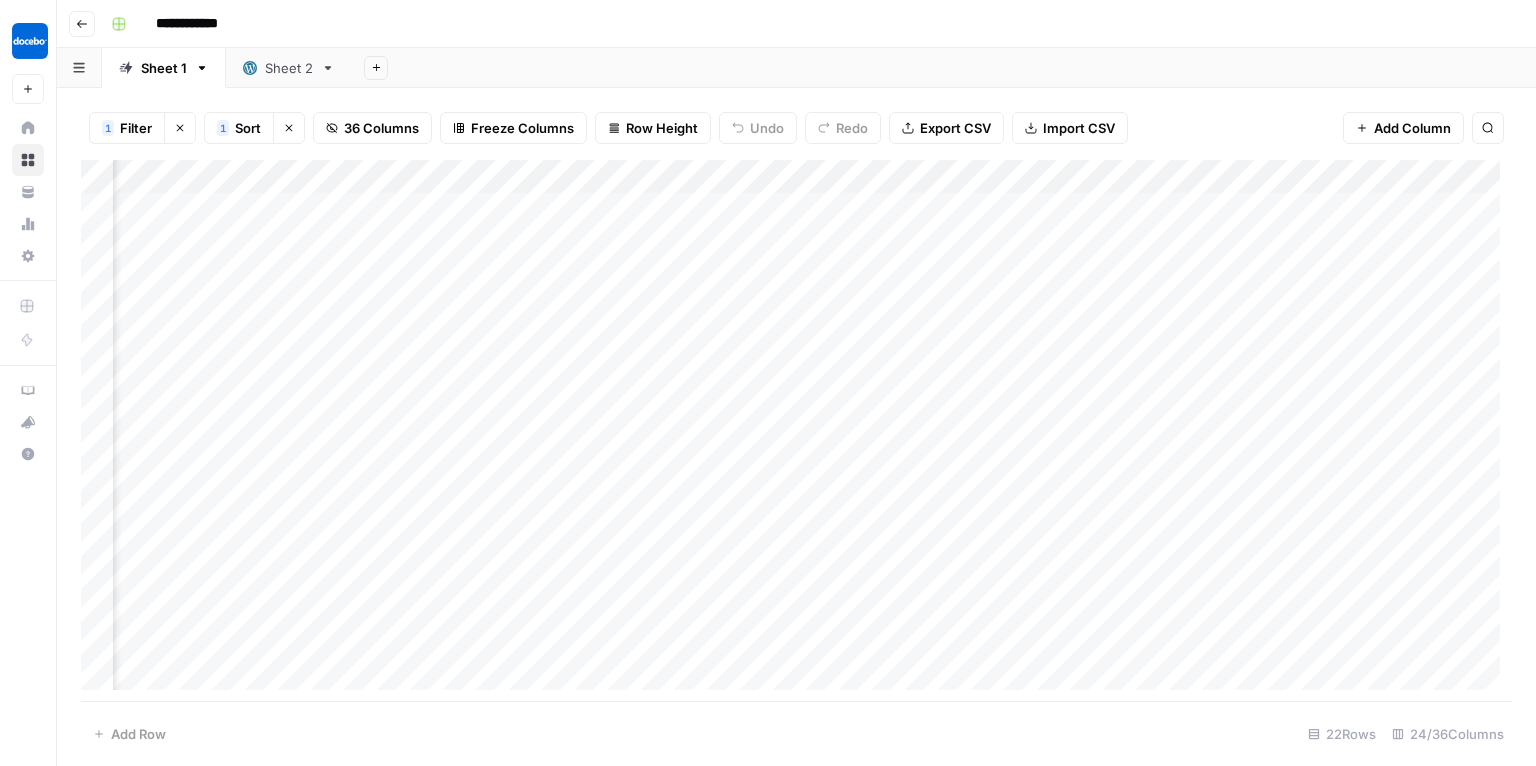 scroll, scrollTop: 0, scrollLeft: 0, axis: both 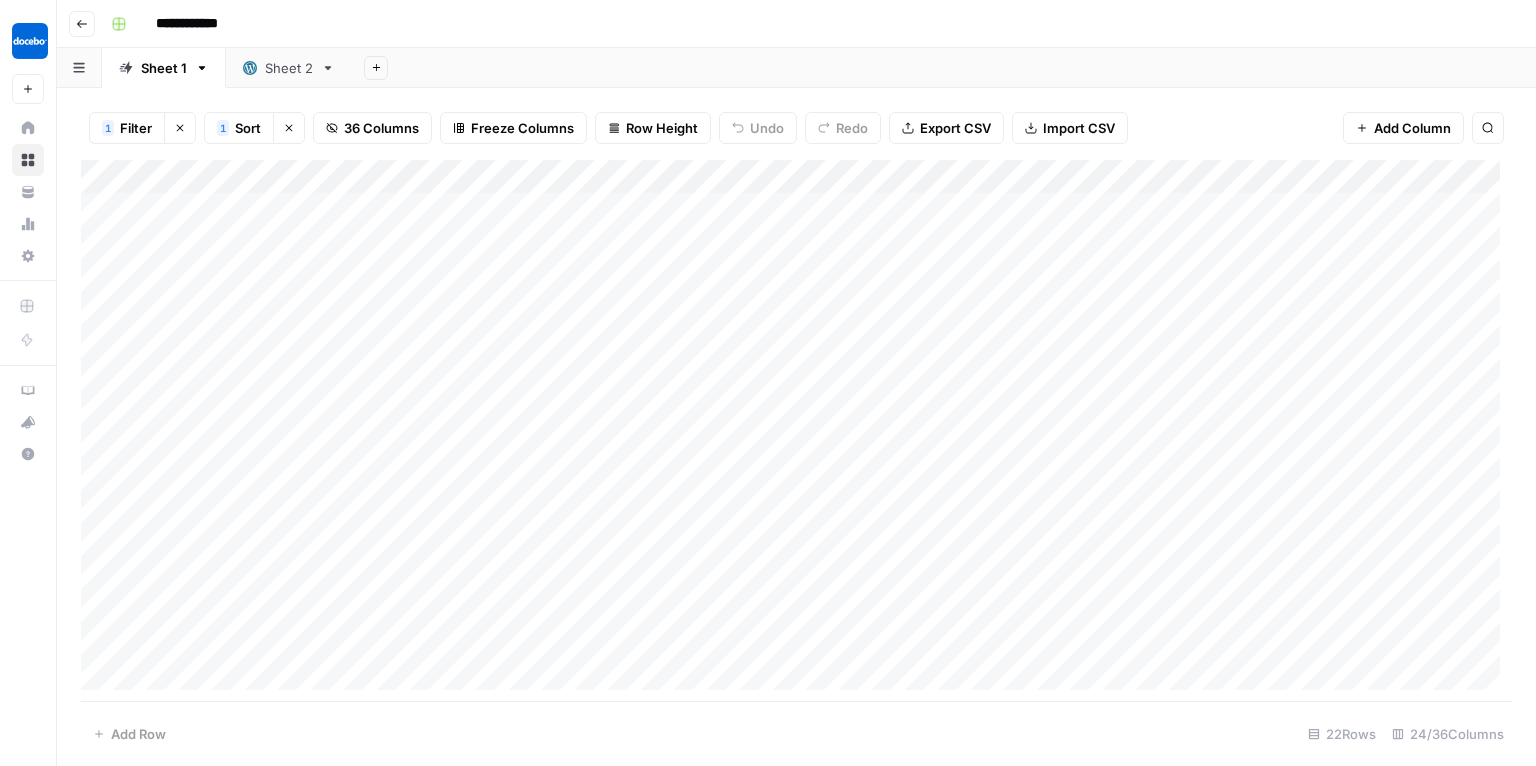 click on "Add Column" at bounding box center [796, 431] 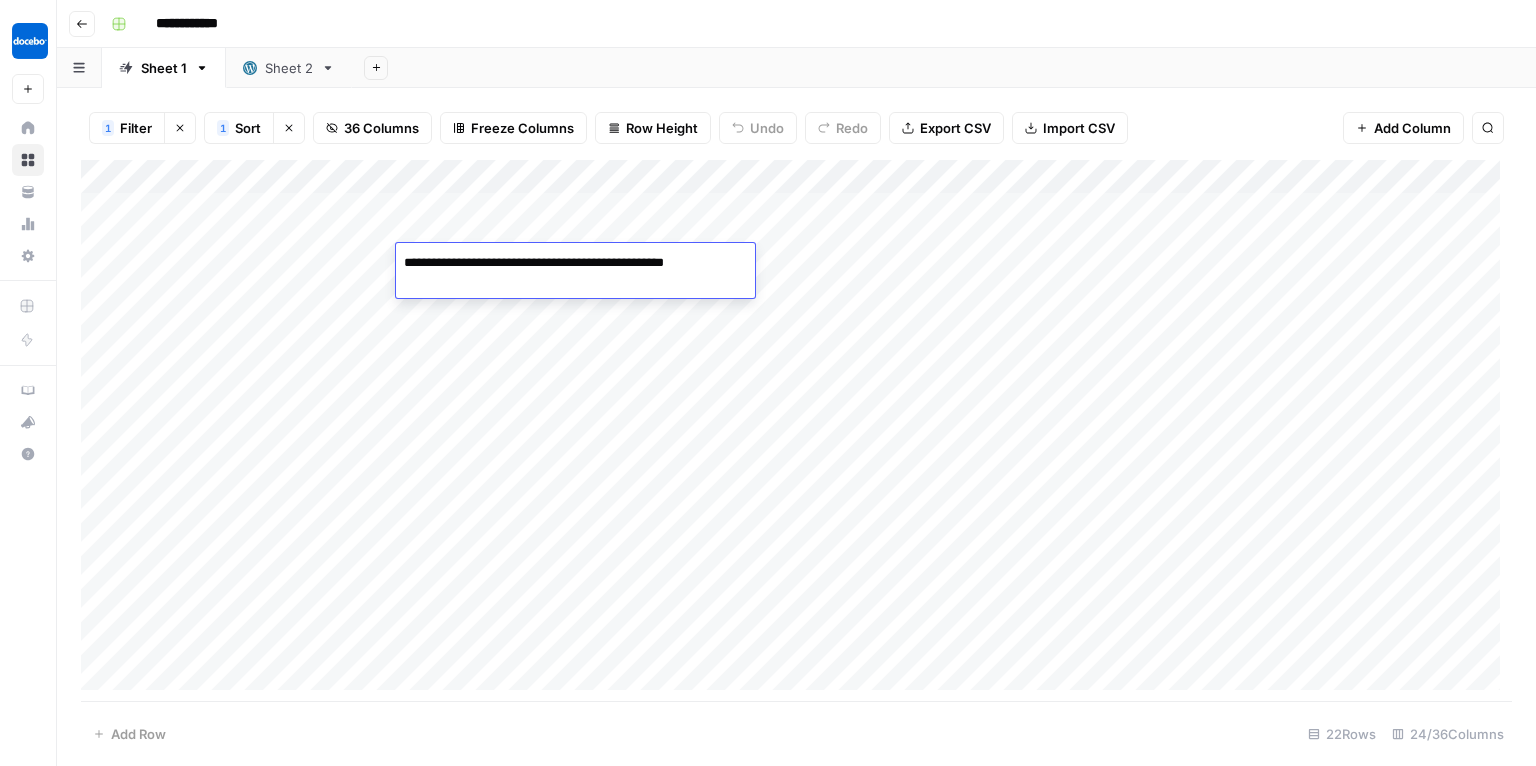 click on "Add Column" at bounding box center [796, 431] 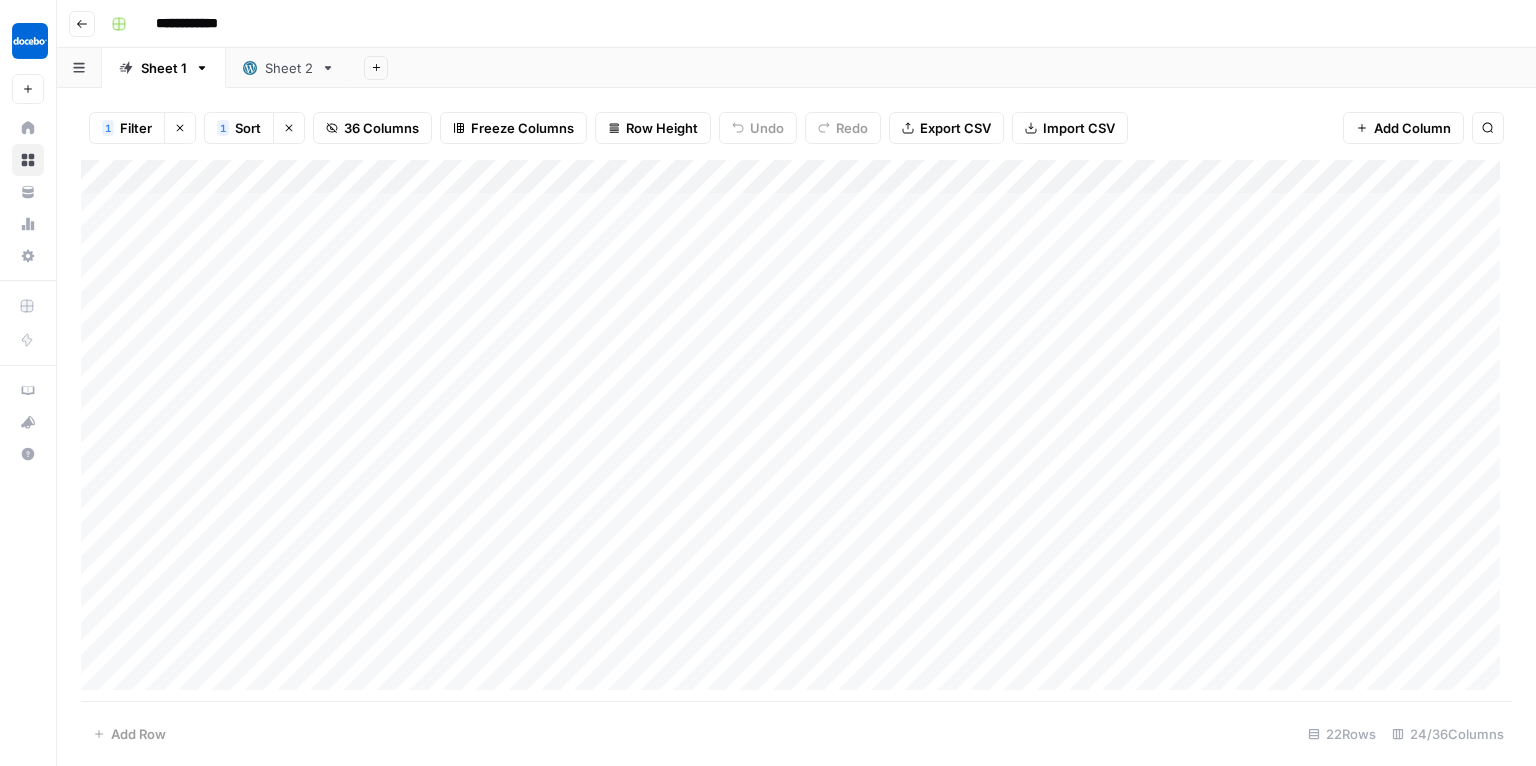 click on "Add Column" at bounding box center (796, 431) 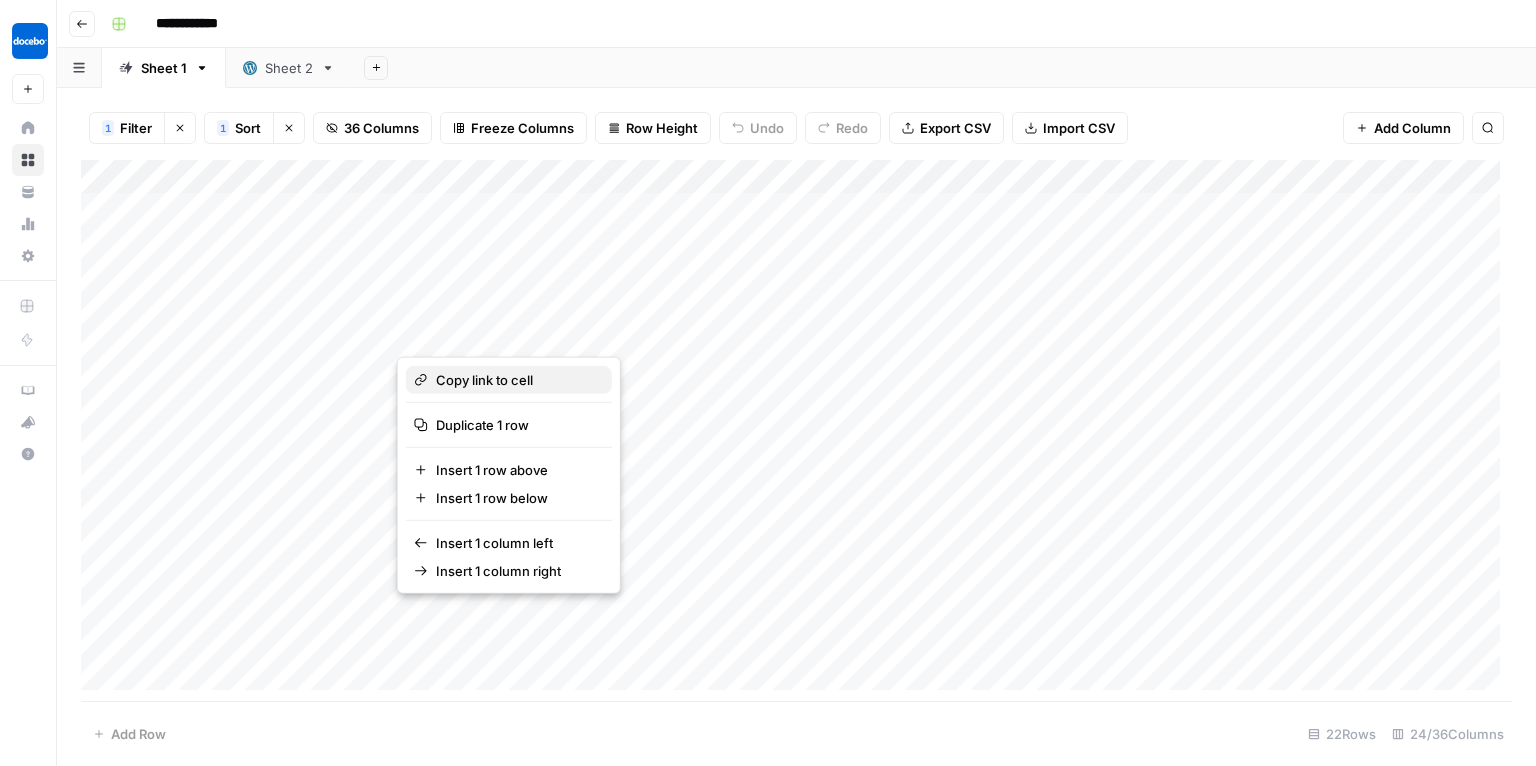 click on "Copy link to cell" at bounding box center (516, 380) 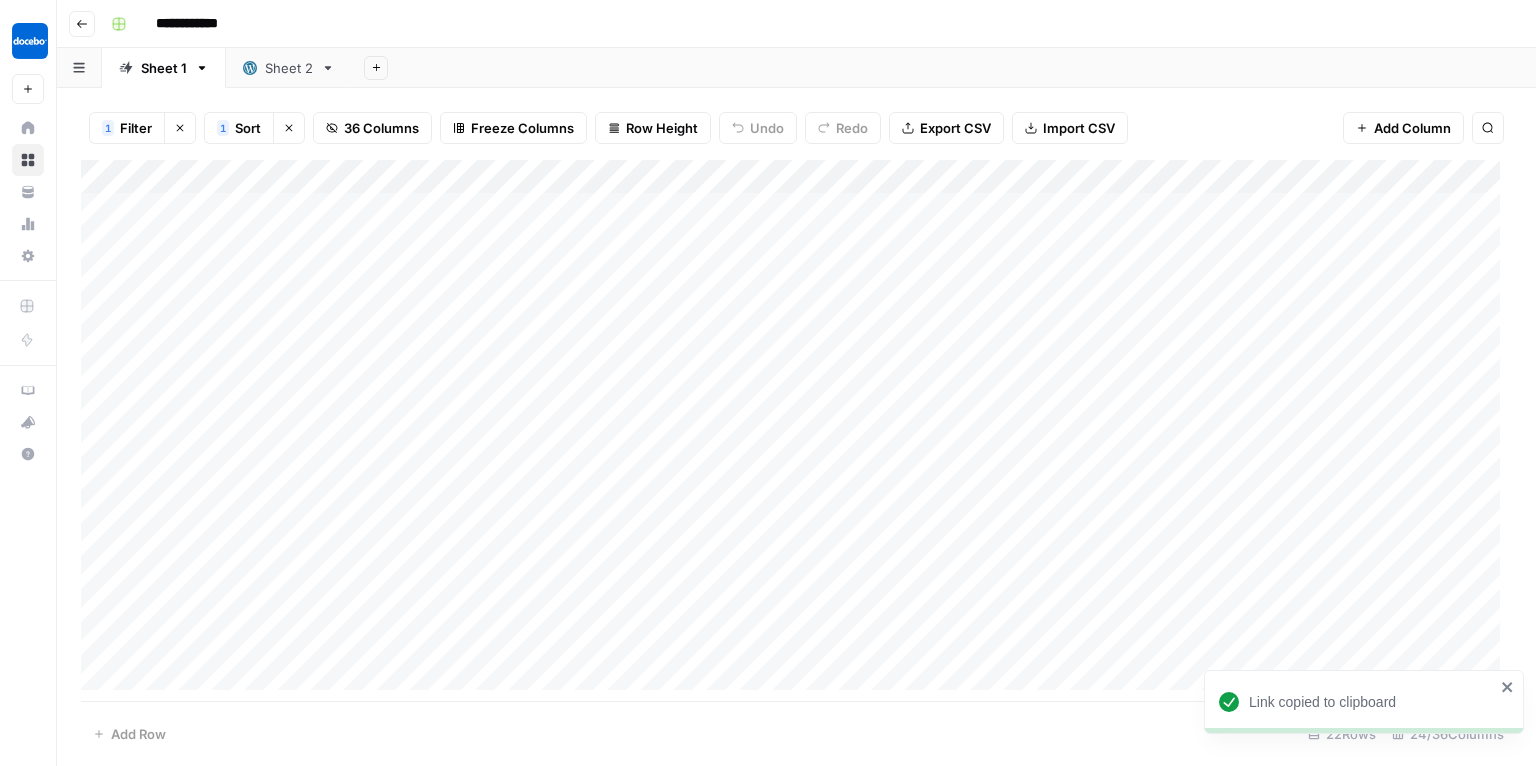 click on "Add Column" at bounding box center (796, 431) 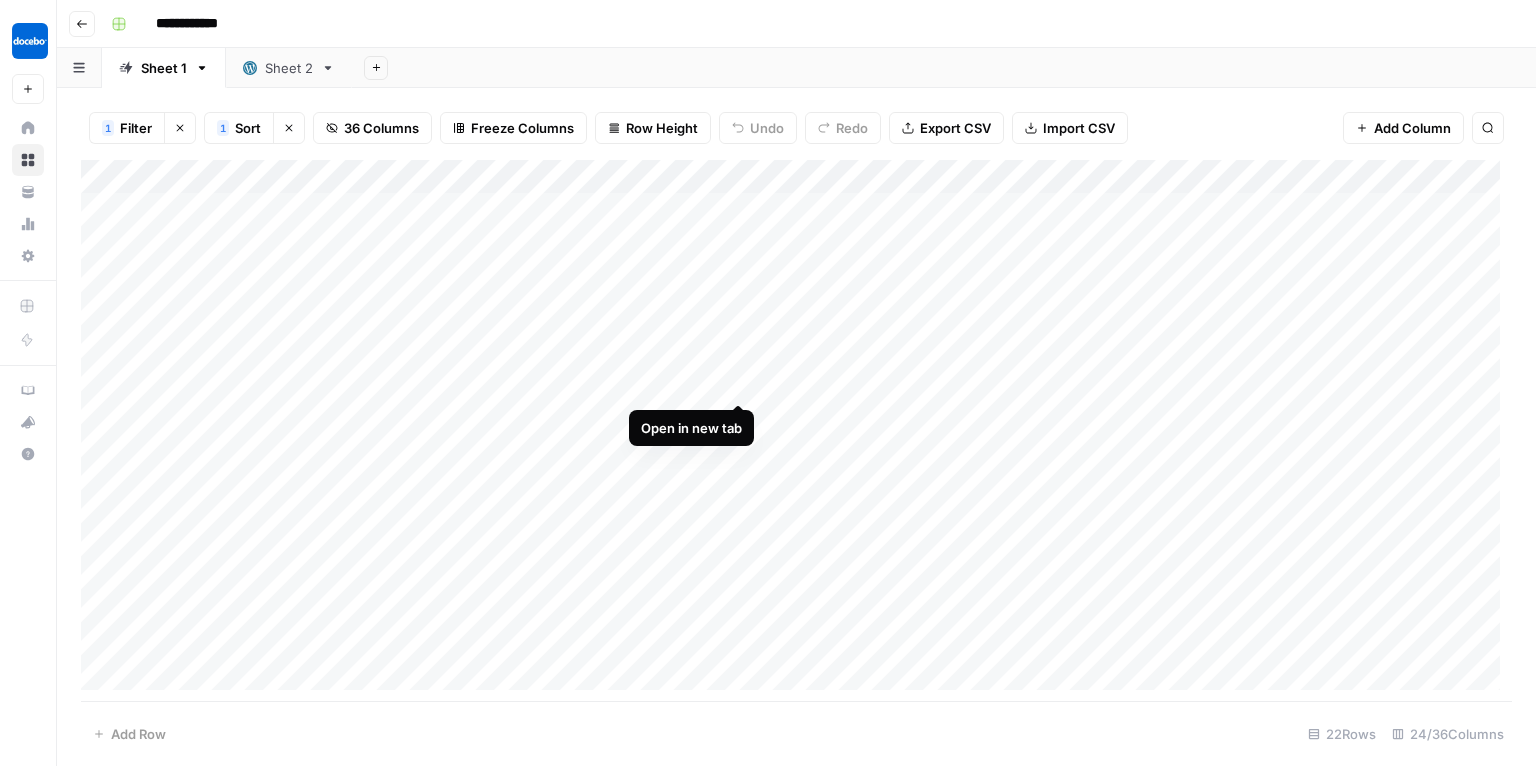 click on "Add Column" at bounding box center [796, 431] 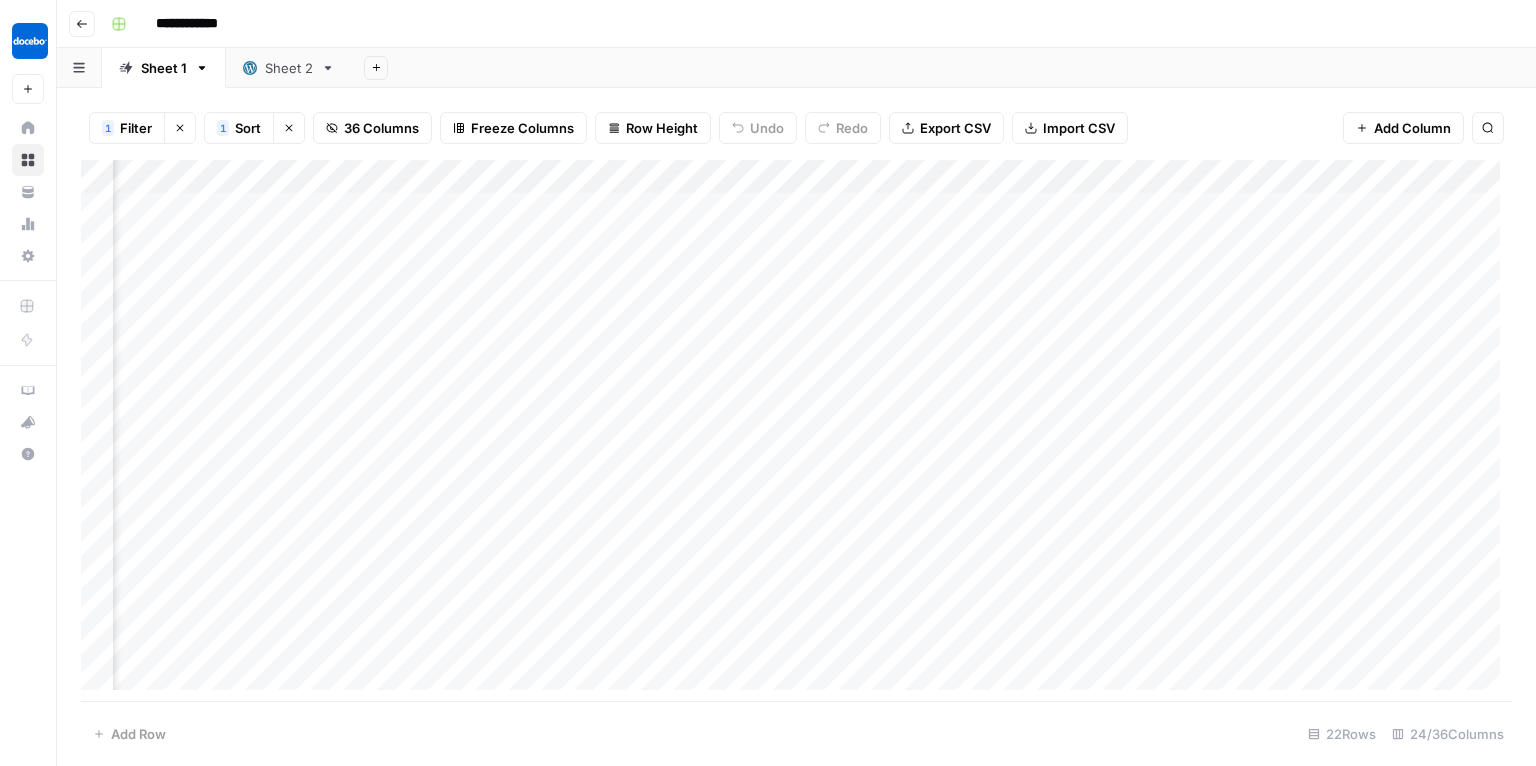 scroll, scrollTop: 0, scrollLeft: 929, axis: horizontal 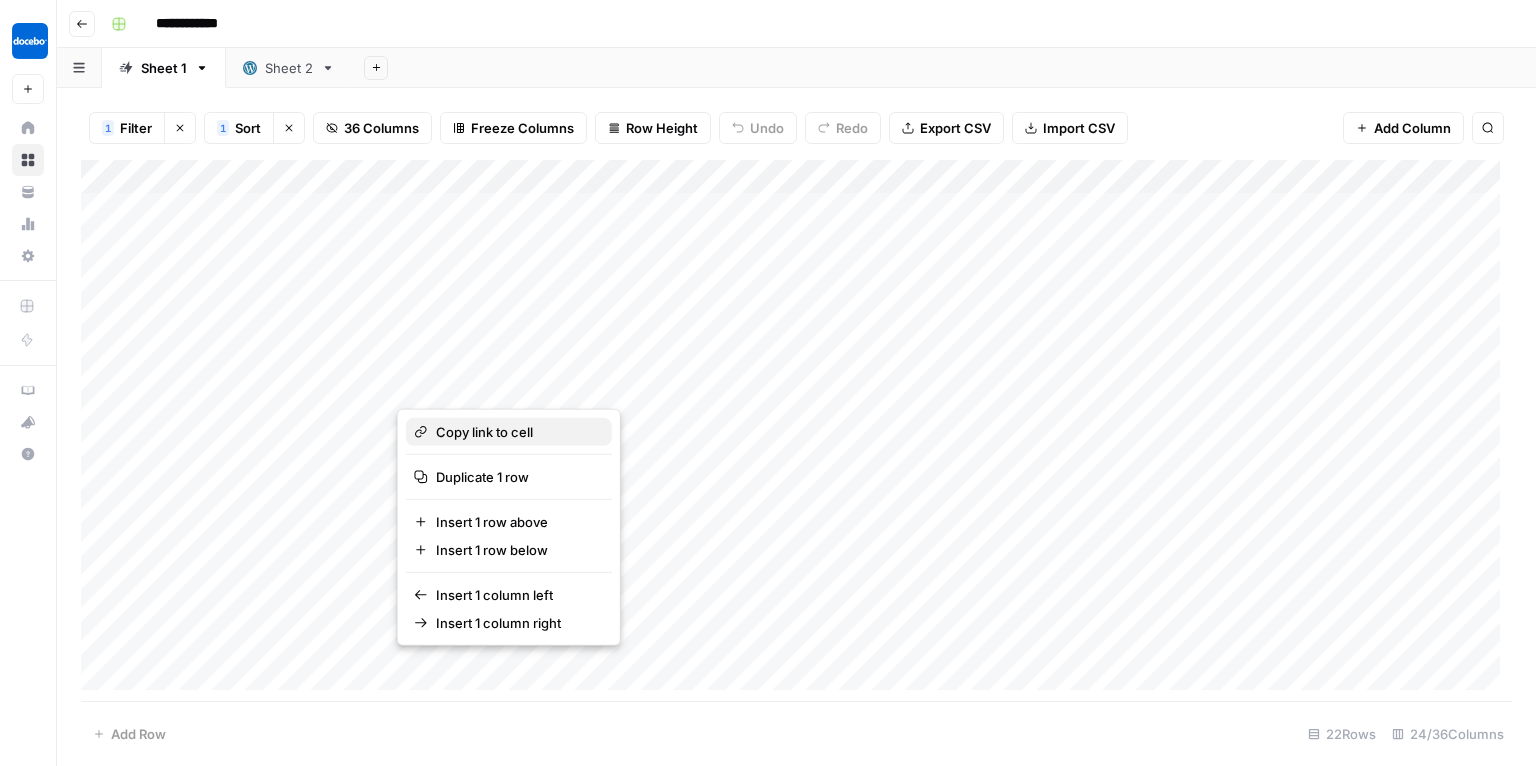 click on "Copy link to cell" at bounding box center (516, 432) 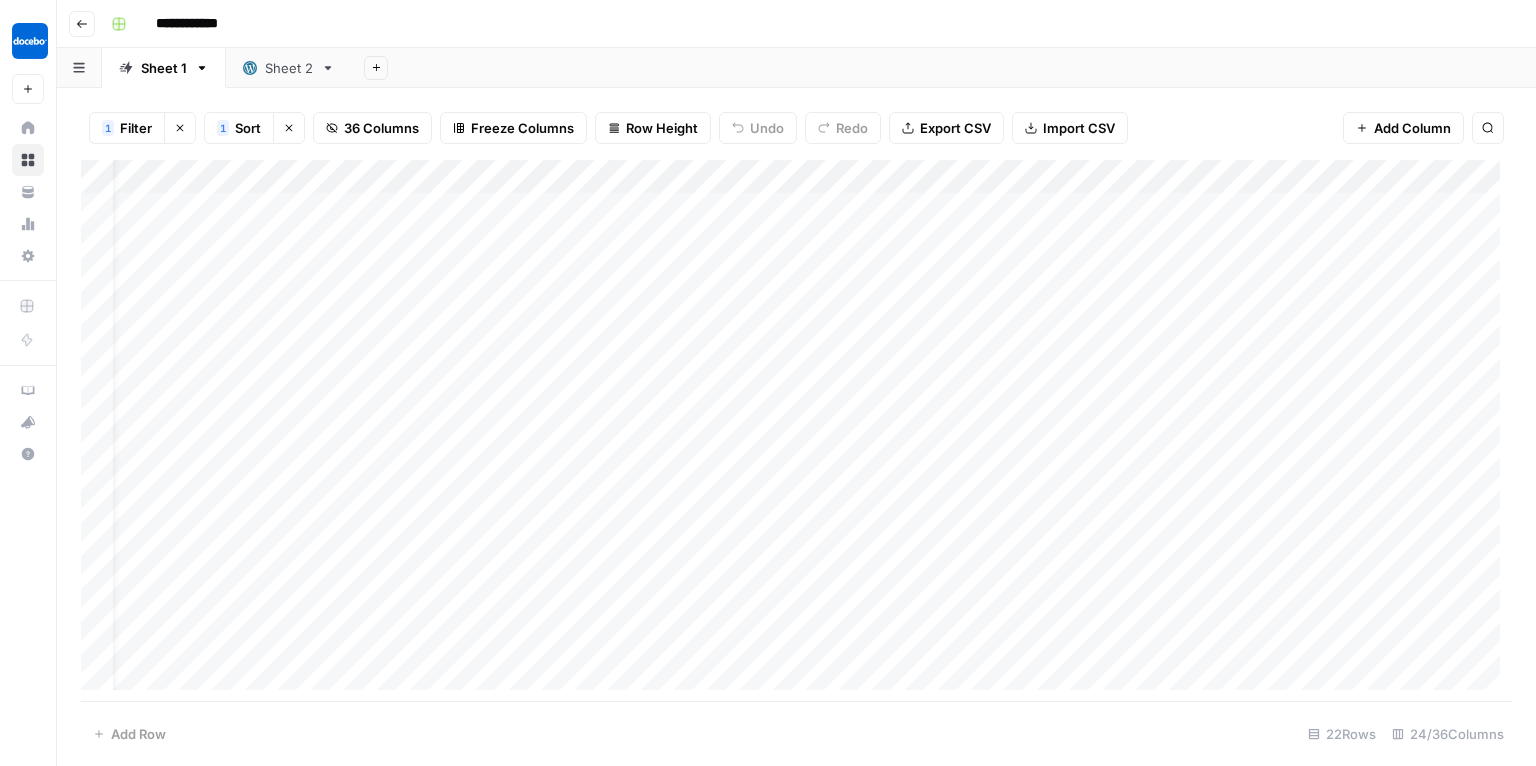 scroll, scrollTop: 0, scrollLeft: 0, axis: both 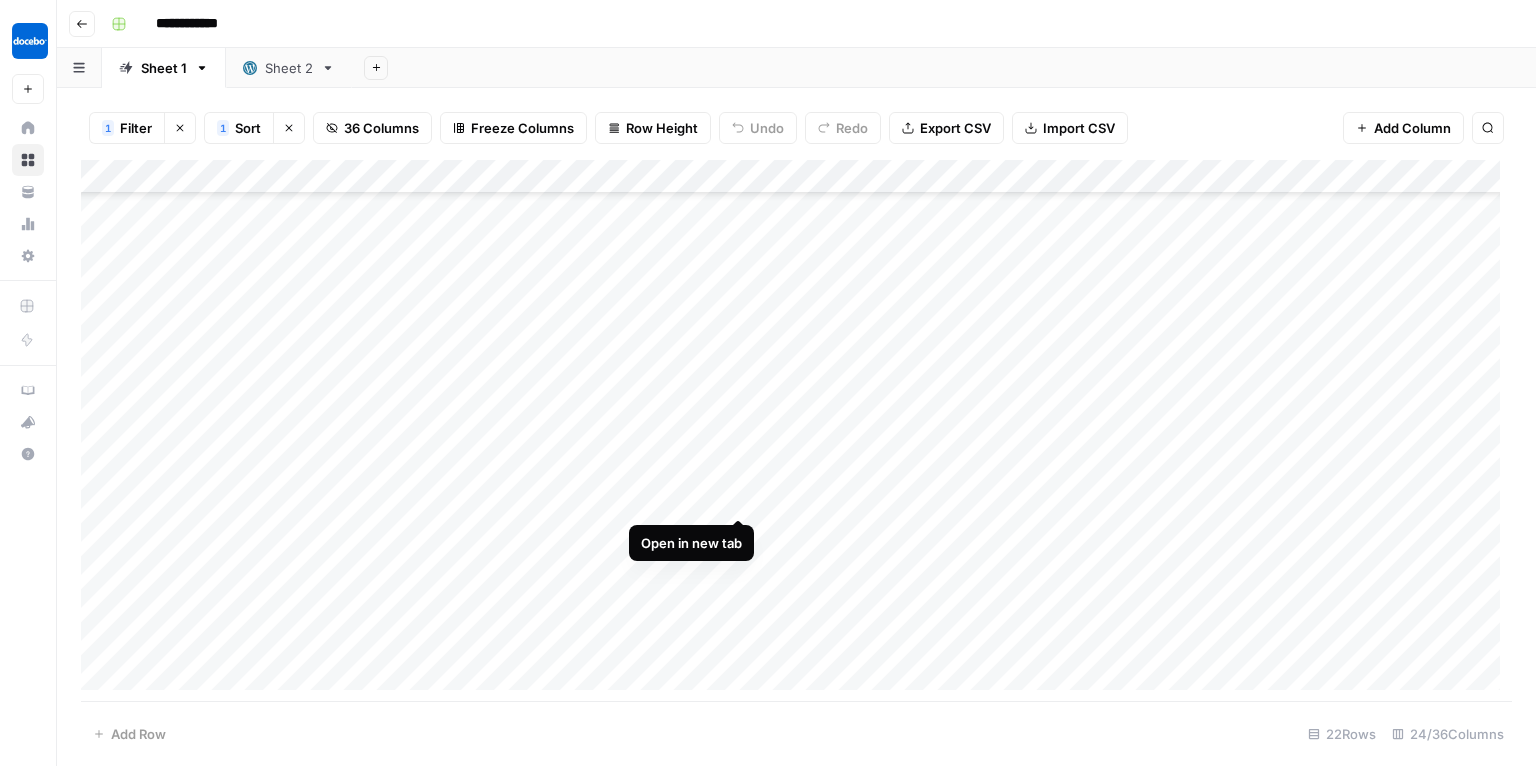 click on "Add Column" at bounding box center [796, 431] 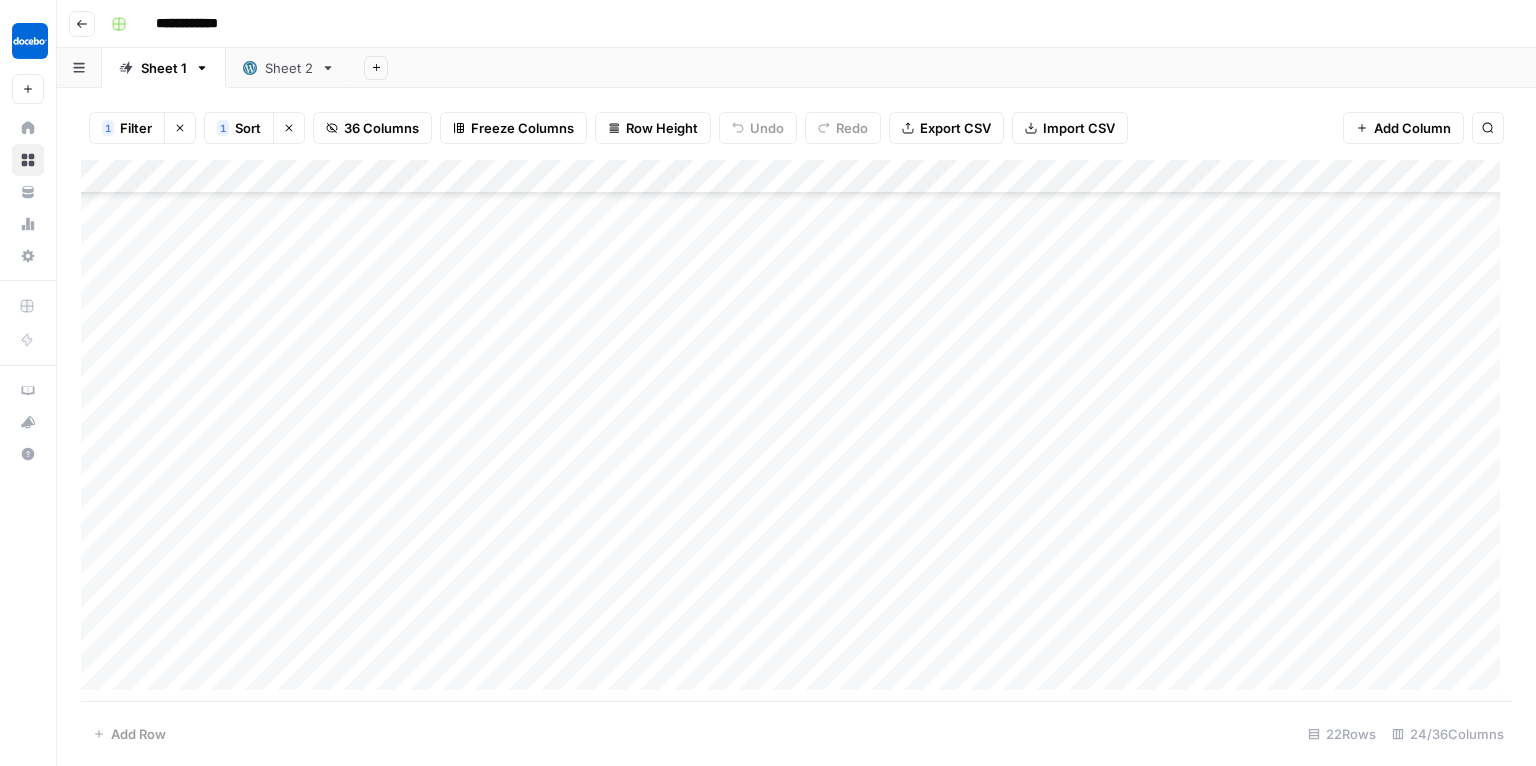 scroll, scrollTop: 452, scrollLeft: 0, axis: vertical 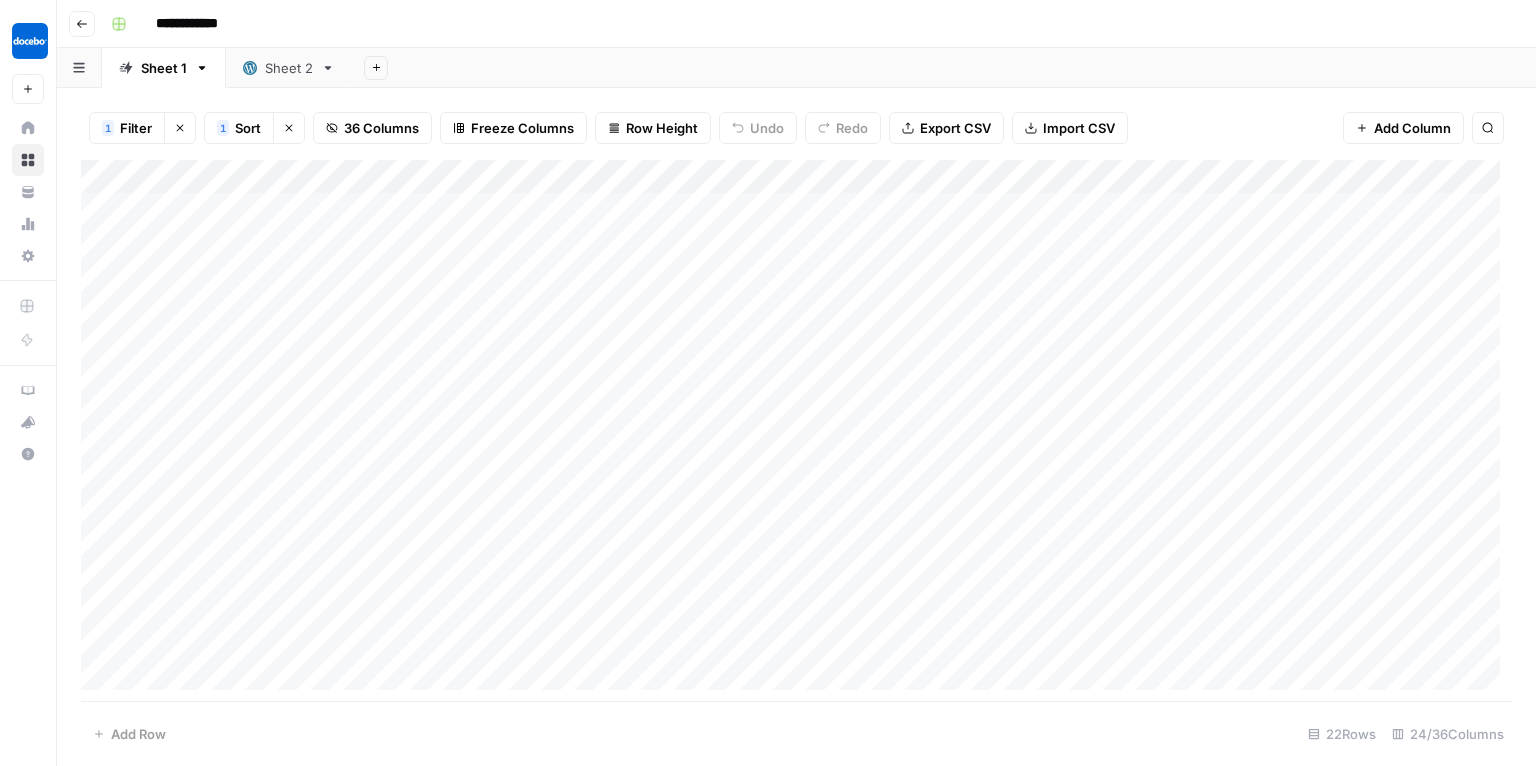 click on "1 Filter" at bounding box center (127, 128) 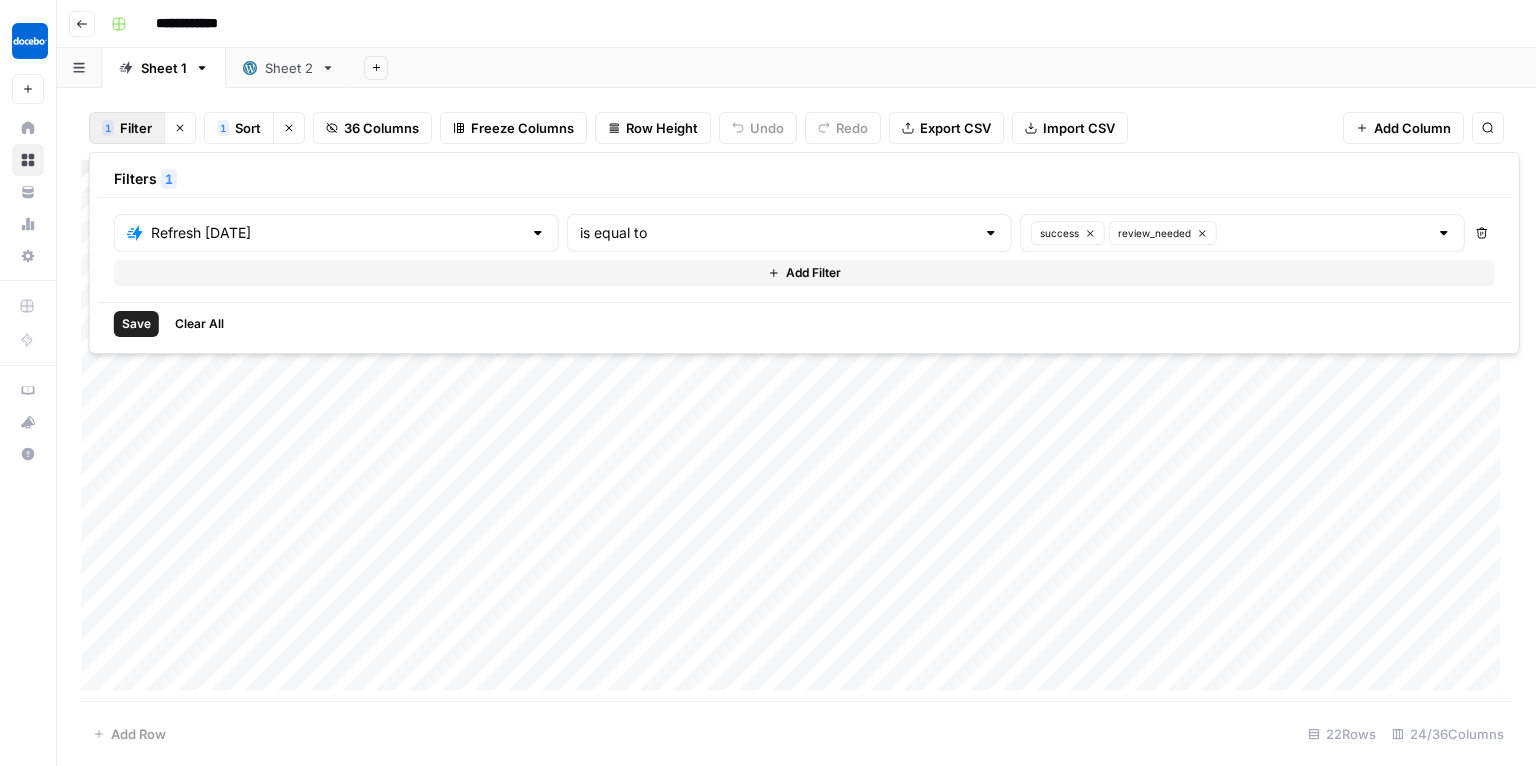 click on "Sort" at bounding box center (248, 128) 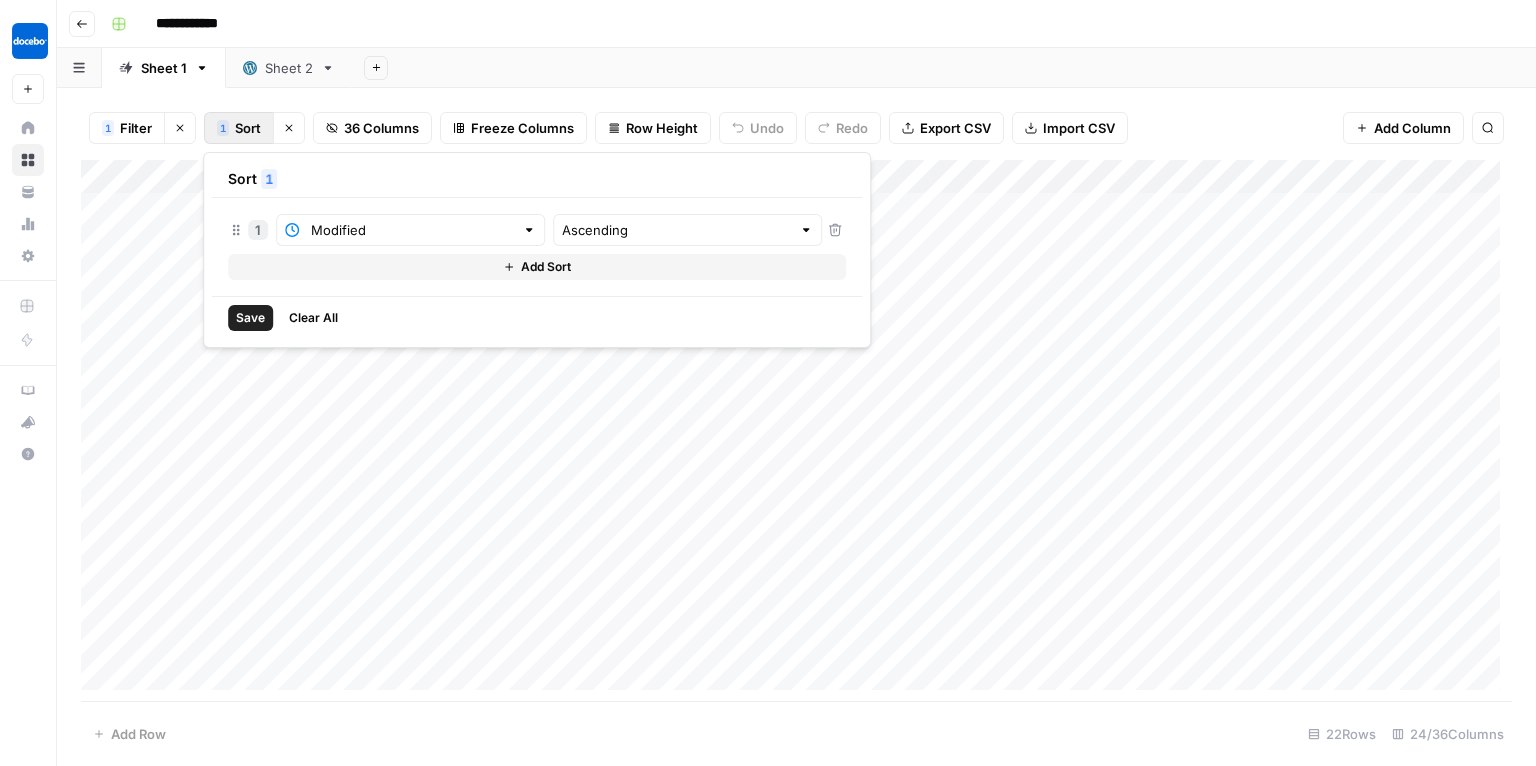 click on "Add Sheet" at bounding box center [944, 68] 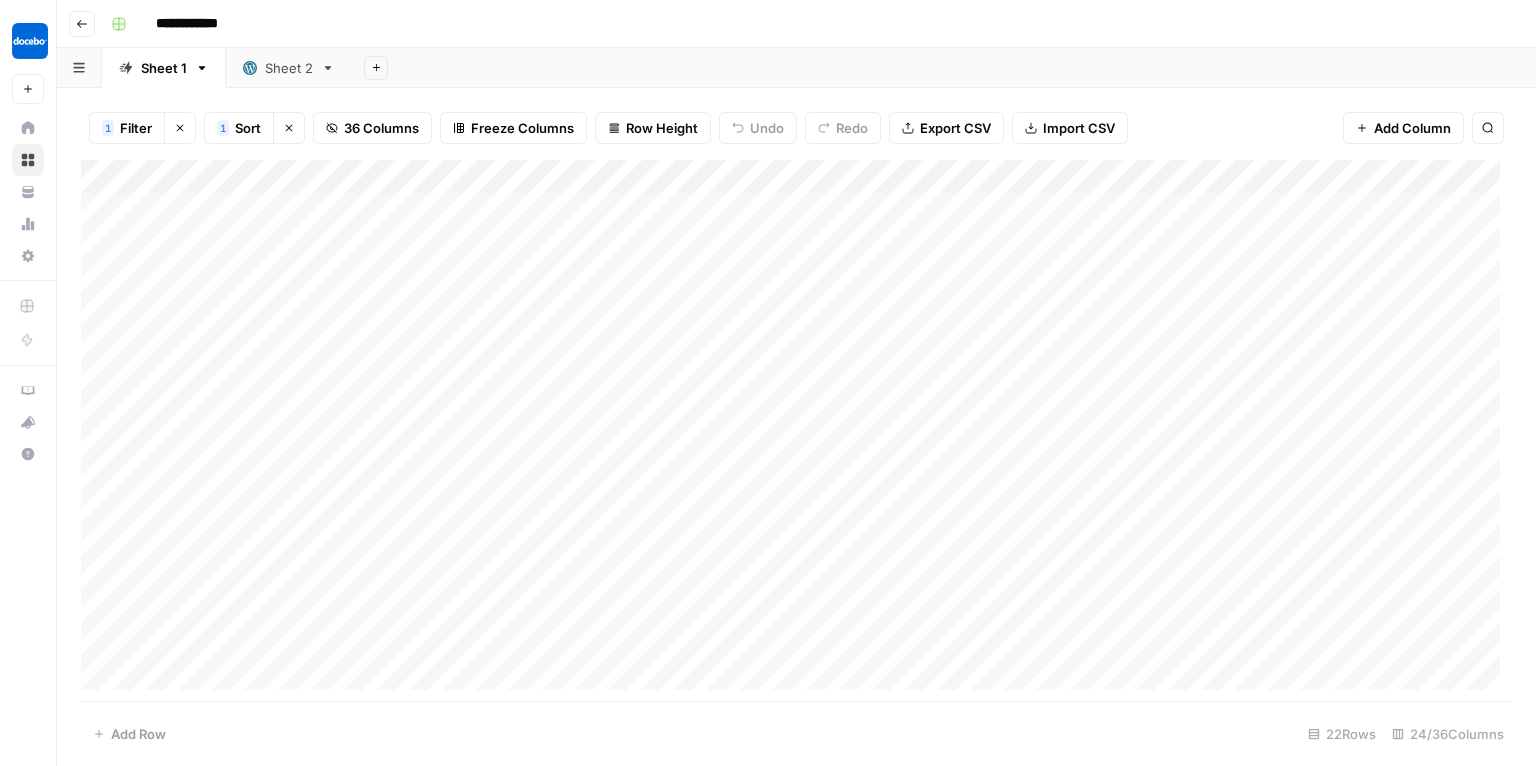 scroll, scrollTop: 0, scrollLeft: 0, axis: both 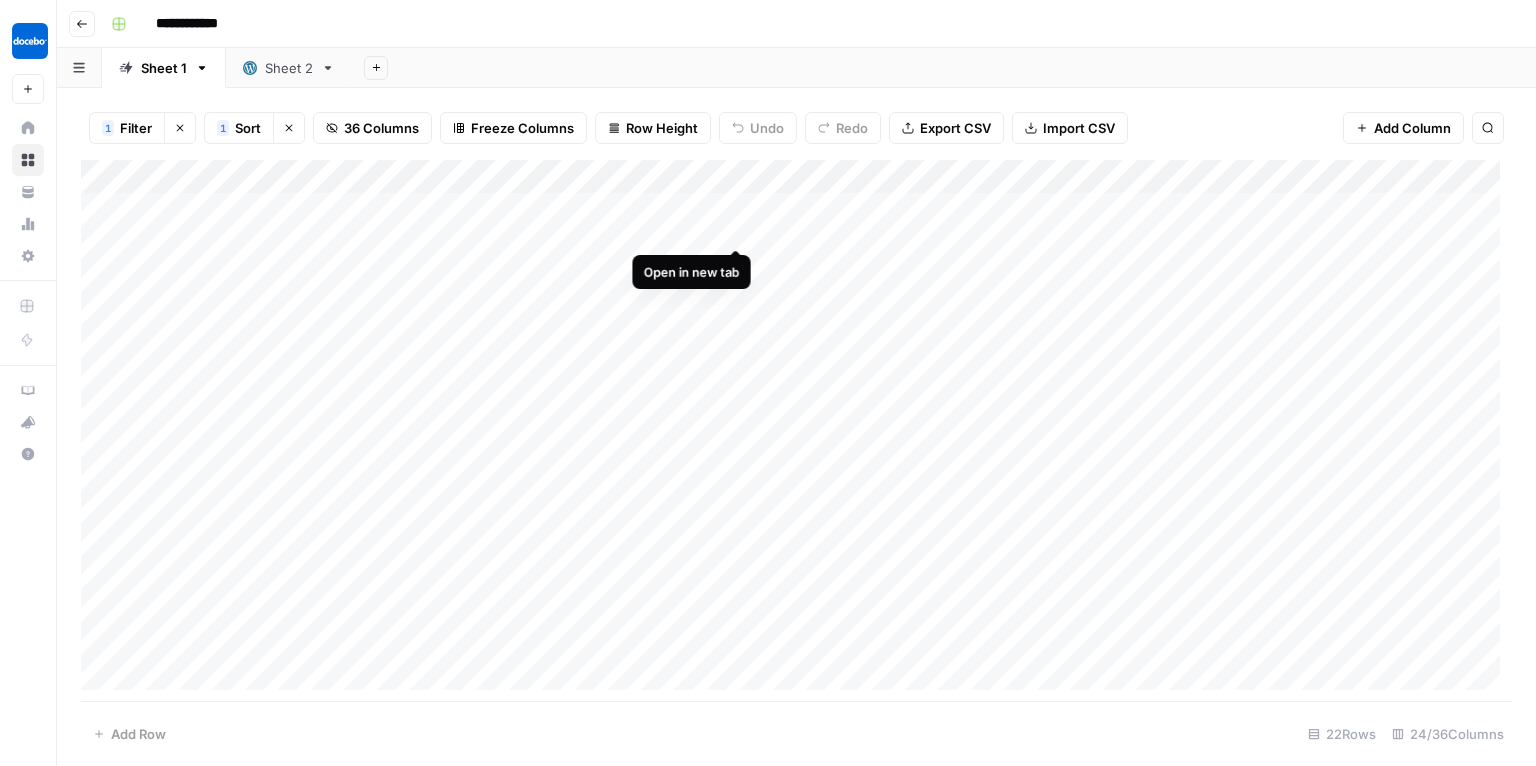 click on "Add Column" at bounding box center (796, 431) 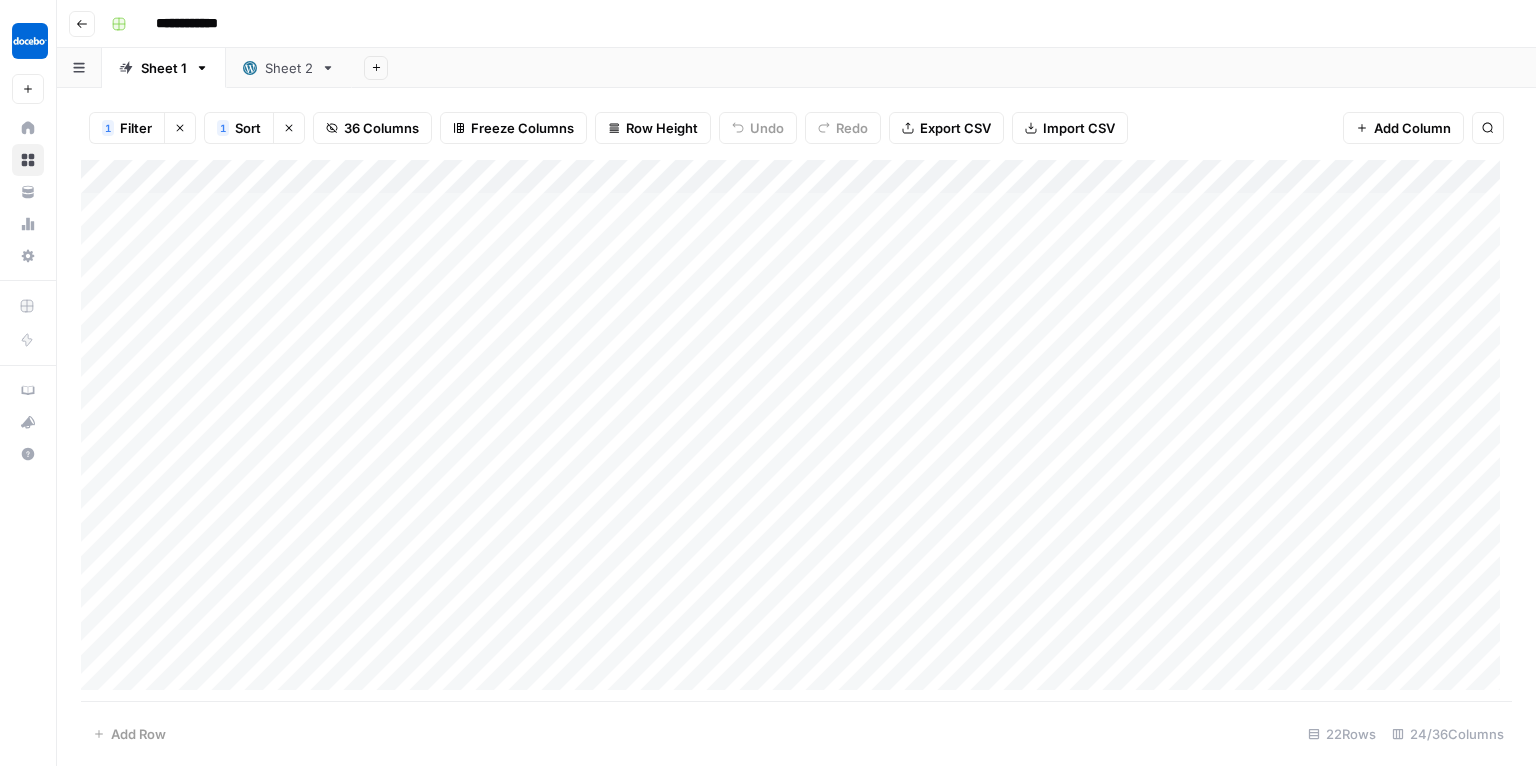 drag, startPoint x: 1138, startPoint y: 70, endPoint x: 1184, endPoint y: 91, distance: 50.566788 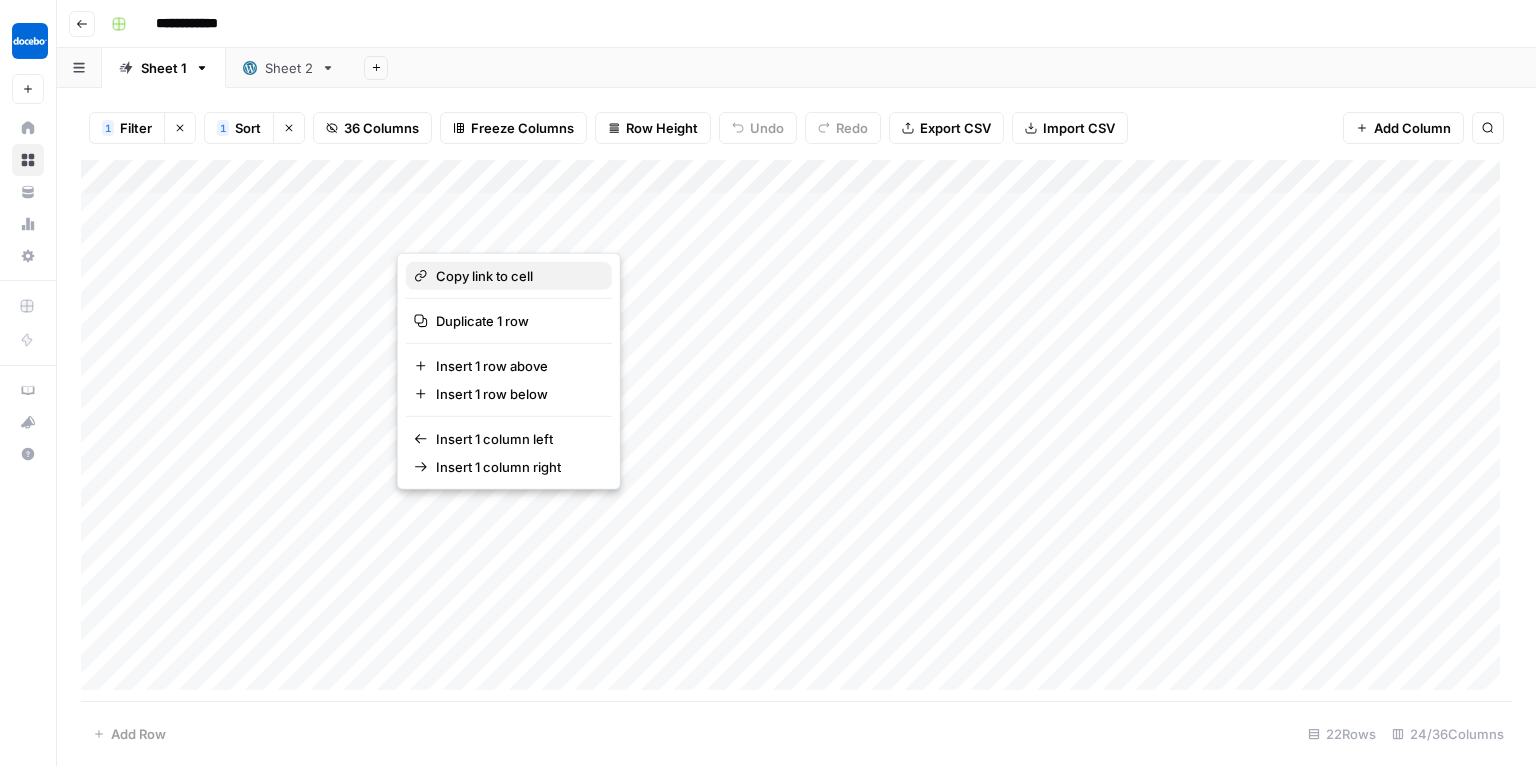 click on "Copy link to cell" at bounding box center [516, 276] 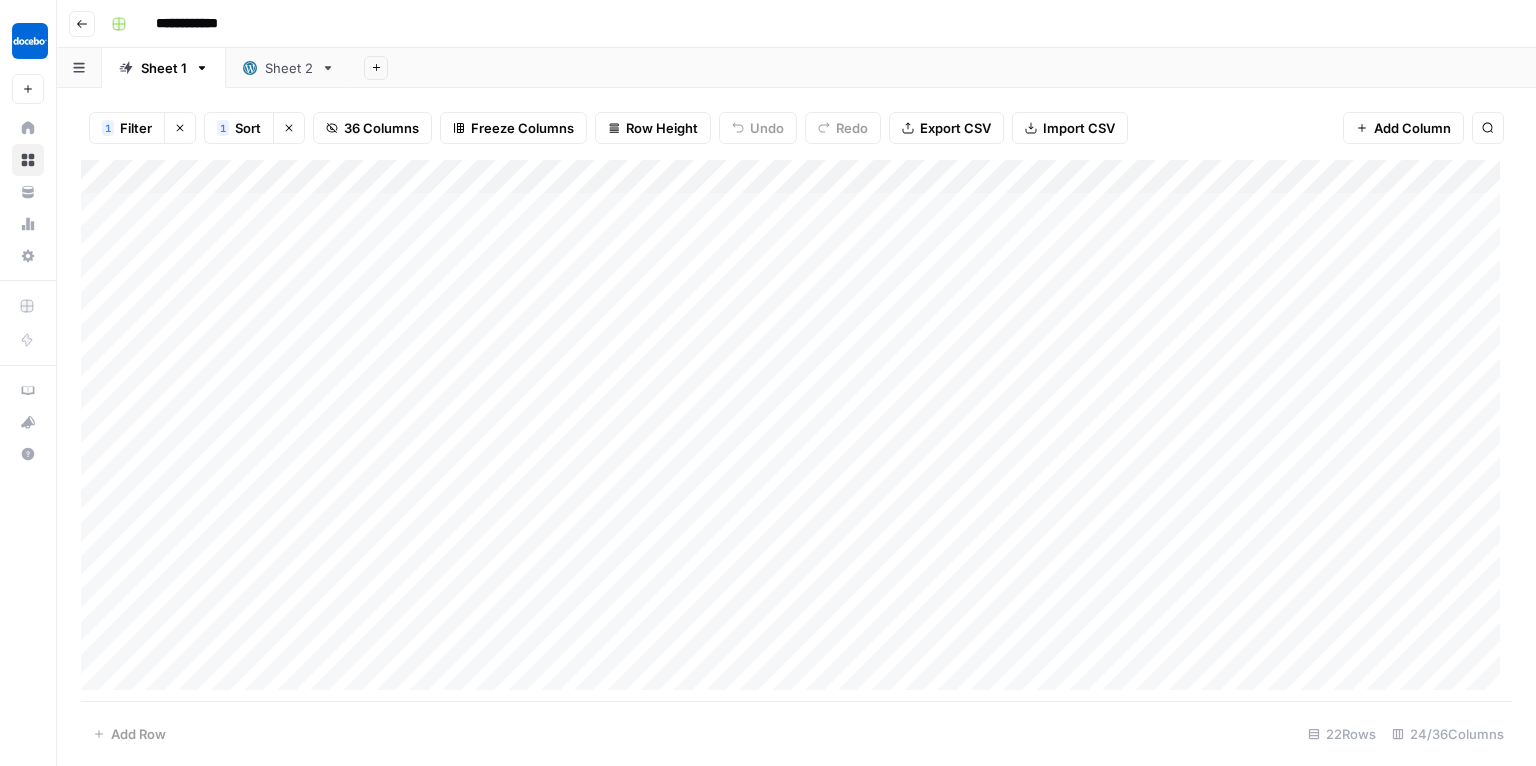 click 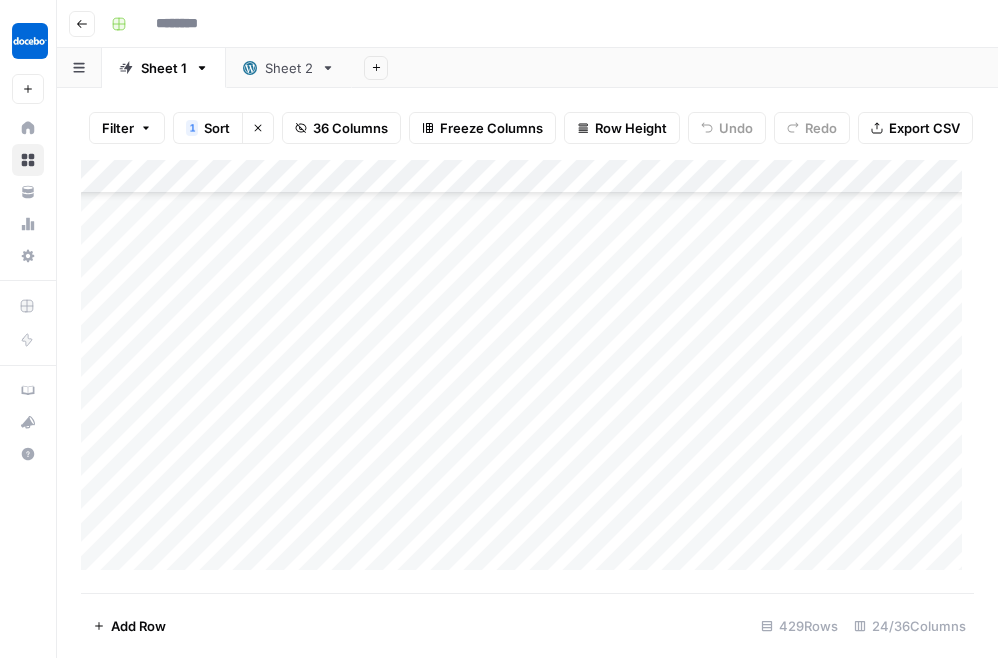 type on "**********" 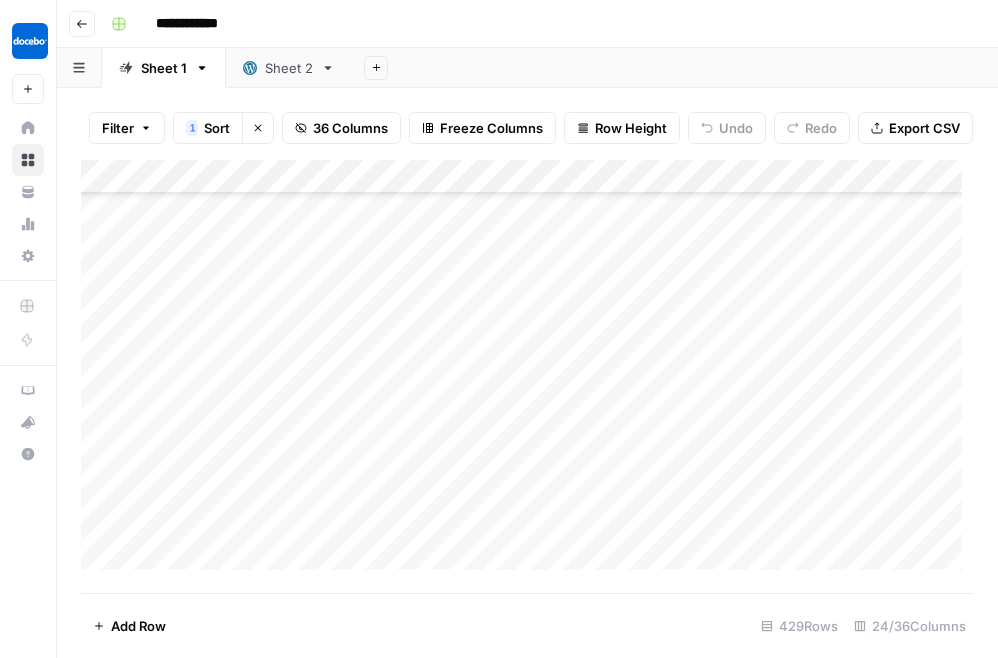 scroll, scrollTop: 0, scrollLeft: 0, axis: both 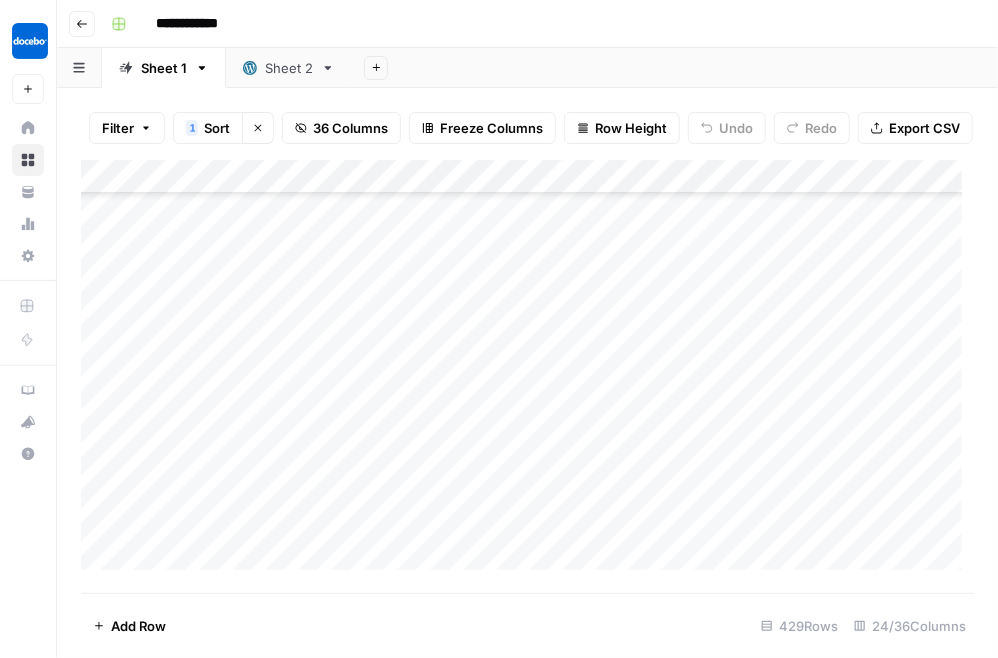 click on "Sort" at bounding box center (217, 128) 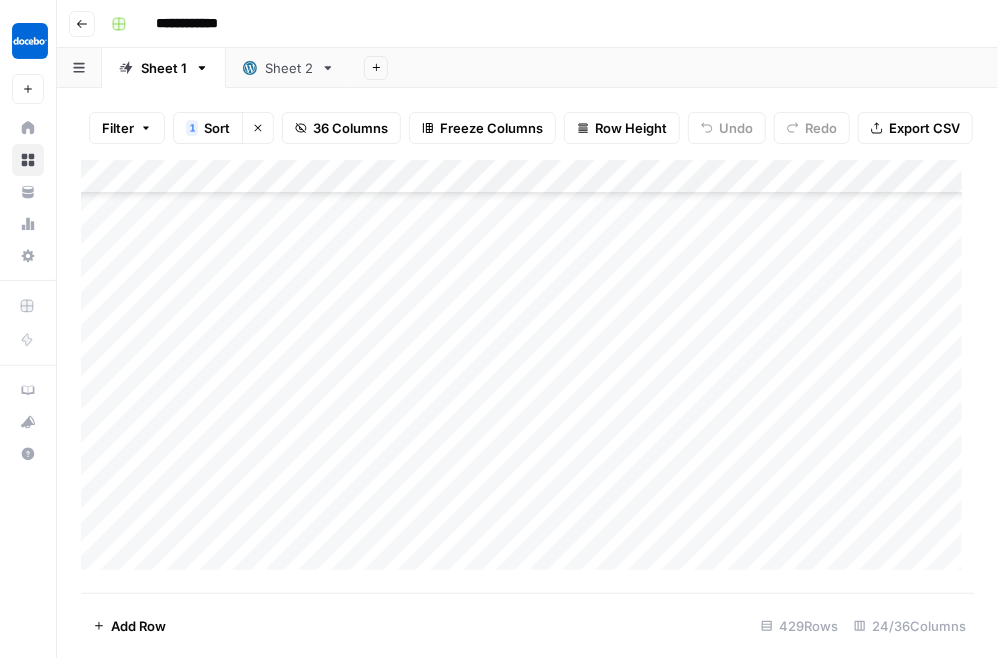 click on "Add Sheet" at bounding box center [675, 68] 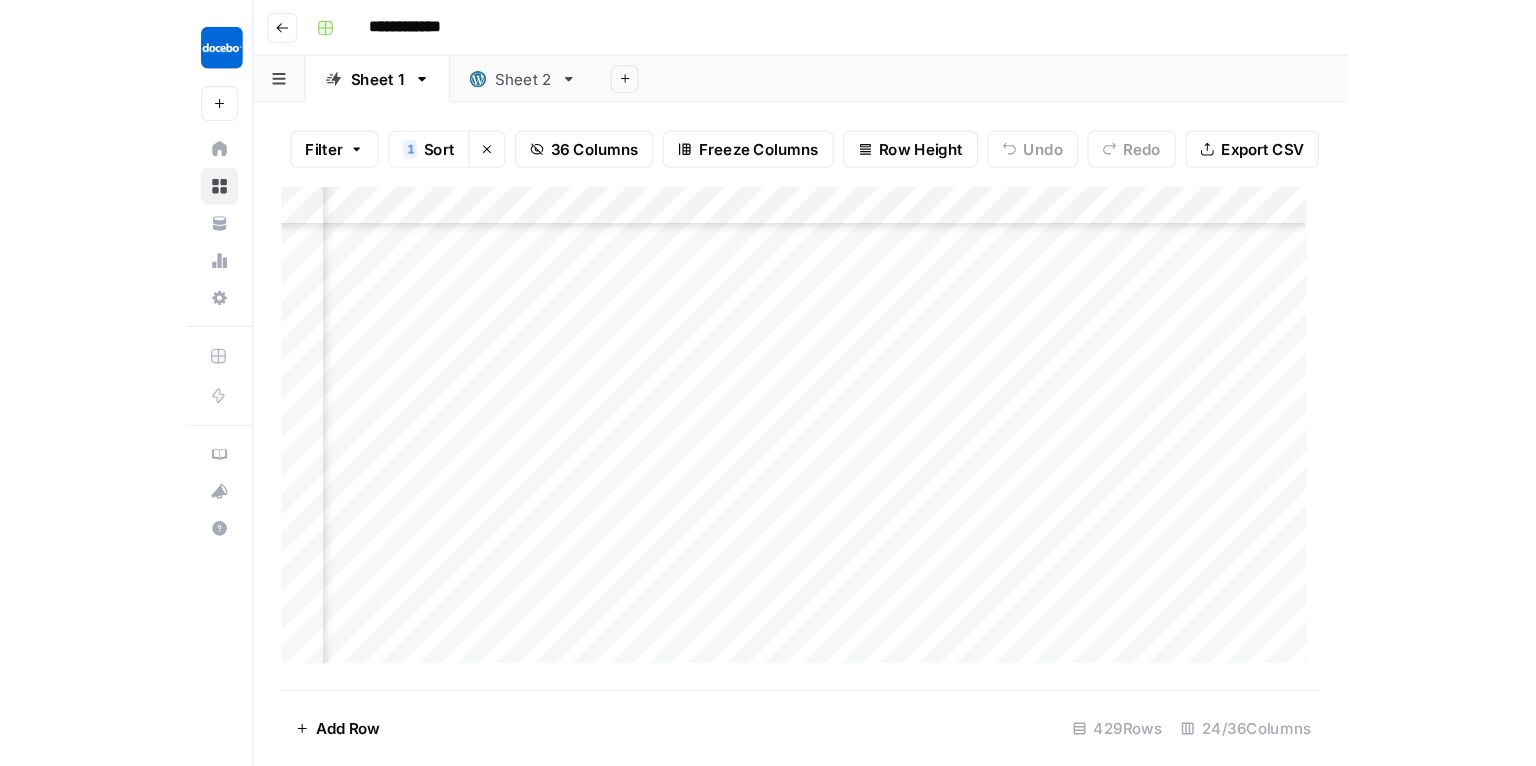 scroll, scrollTop: 10553, scrollLeft: 0, axis: vertical 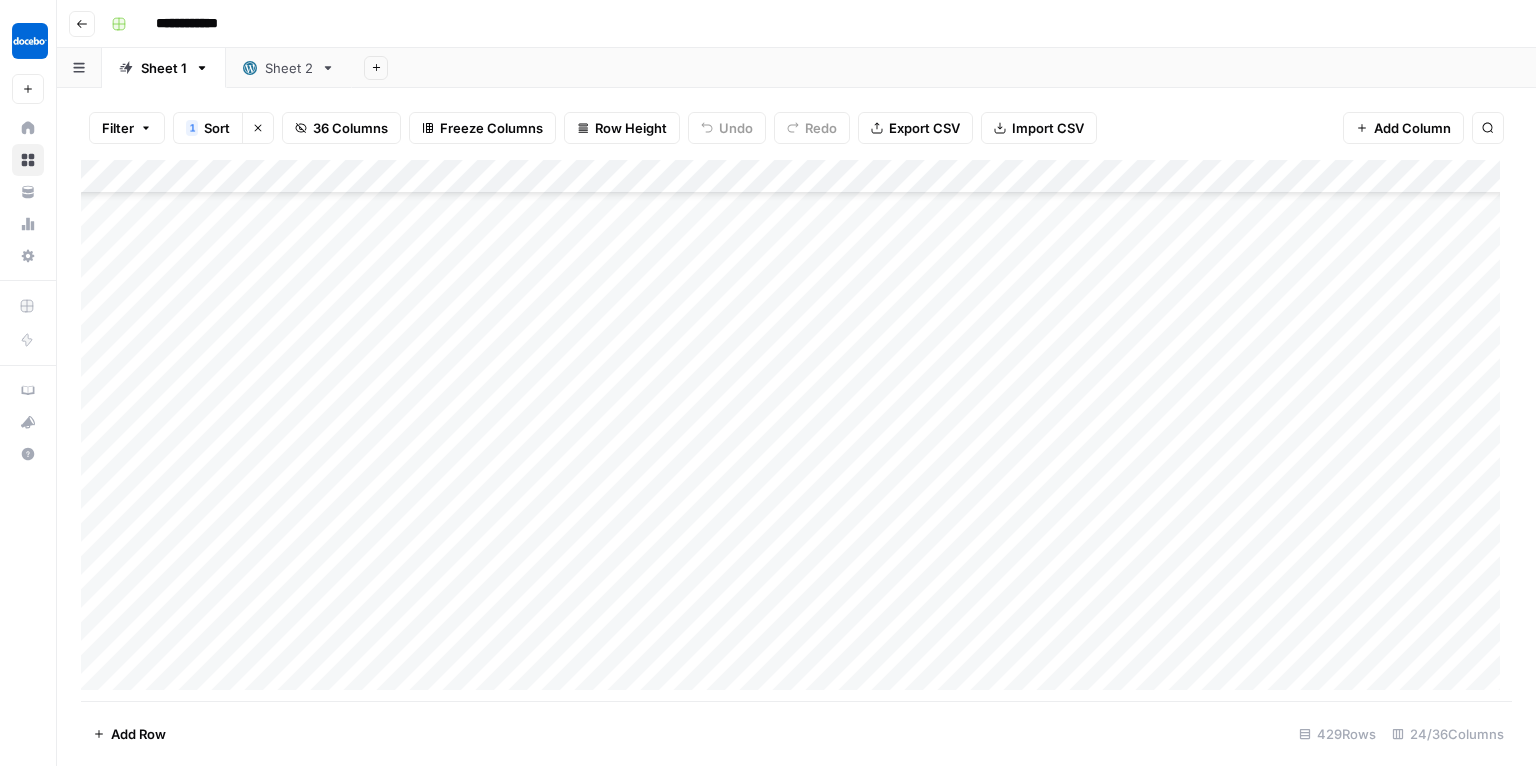 click on "Filter" at bounding box center (118, 128) 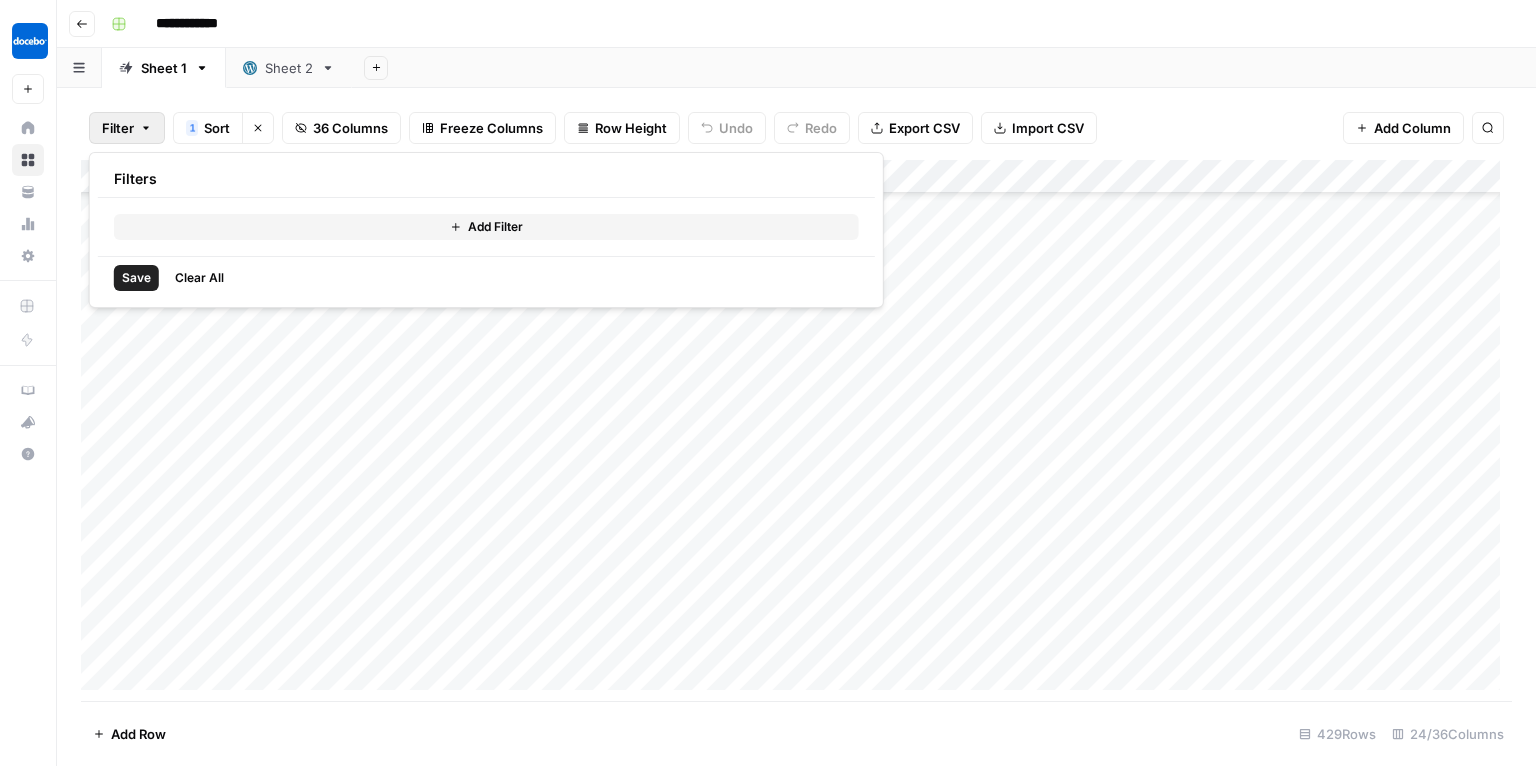 click on "Add Sheet" at bounding box center (944, 68) 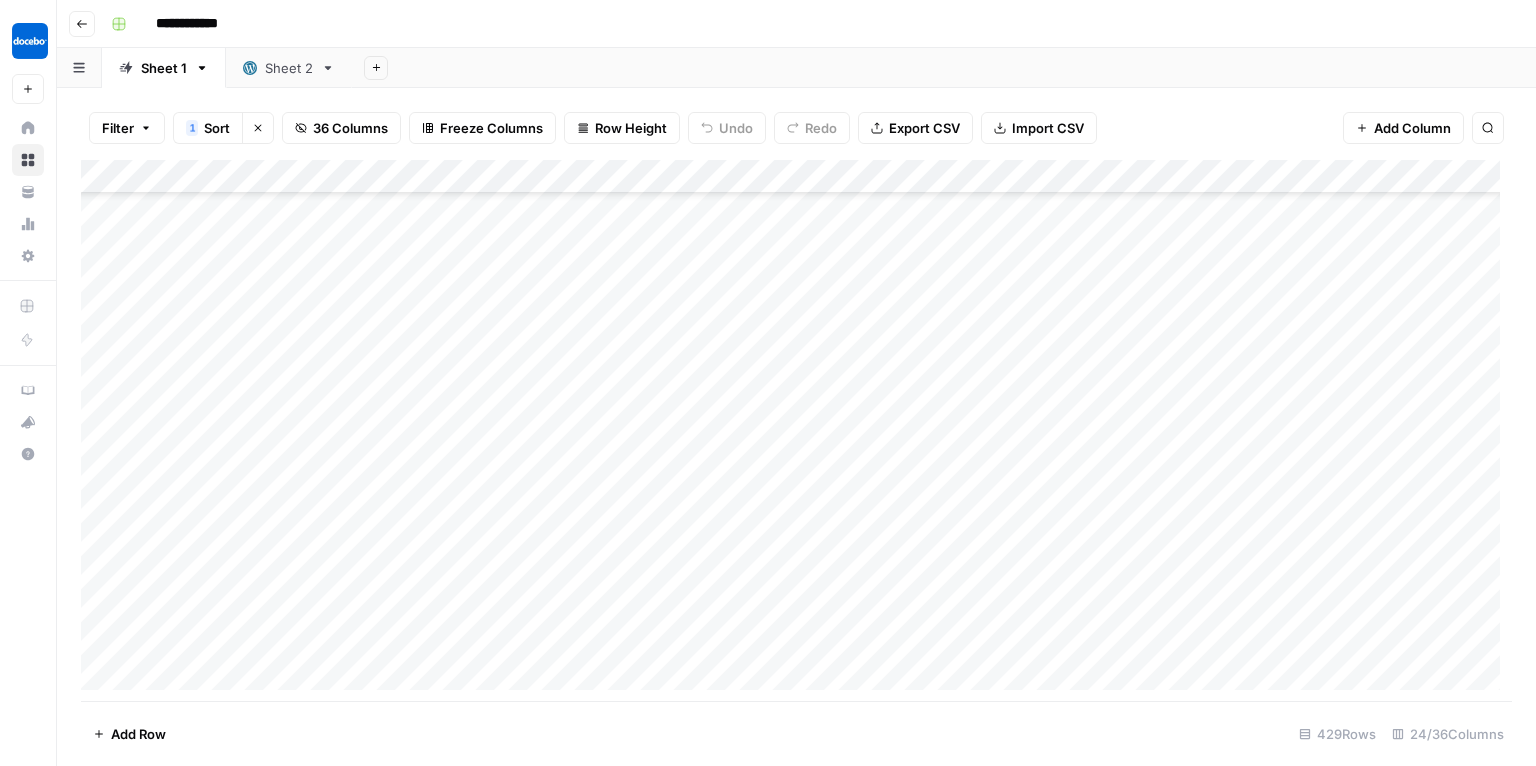 scroll, scrollTop: 6854, scrollLeft: 0, axis: vertical 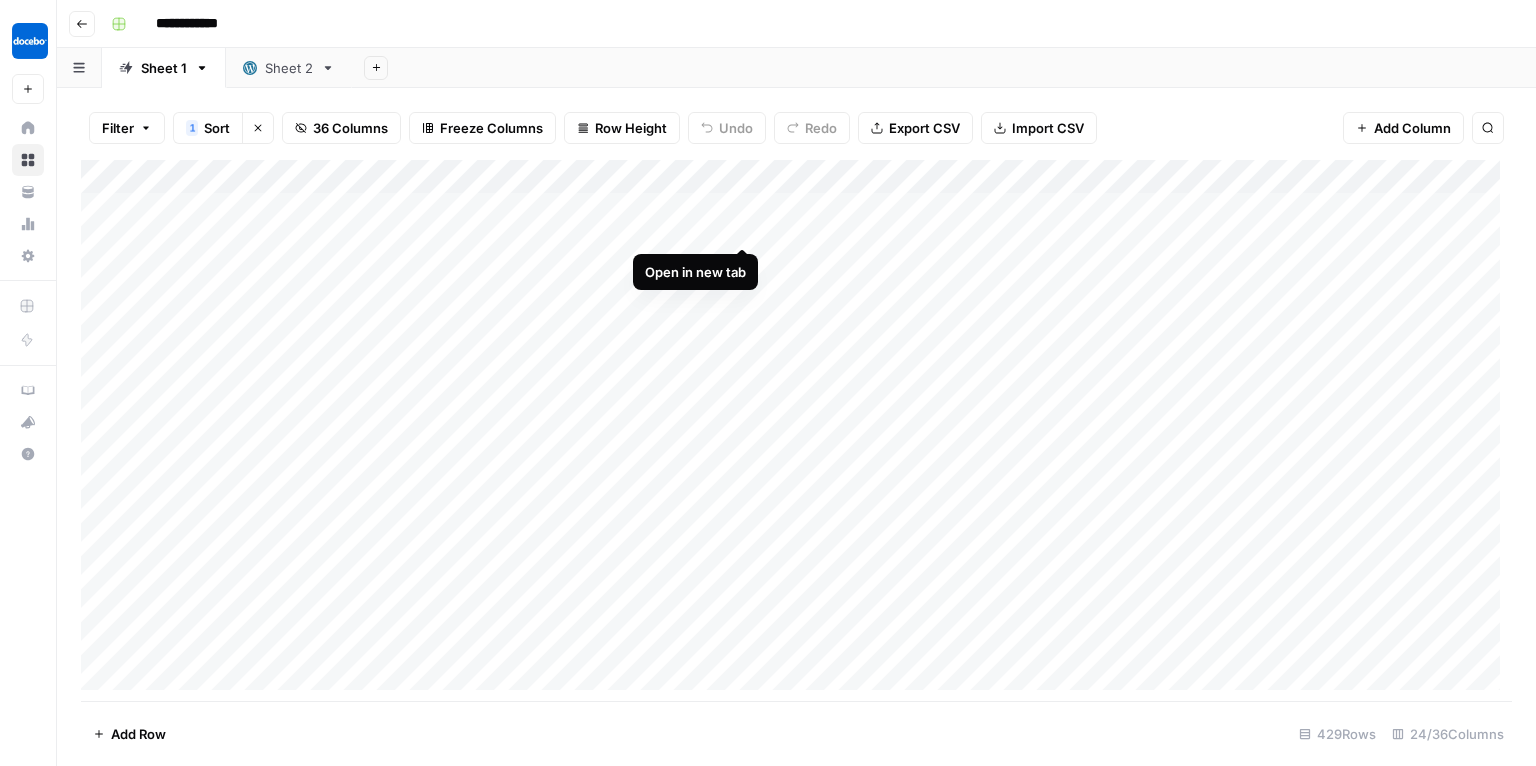 click on "Add Column" at bounding box center [796, 431] 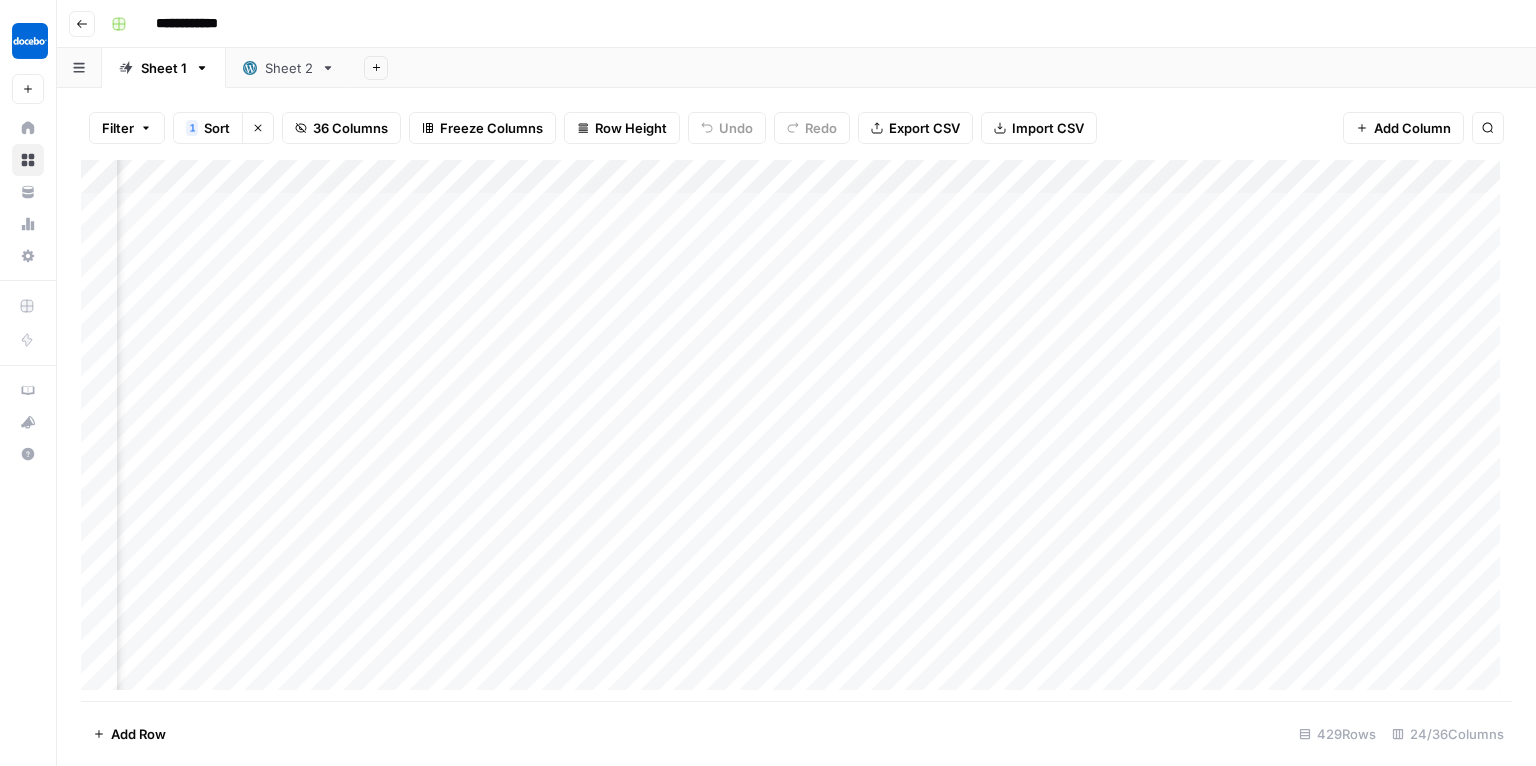 scroll, scrollTop: 0, scrollLeft: 1051, axis: horizontal 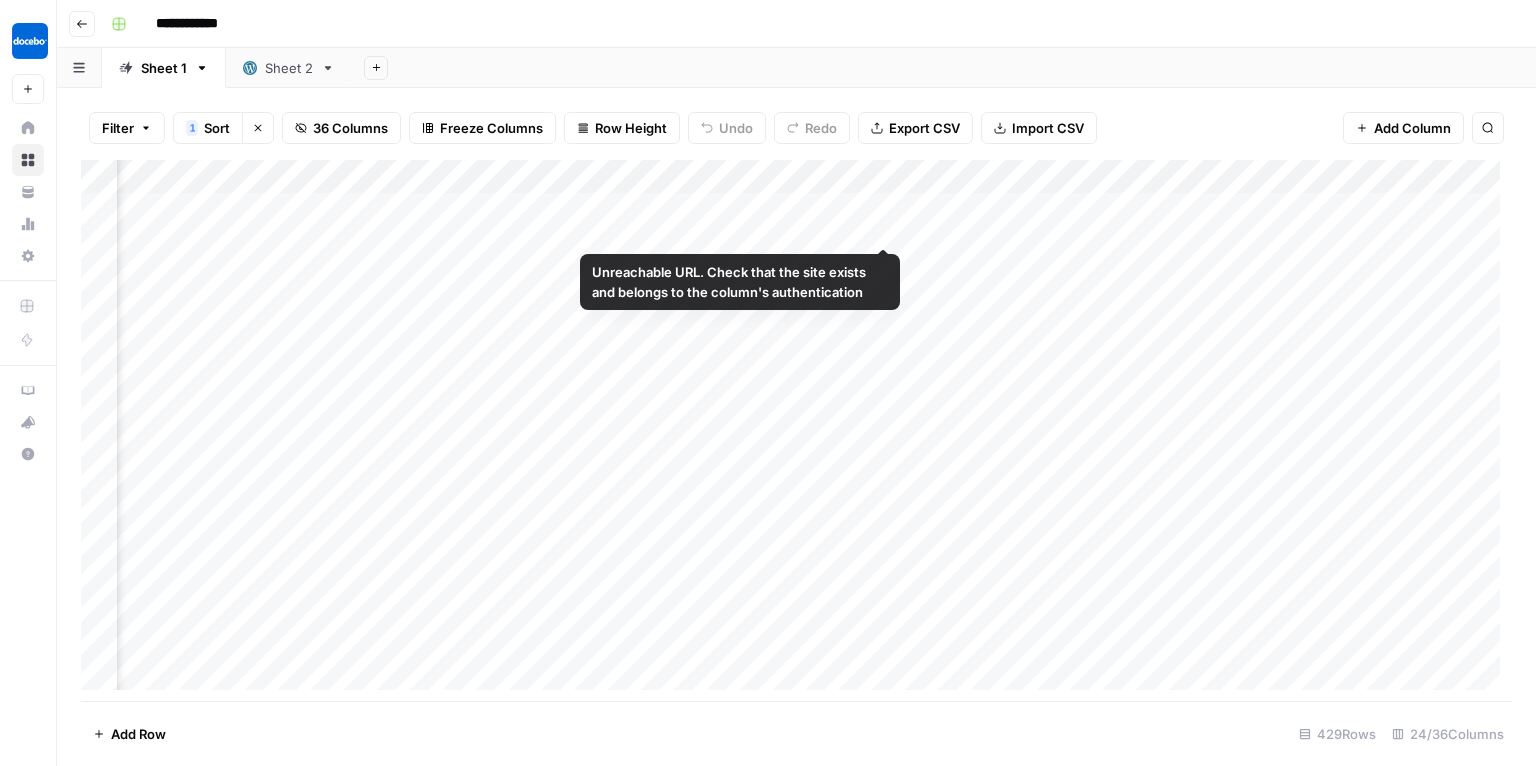 click on "Add Column" at bounding box center (796, 431) 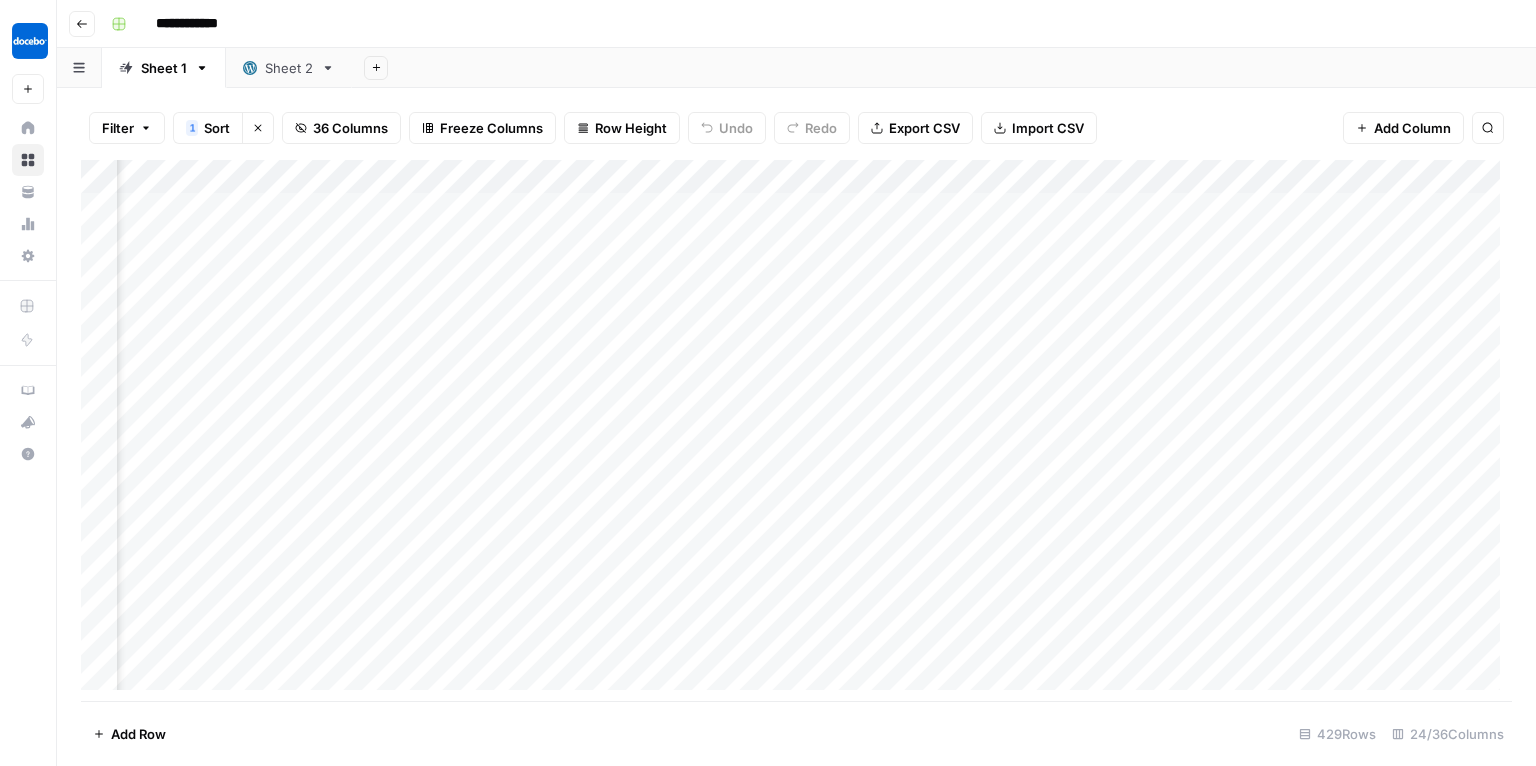 scroll, scrollTop: 0, scrollLeft: 0, axis: both 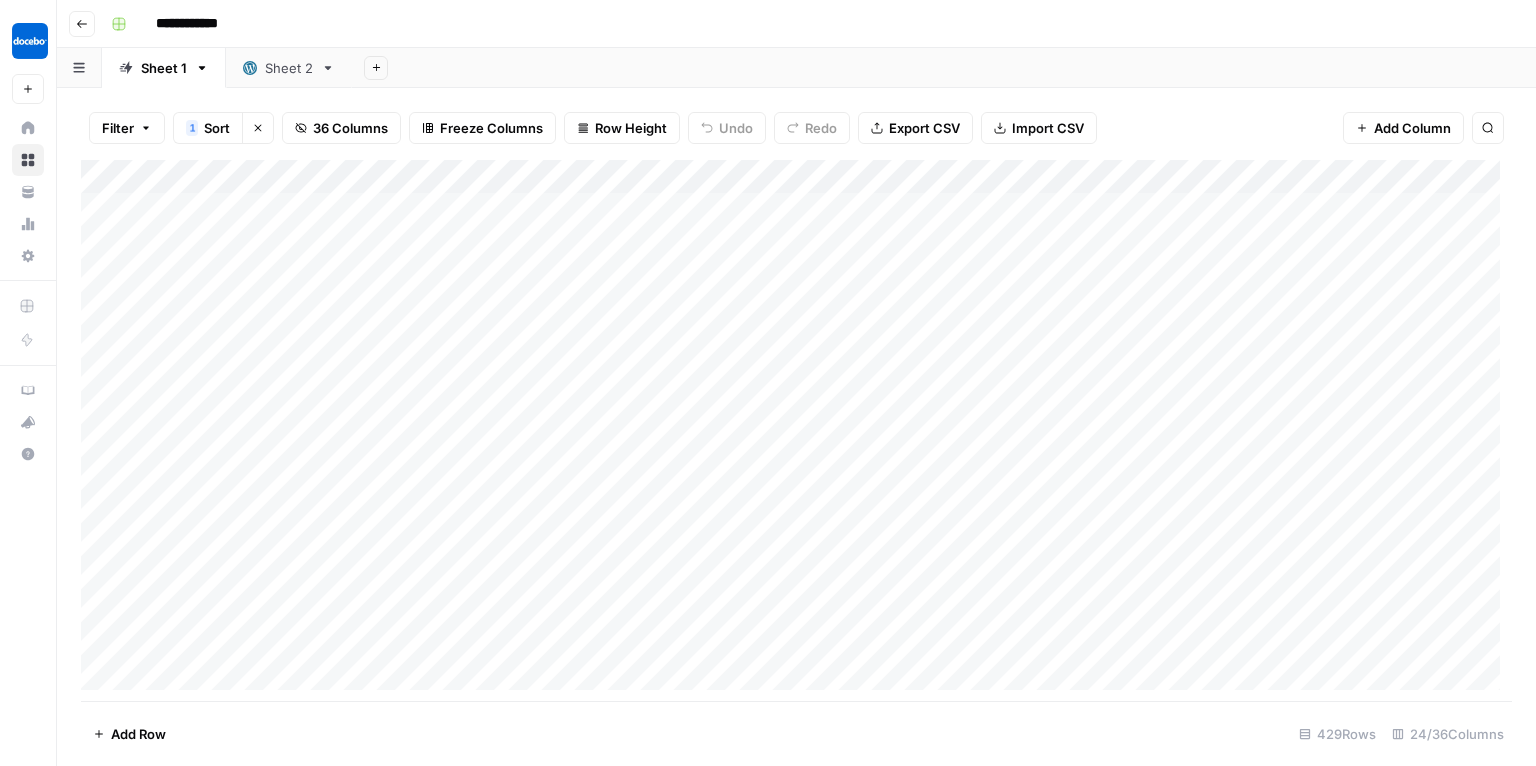click on "Add Column" at bounding box center (796, 431) 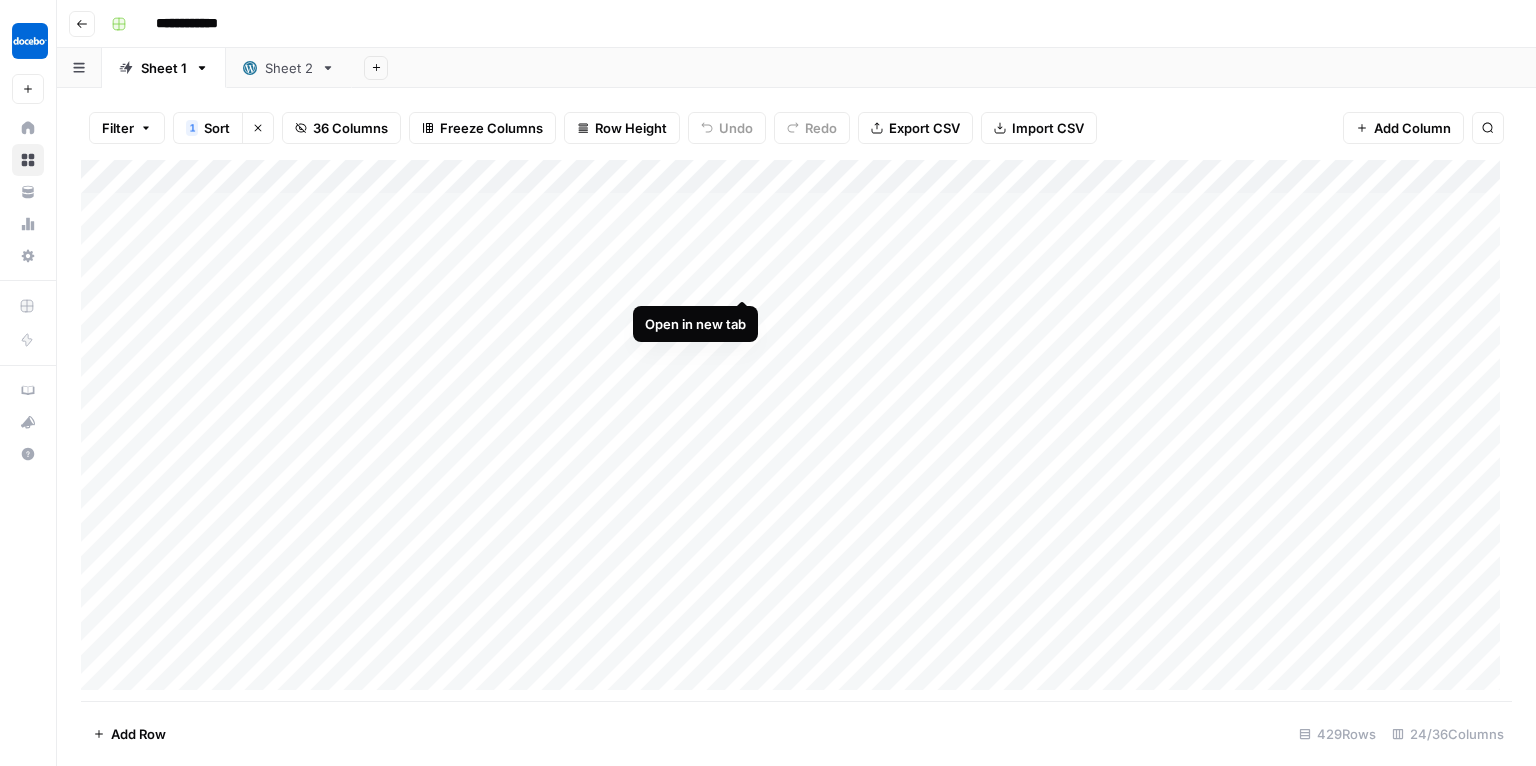 click on "Add Column" at bounding box center (796, 431) 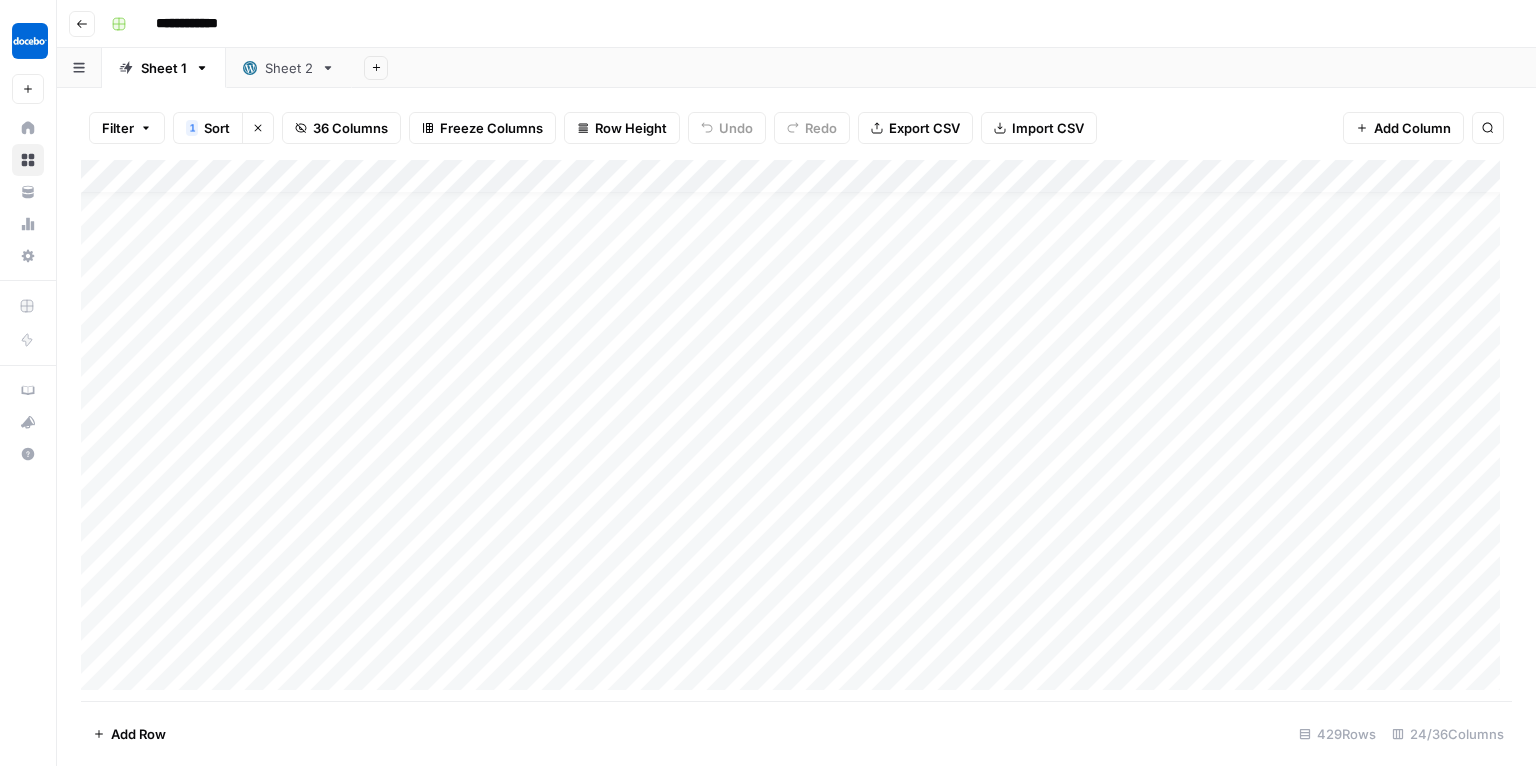 scroll, scrollTop: 42, scrollLeft: 0, axis: vertical 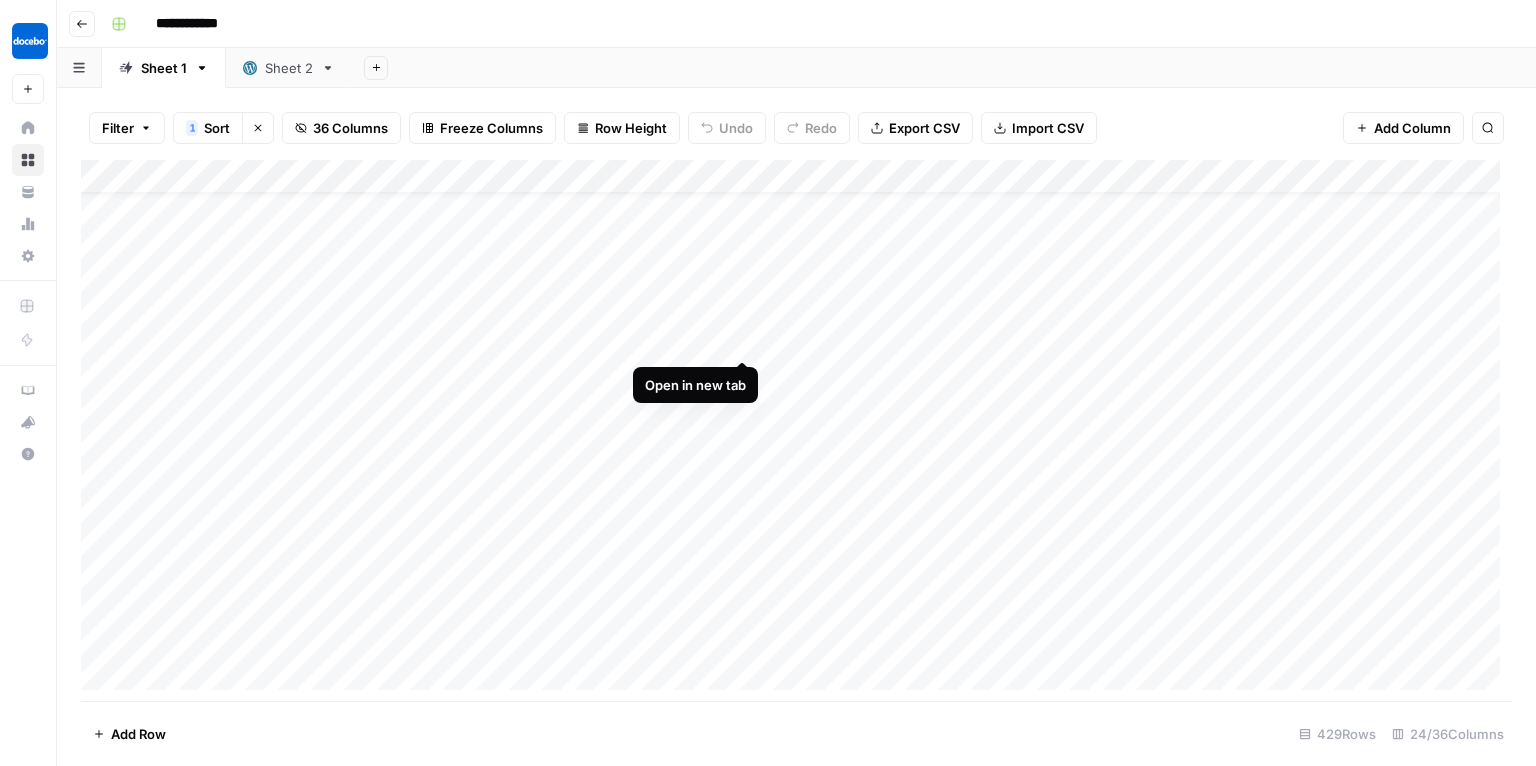 click on "Add Column" at bounding box center [796, 431] 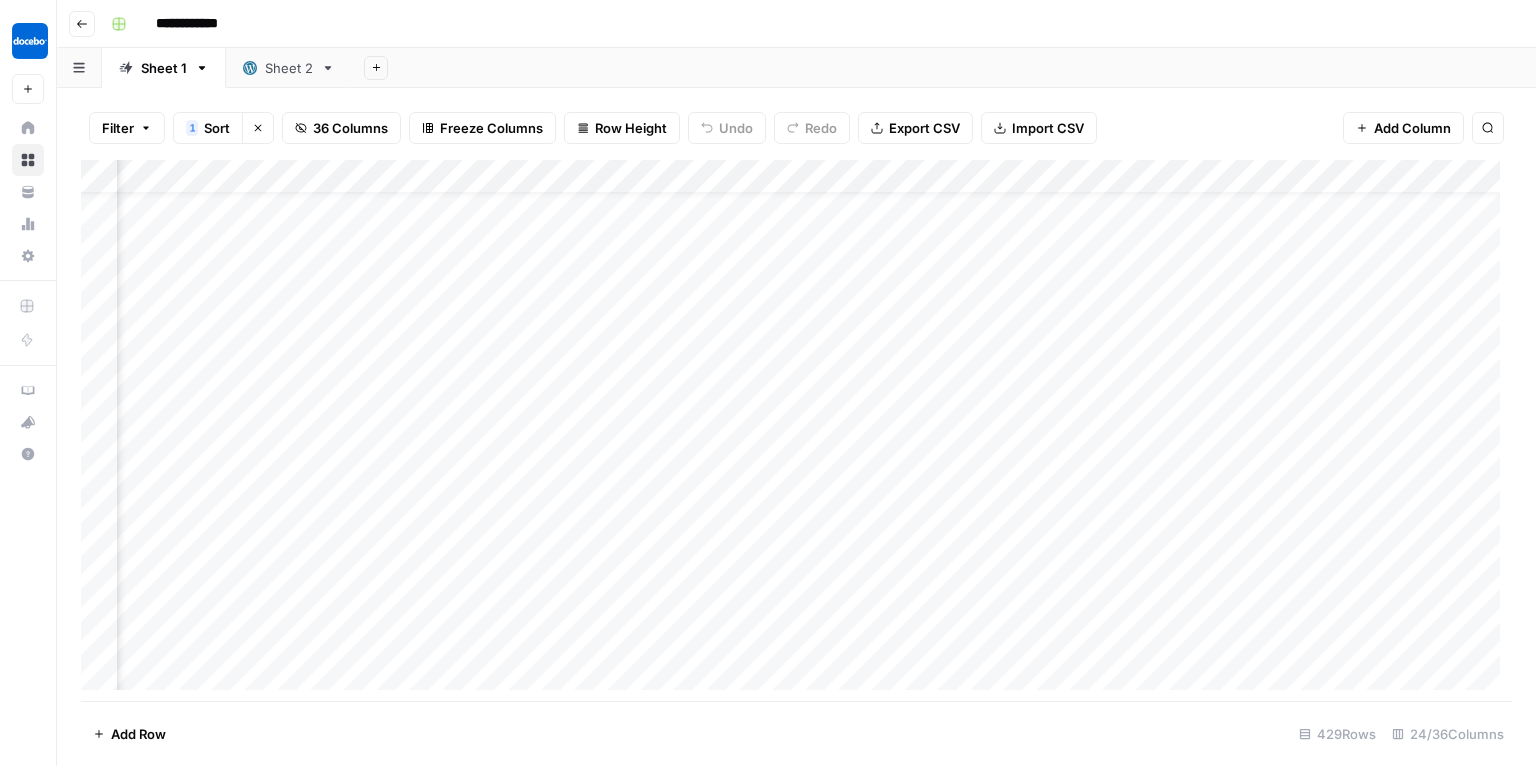 scroll, scrollTop: 42, scrollLeft: 1856, axis: both 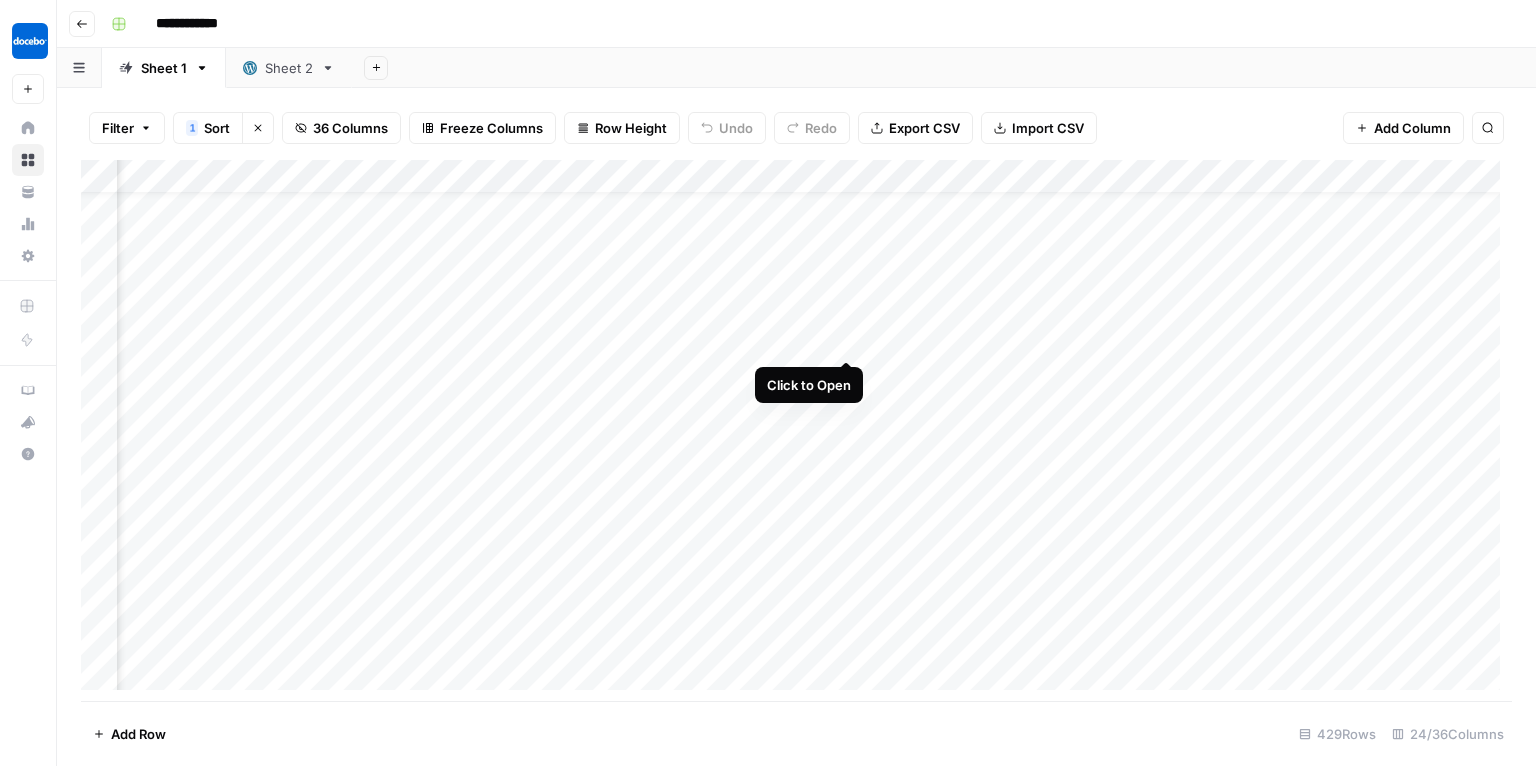 click on "Add Column" at bounding box center [796, 431] 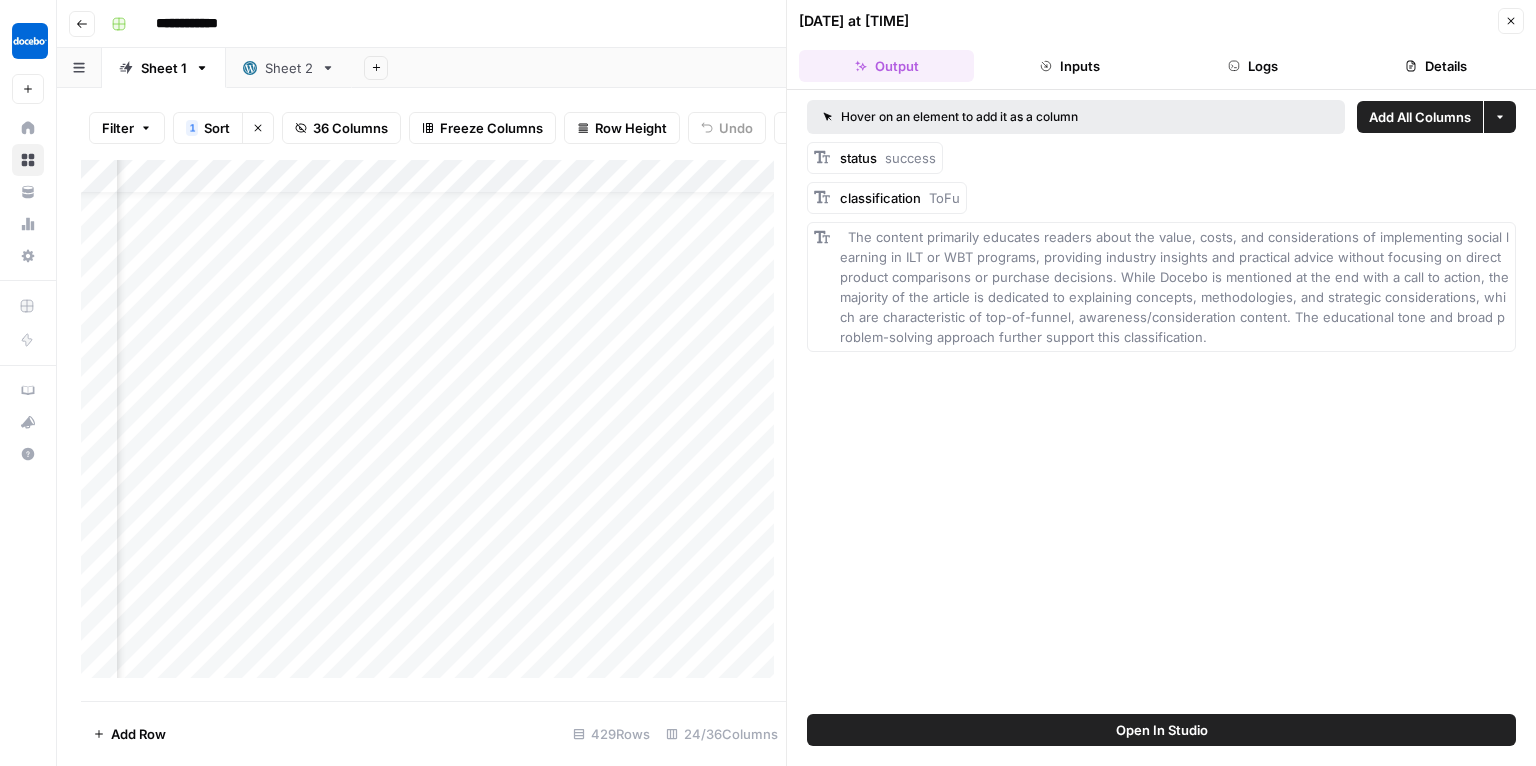 click 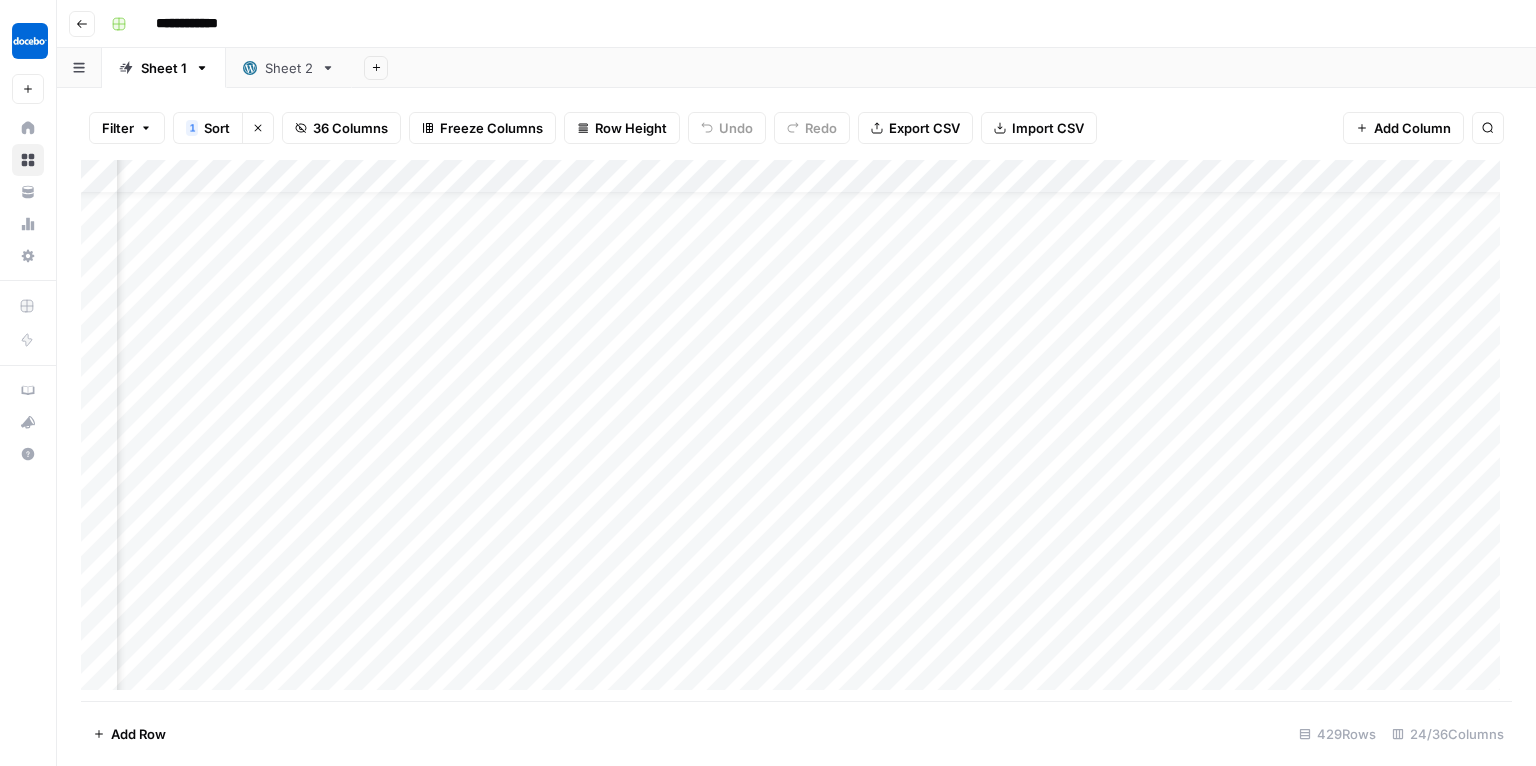 click on "Add Column" at bounding box center (796, 431) 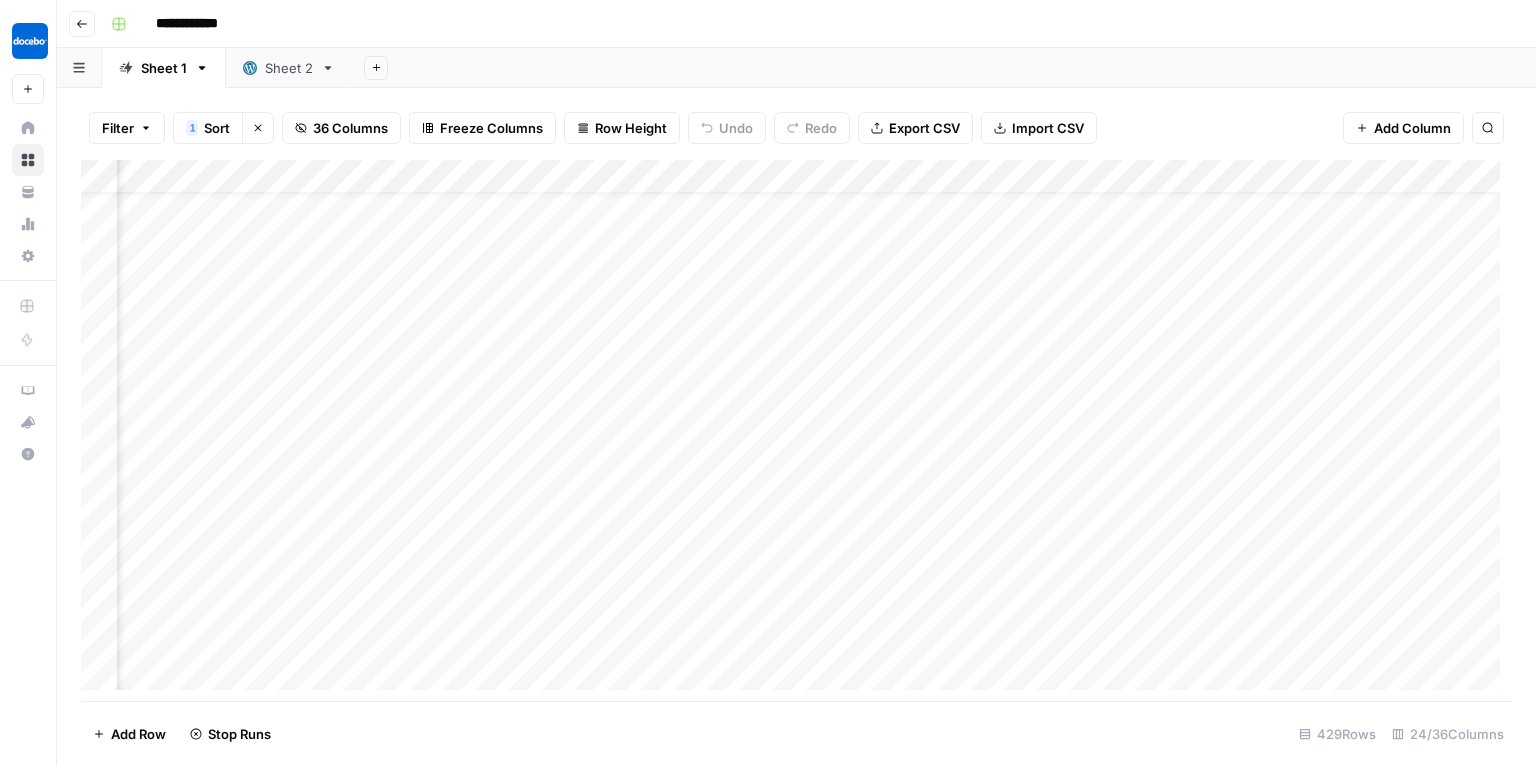 scroll, scrollTop: 42, scrollLeft: 3436, axis: both 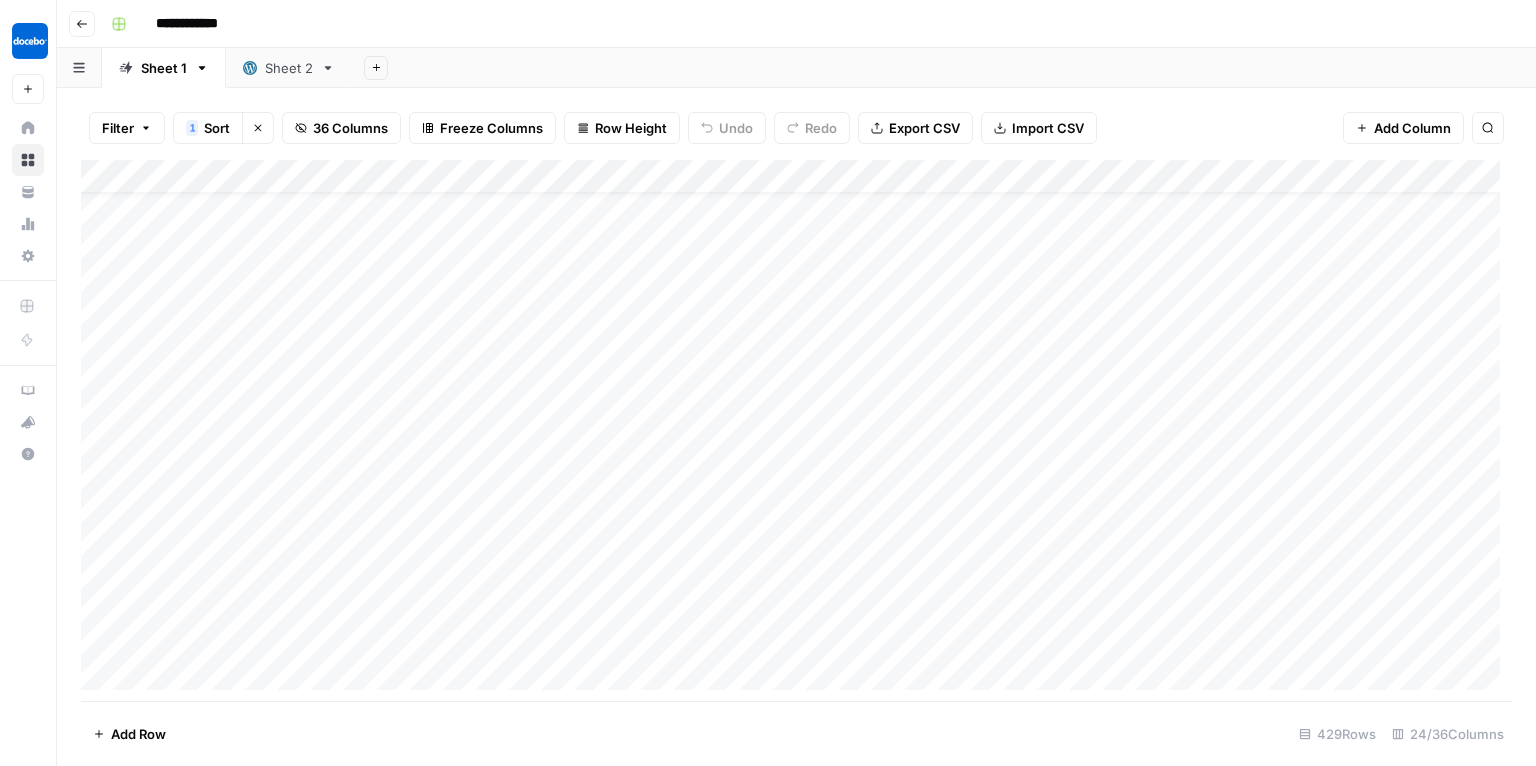 click on "Add Column" at bounding box center (796, 431) 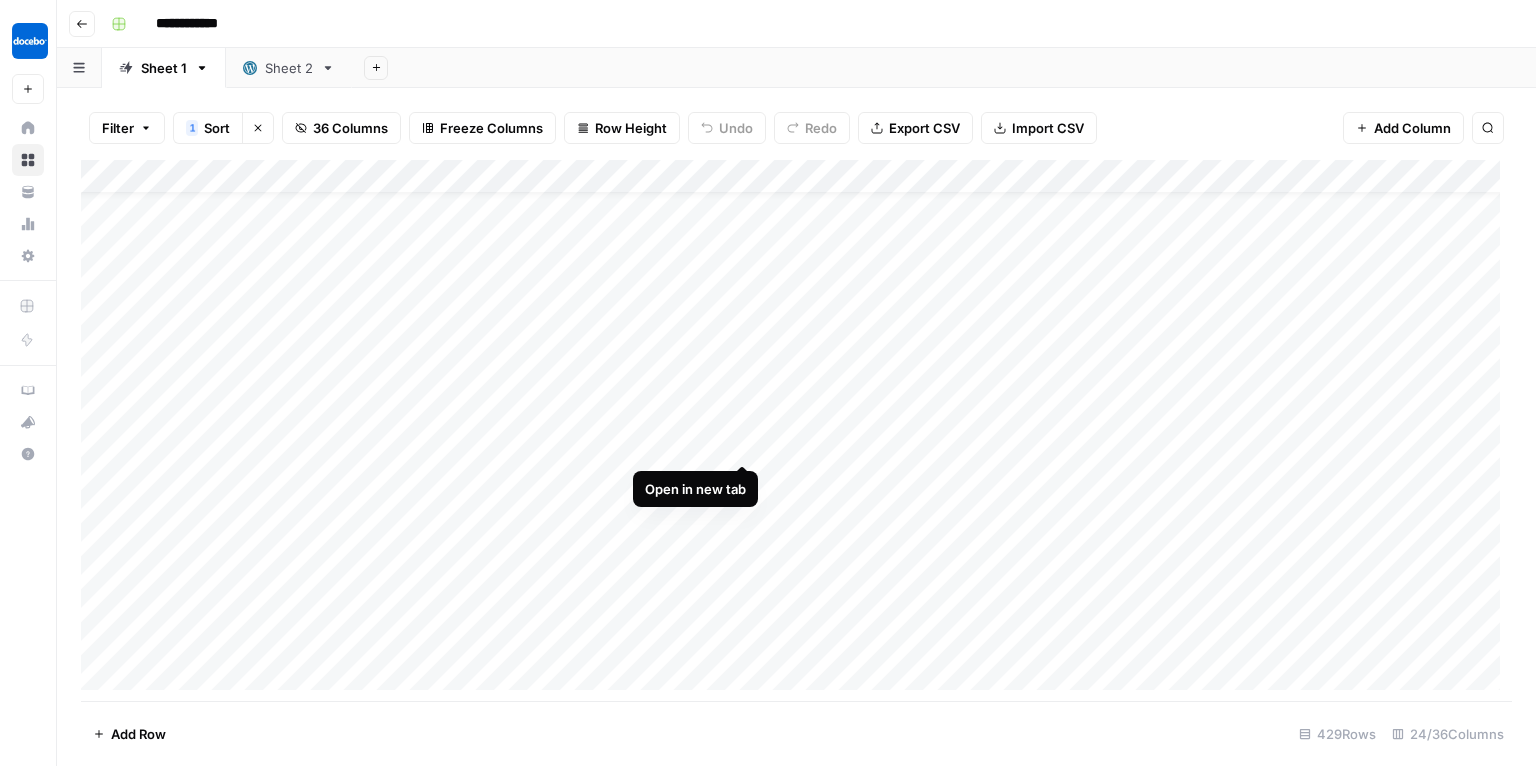 click on "Add Column" at bounding box center (796, 431) 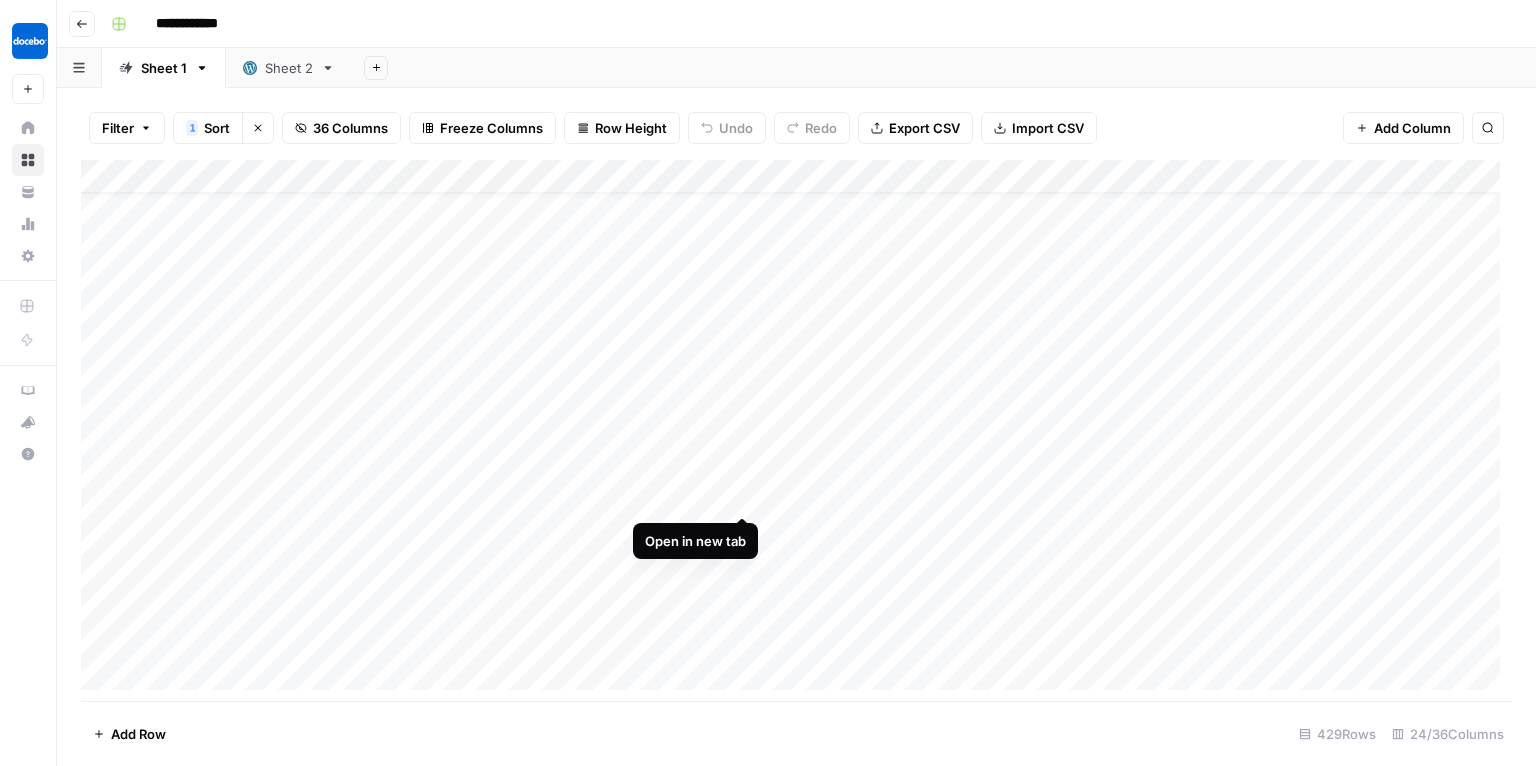 click on "Add Column" at bounding box center (796, 431) 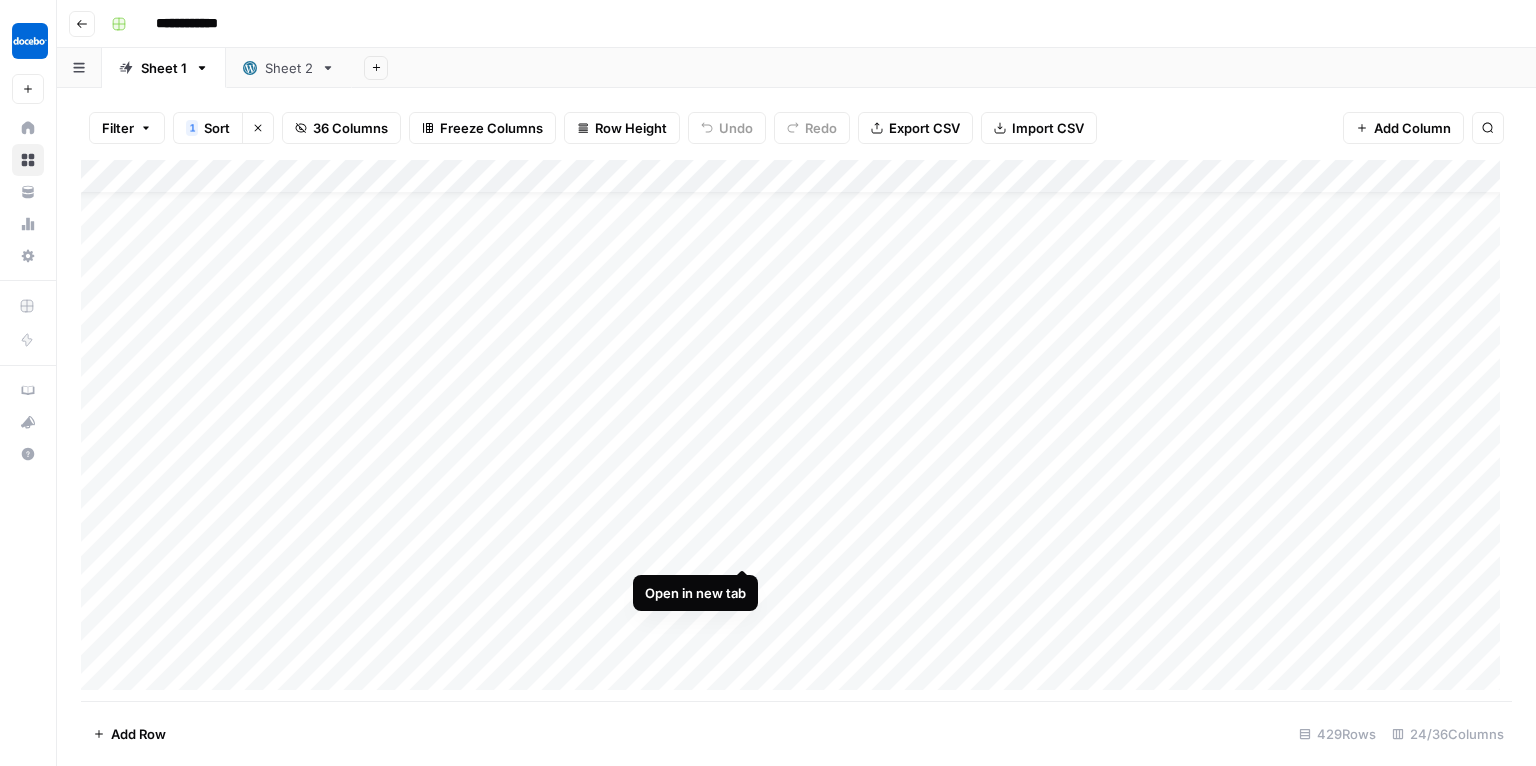 click on "Add Column" at bounding box center [796, 431] 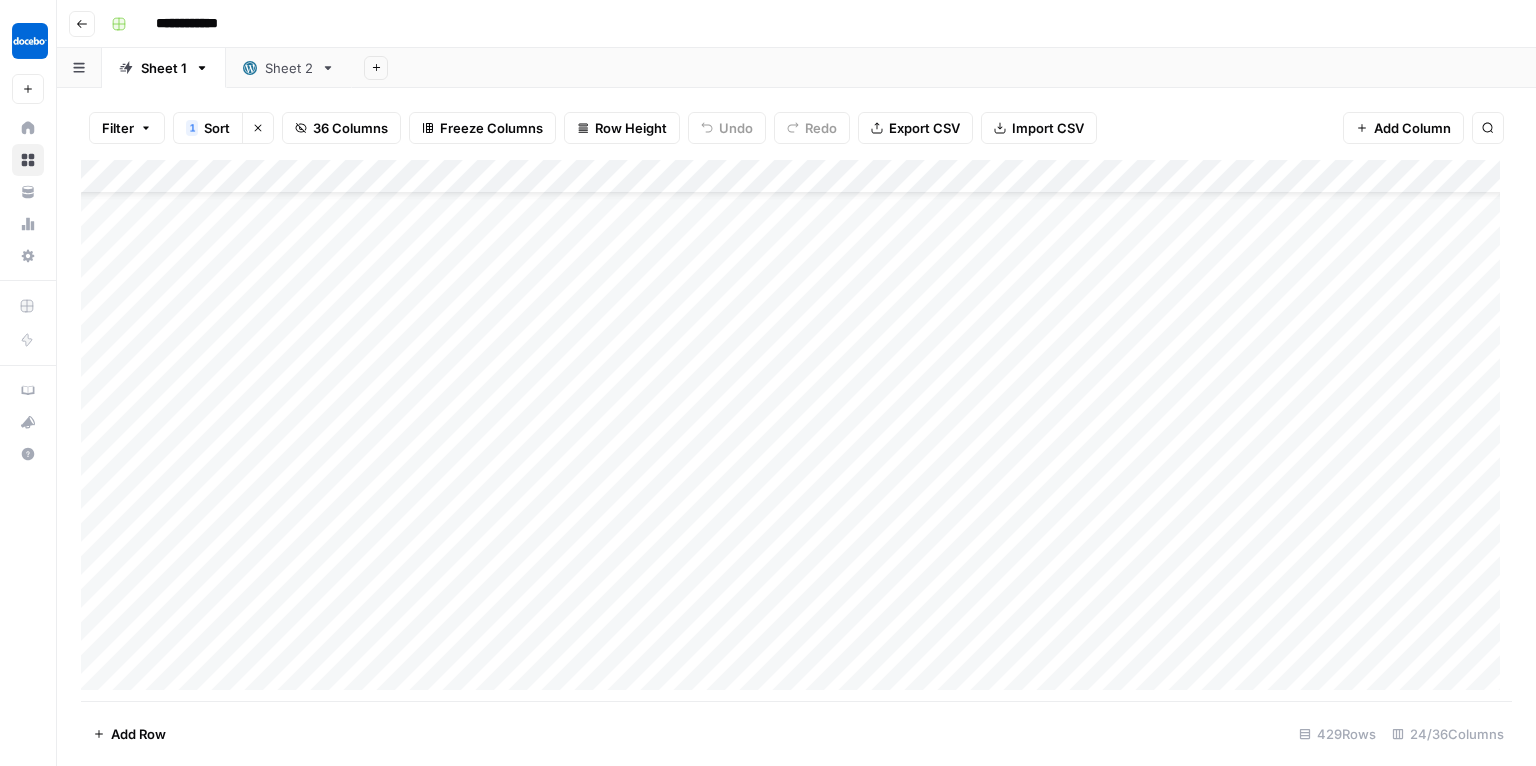 scroll, scrollTop: 117, scrollLeft: 0, axis: vertical 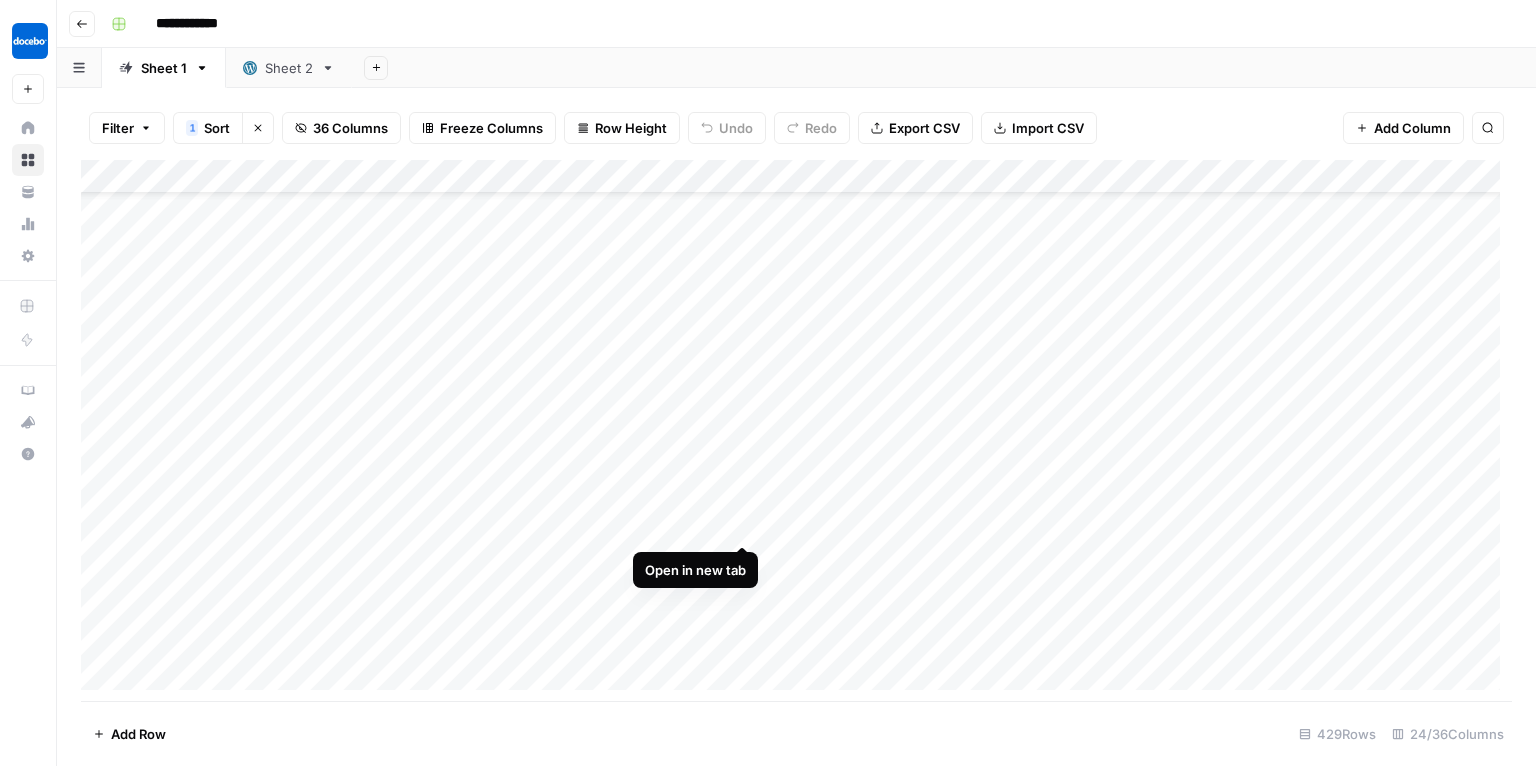 click on "Add Column" at bounding box center [796, 431] 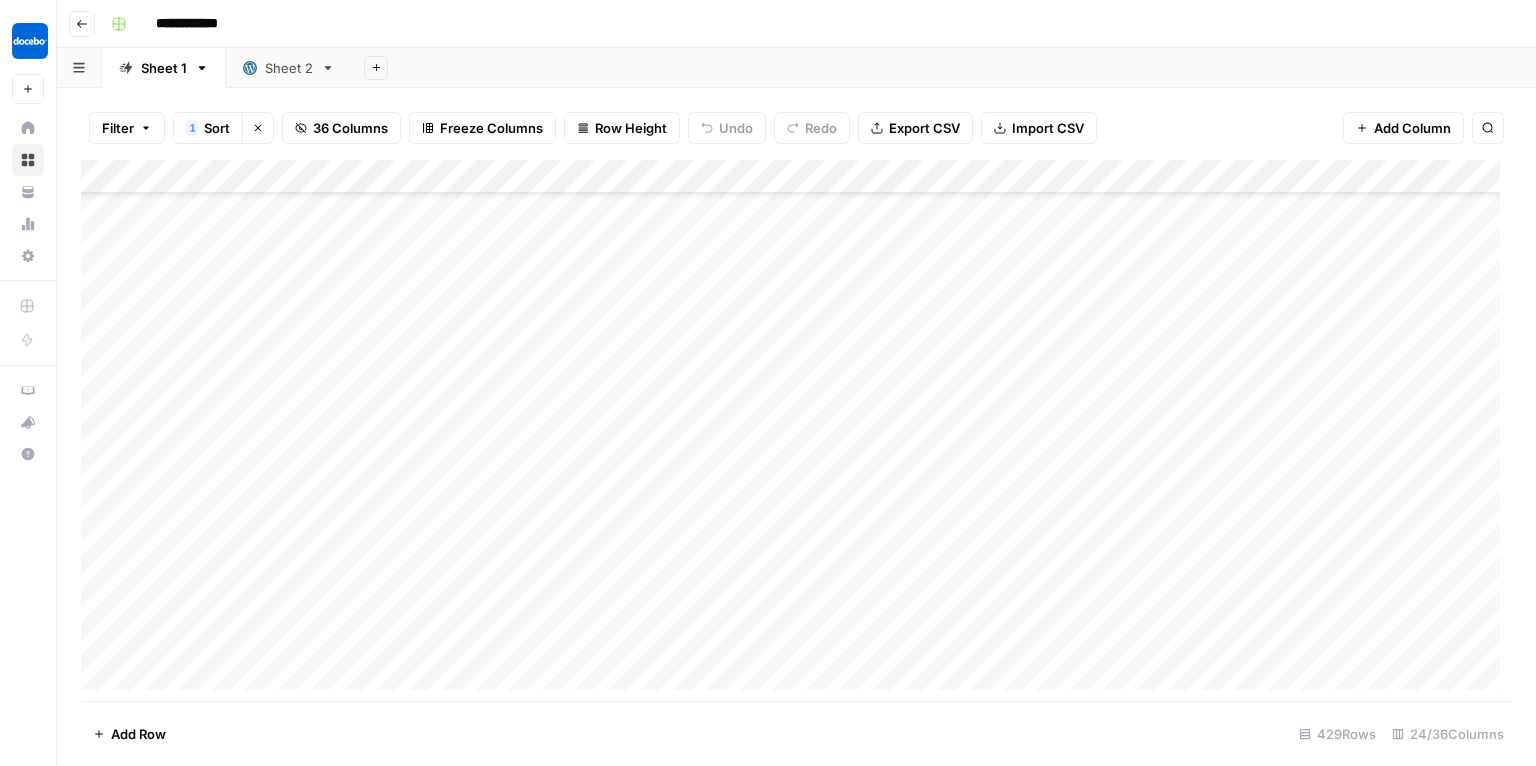 scroll, scrollTop: 199, scrollLeft: 0, axis: vertical 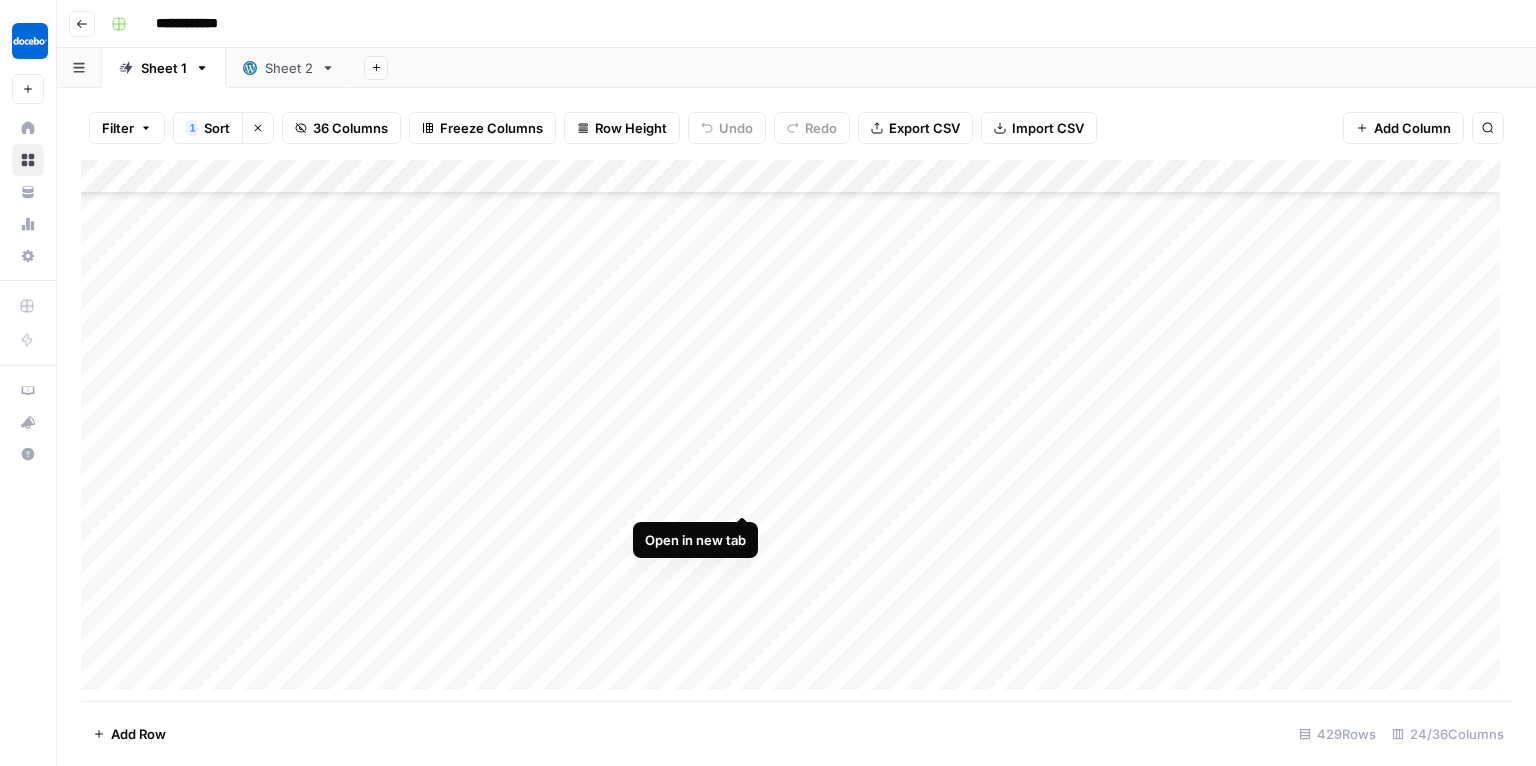 click on "Add Column" at bounding box center [796, 431] 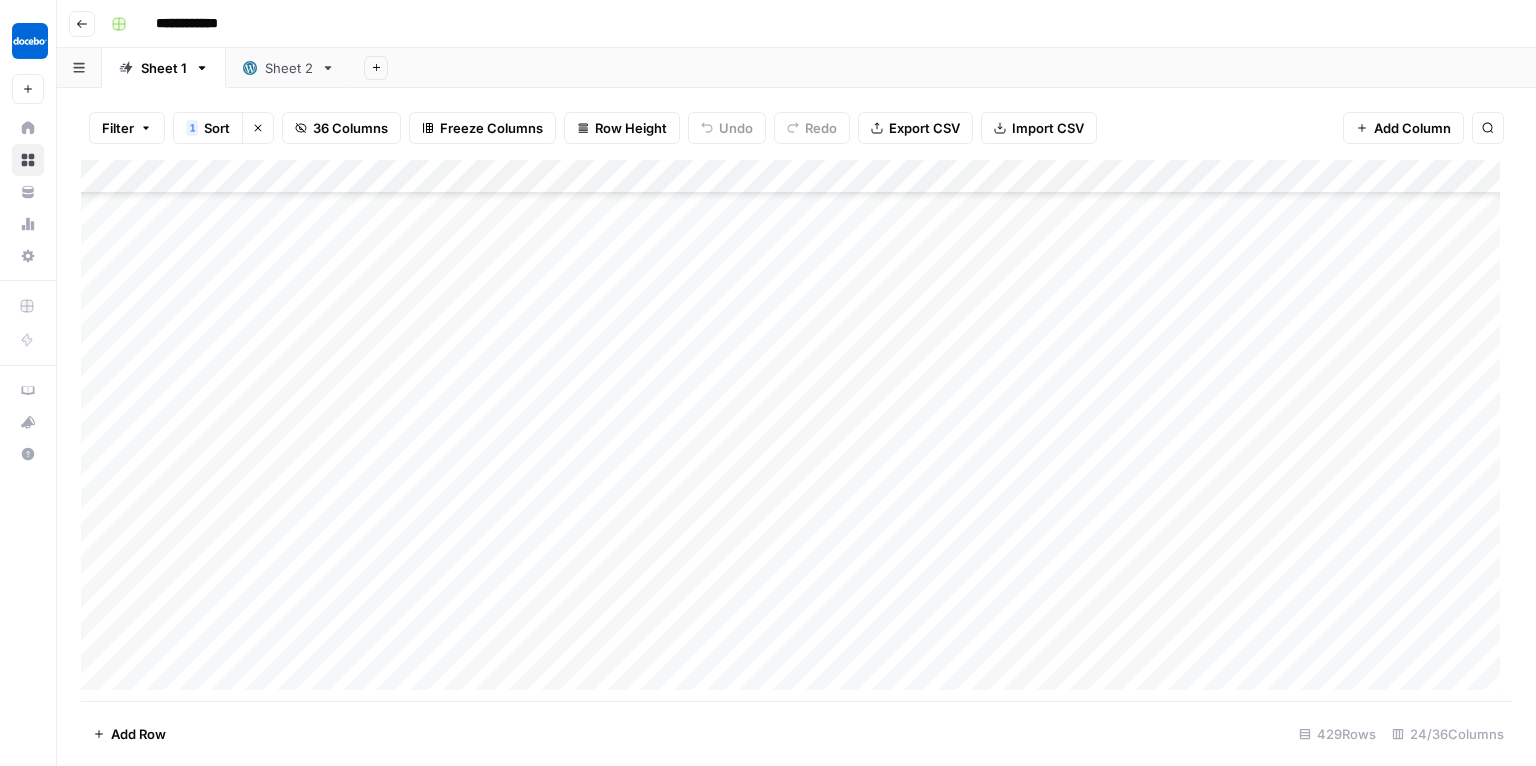 scroll, scrollTop: 286, scrollLeft: 0, axis: vertical 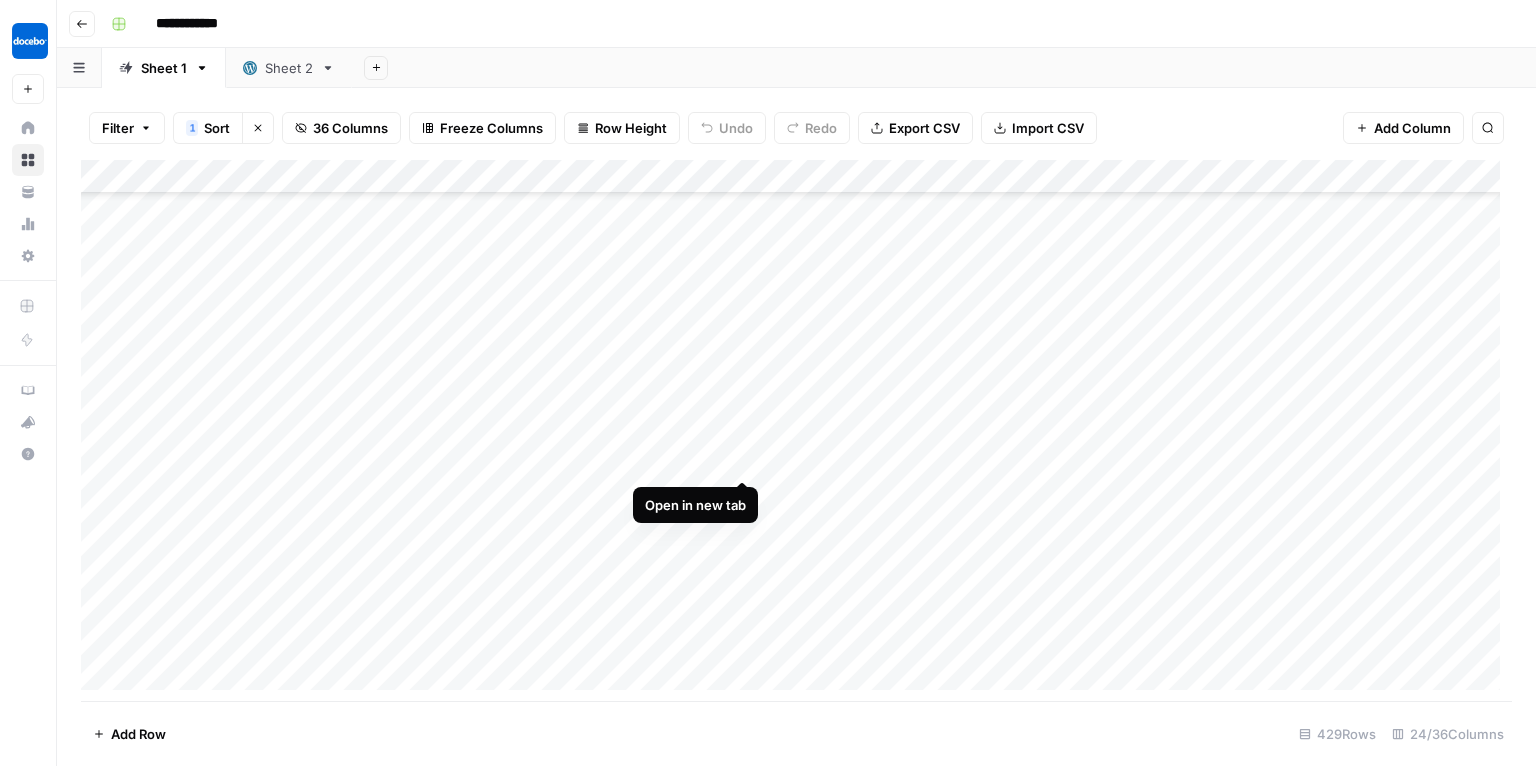 click on "Add Column" at bounding box center [796, 431] 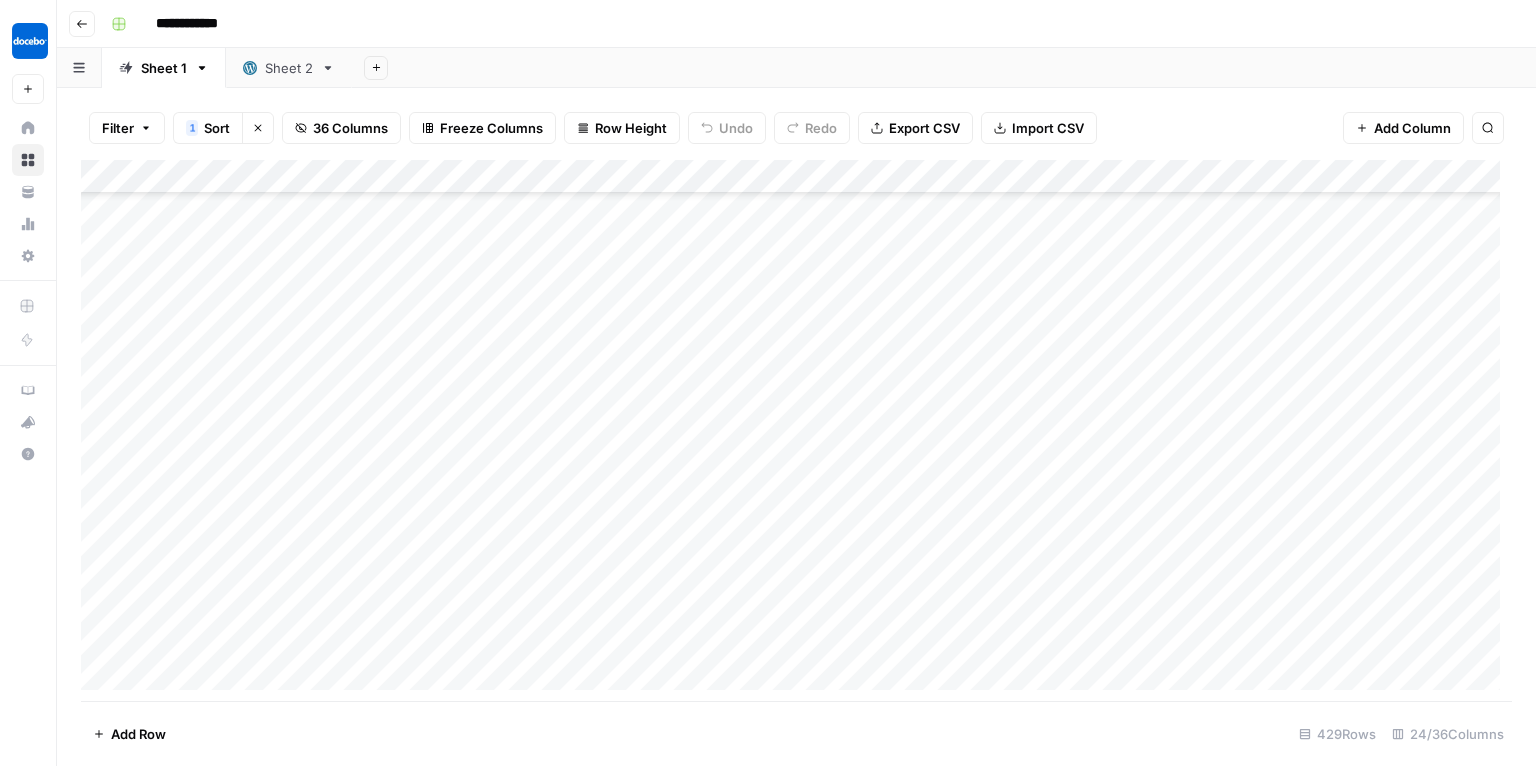 scroll, scrollTop: 308, scrollLeft: 0, axis: vertical 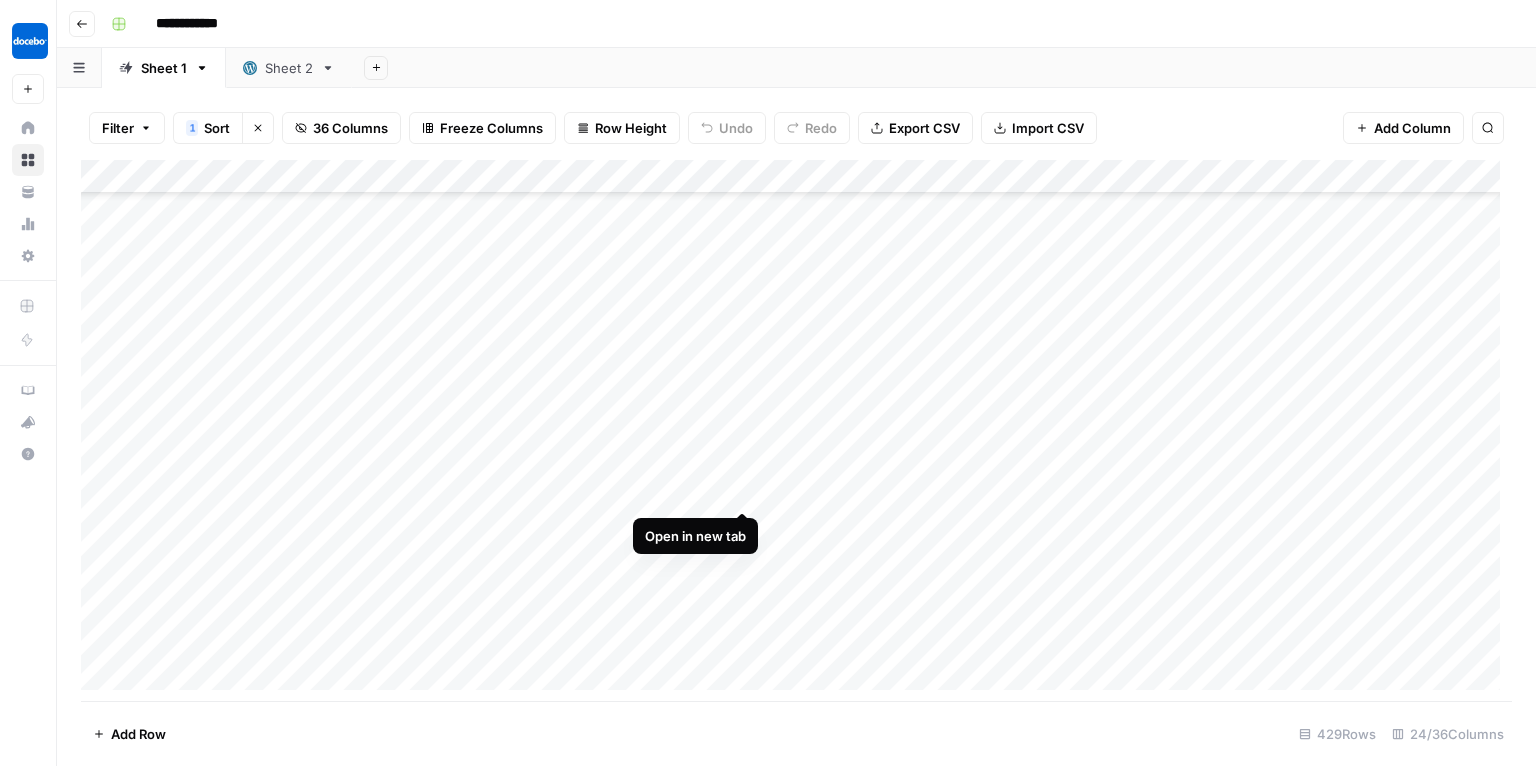 click on "Add Column" at bounding box center [796, 431] 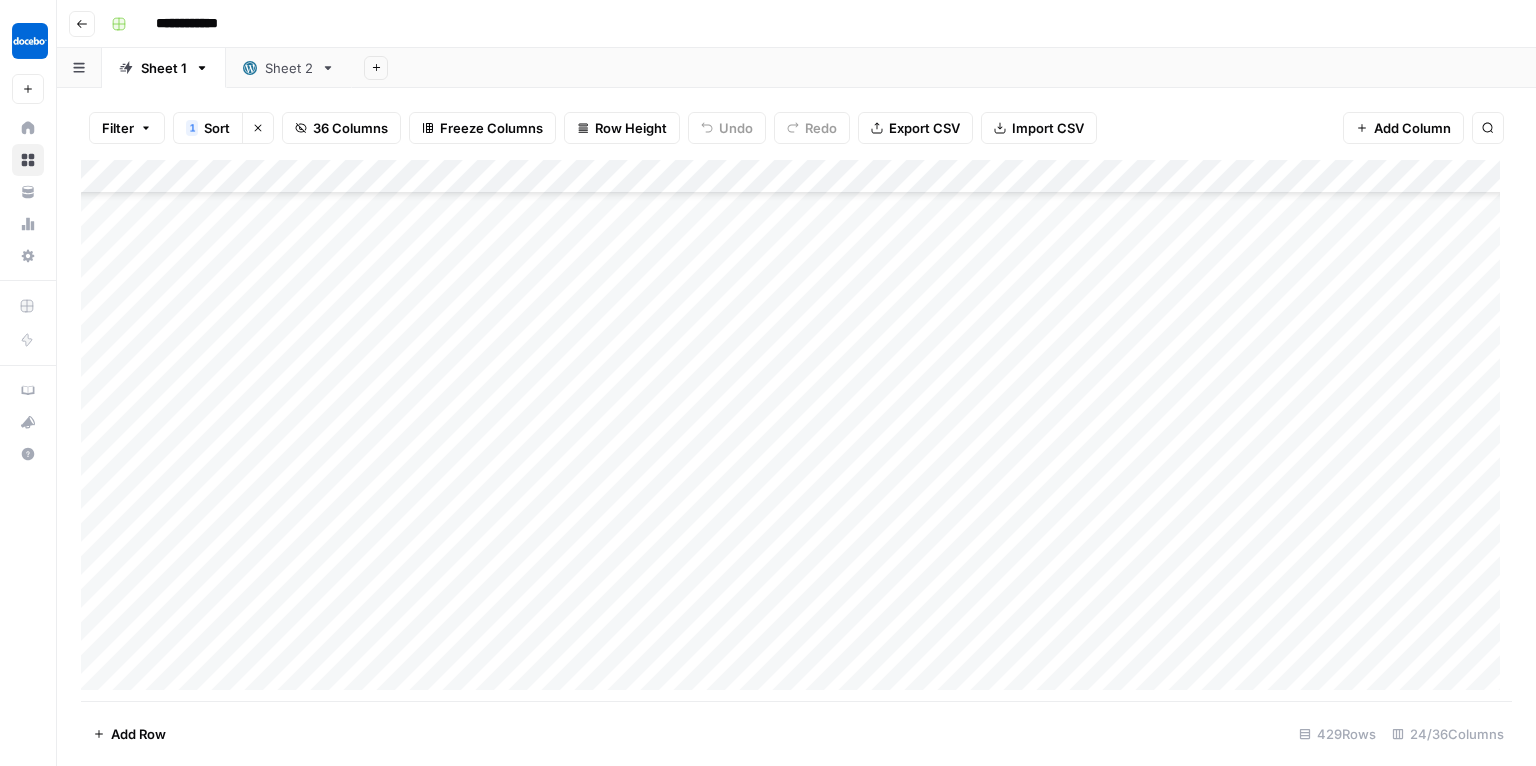 scroll, scrollTop: 394, scrollLeft: 0, axis: vertical 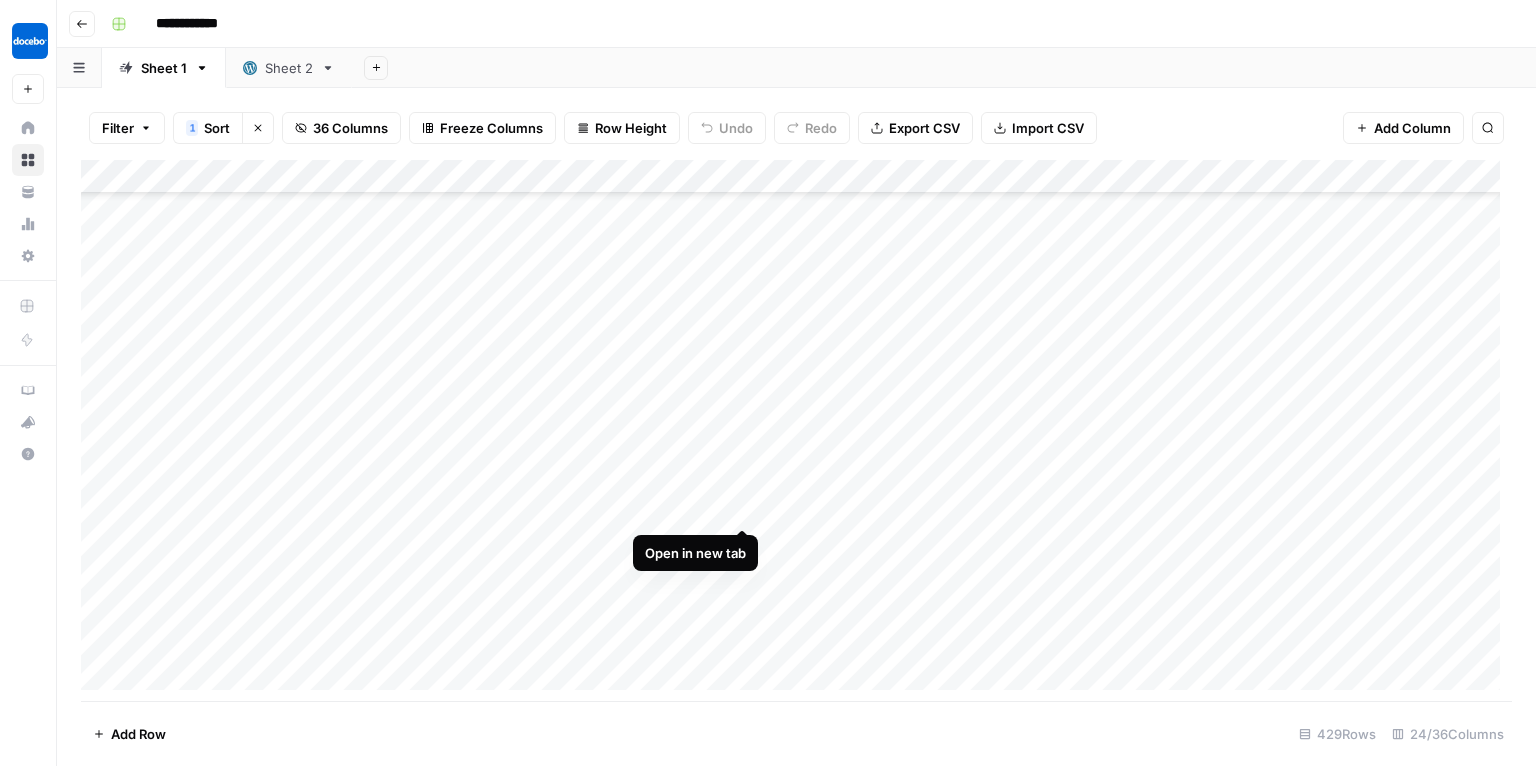 click on "Add Column" at bounding box center [796, 431] 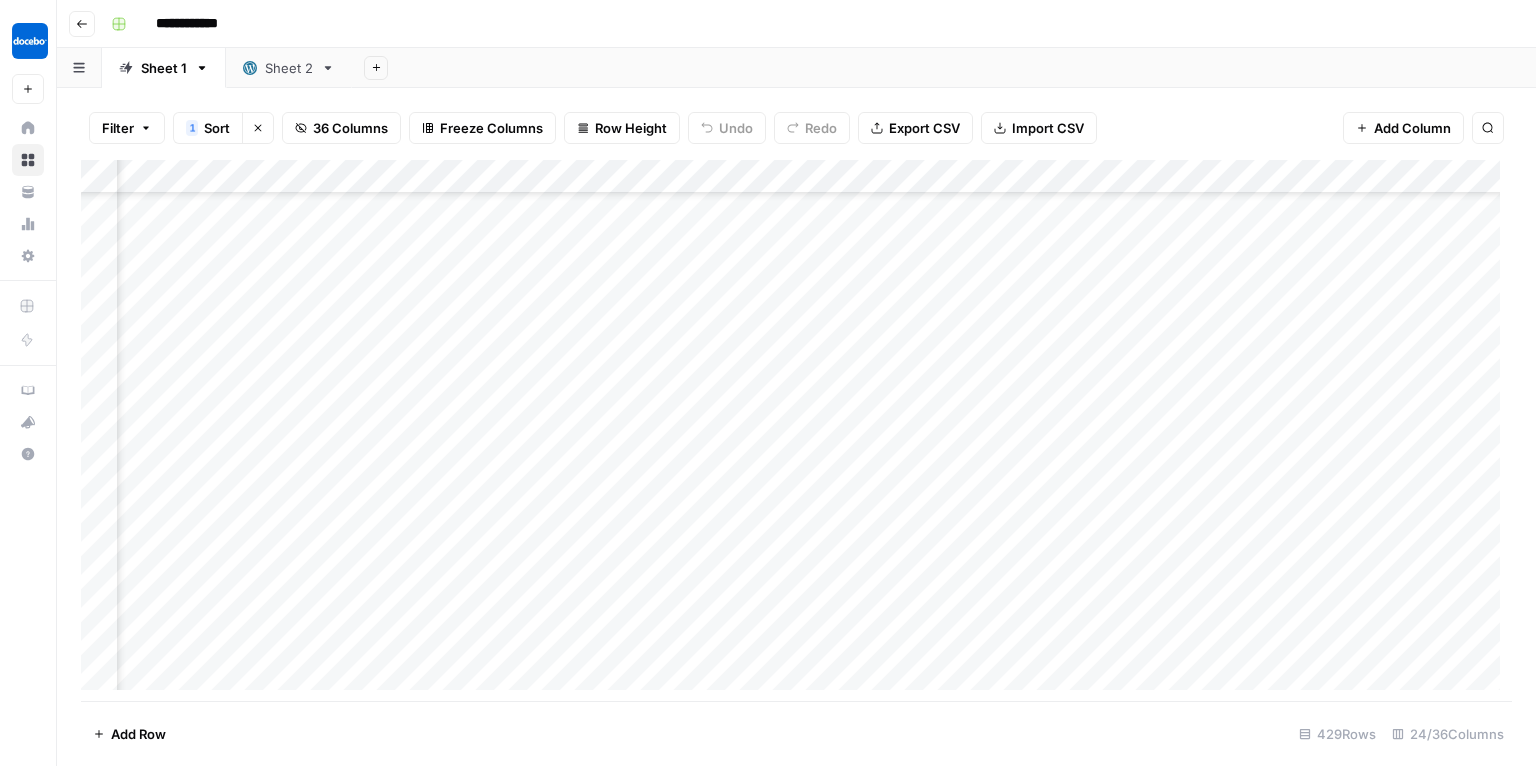 scroll, scrollTop: 394, scrollLeft: 0, axis: vertical 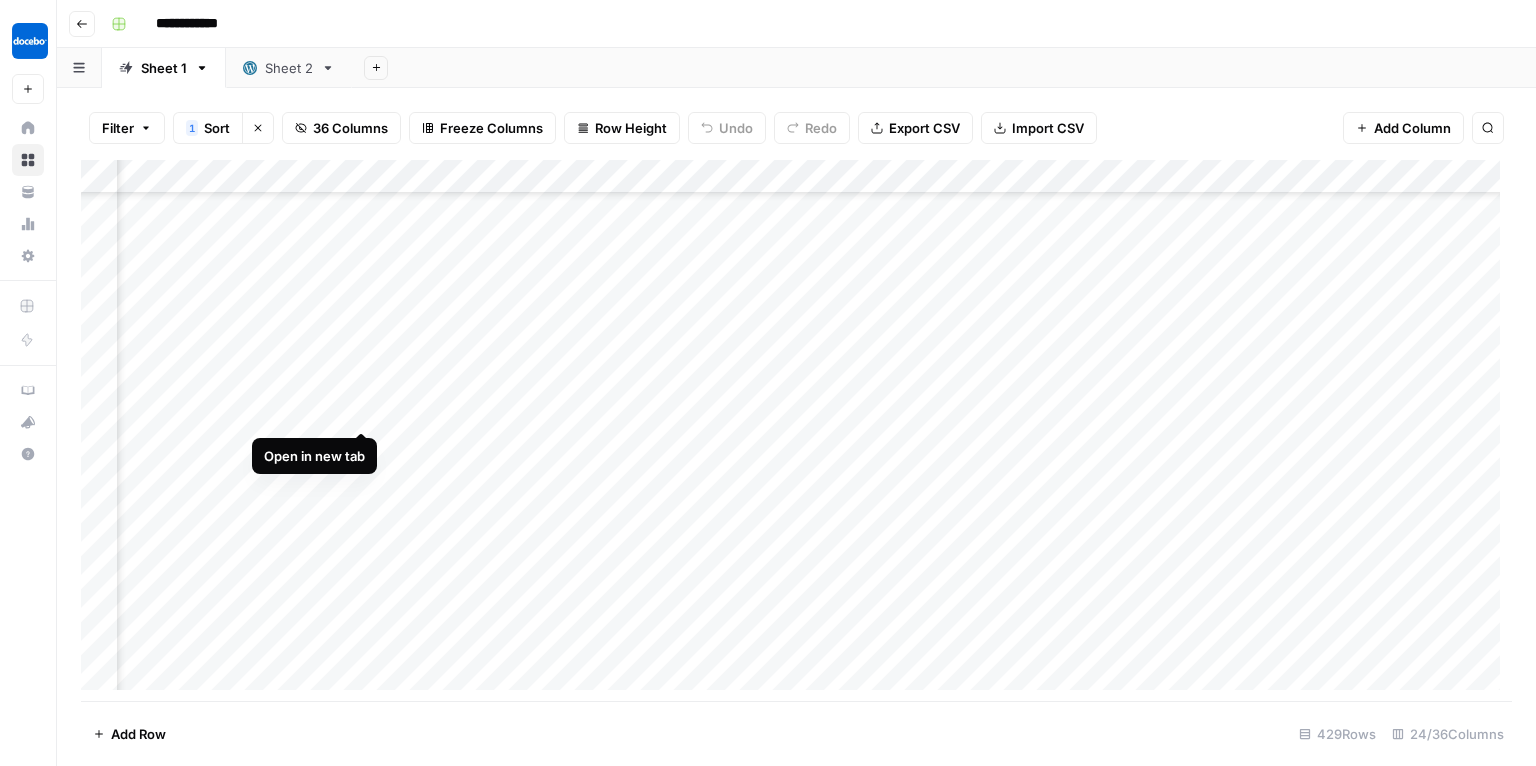click on "Add Column" at bounding box center [796, 431] 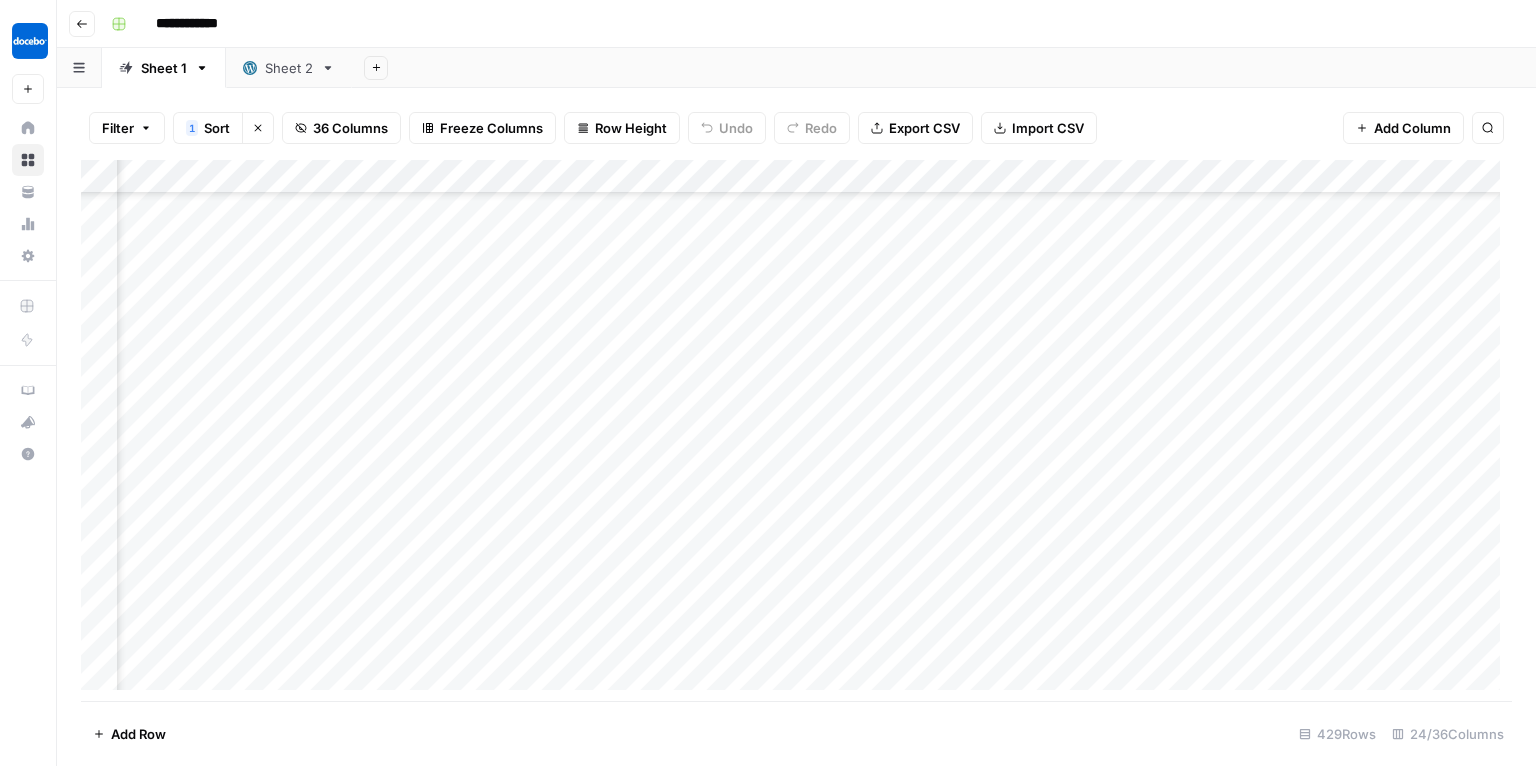 click on "Add Column" at bounding box center (796, 431) 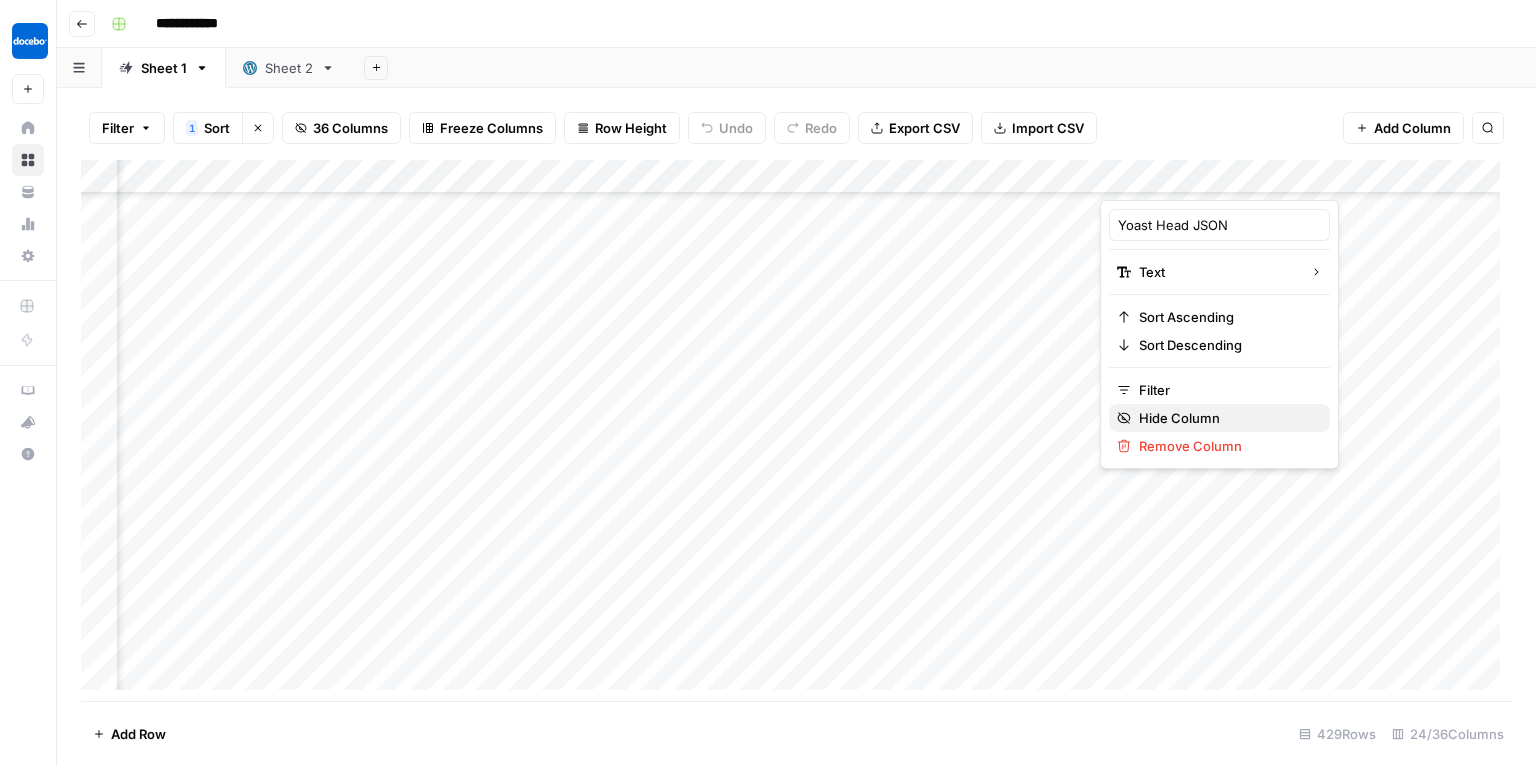 click on "Hide Column" at bounding box center [1226, 418] 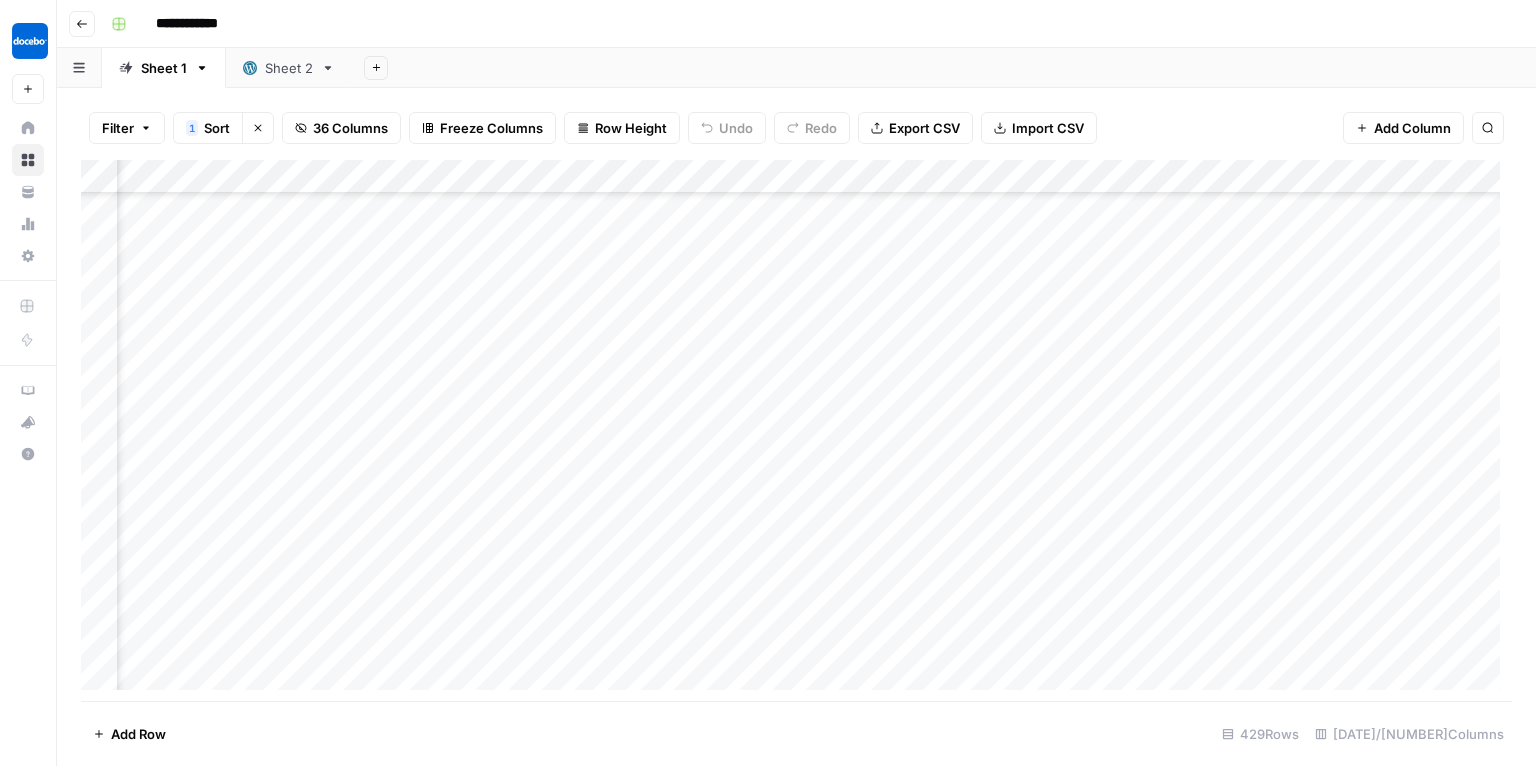 click on "Add Column" at bounding box center [796, 431] 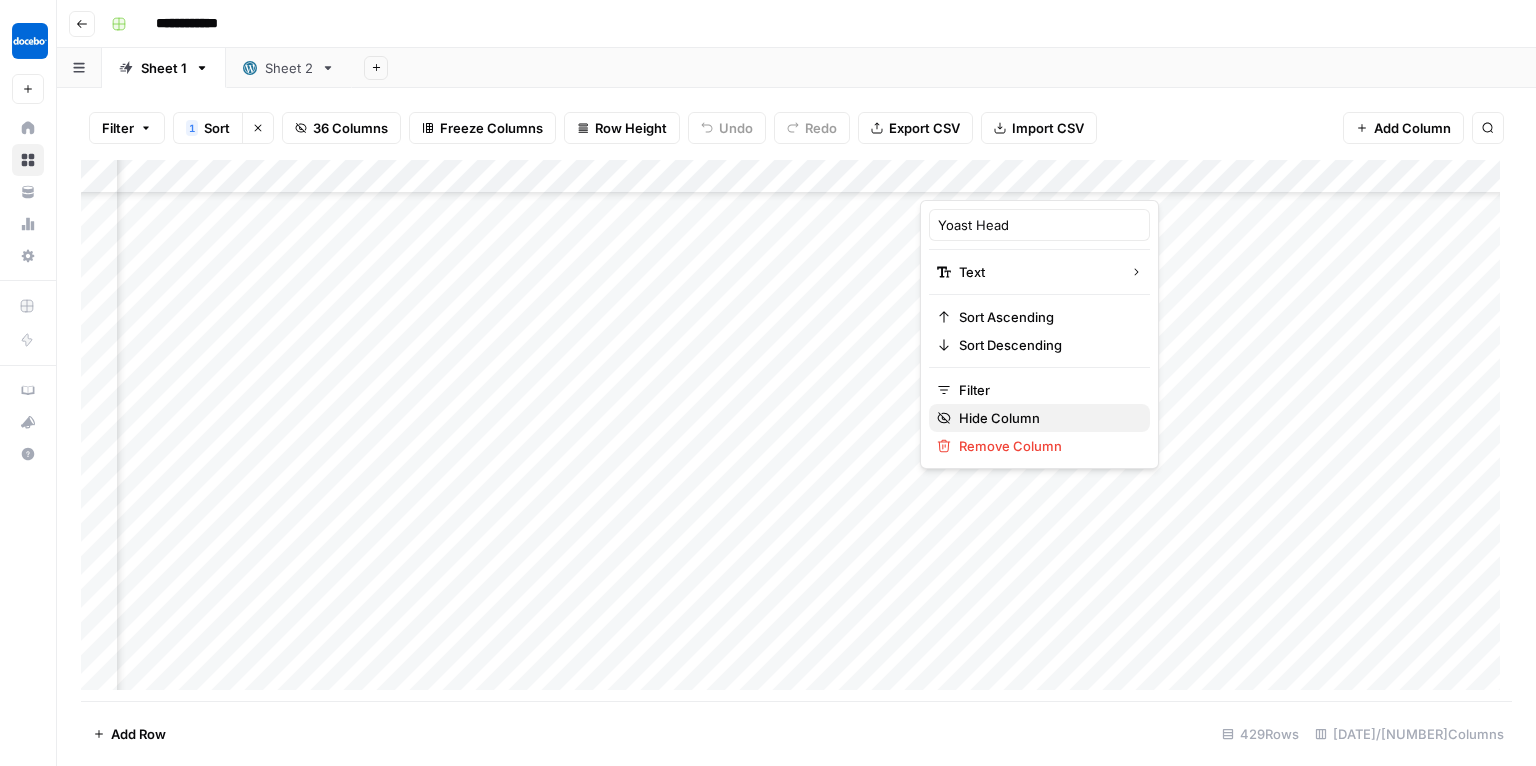 click on "Hide Column" at bounding box center (1046, 418) 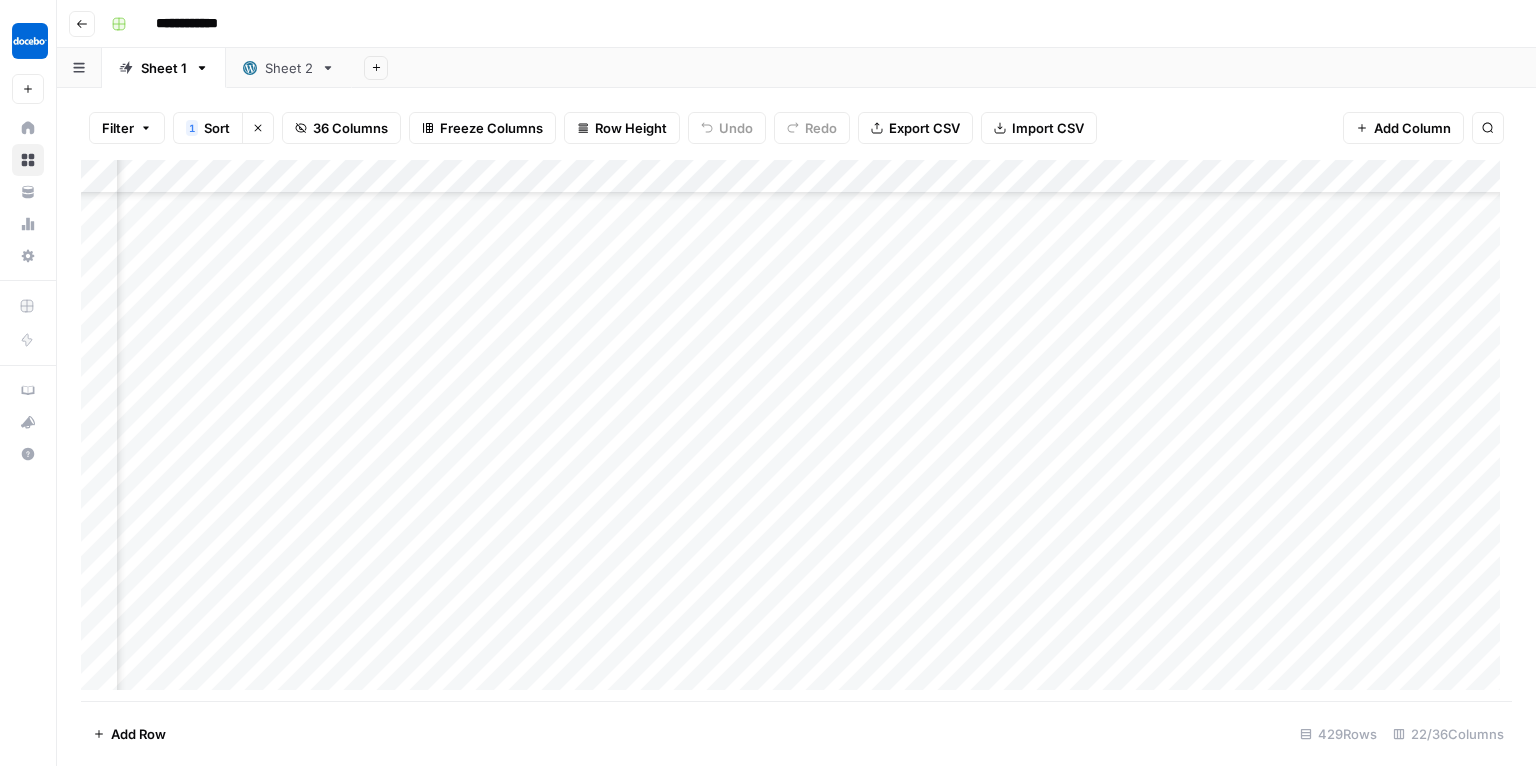 scroll, scrollTop: 660, scrollLeft: 380, axis: both 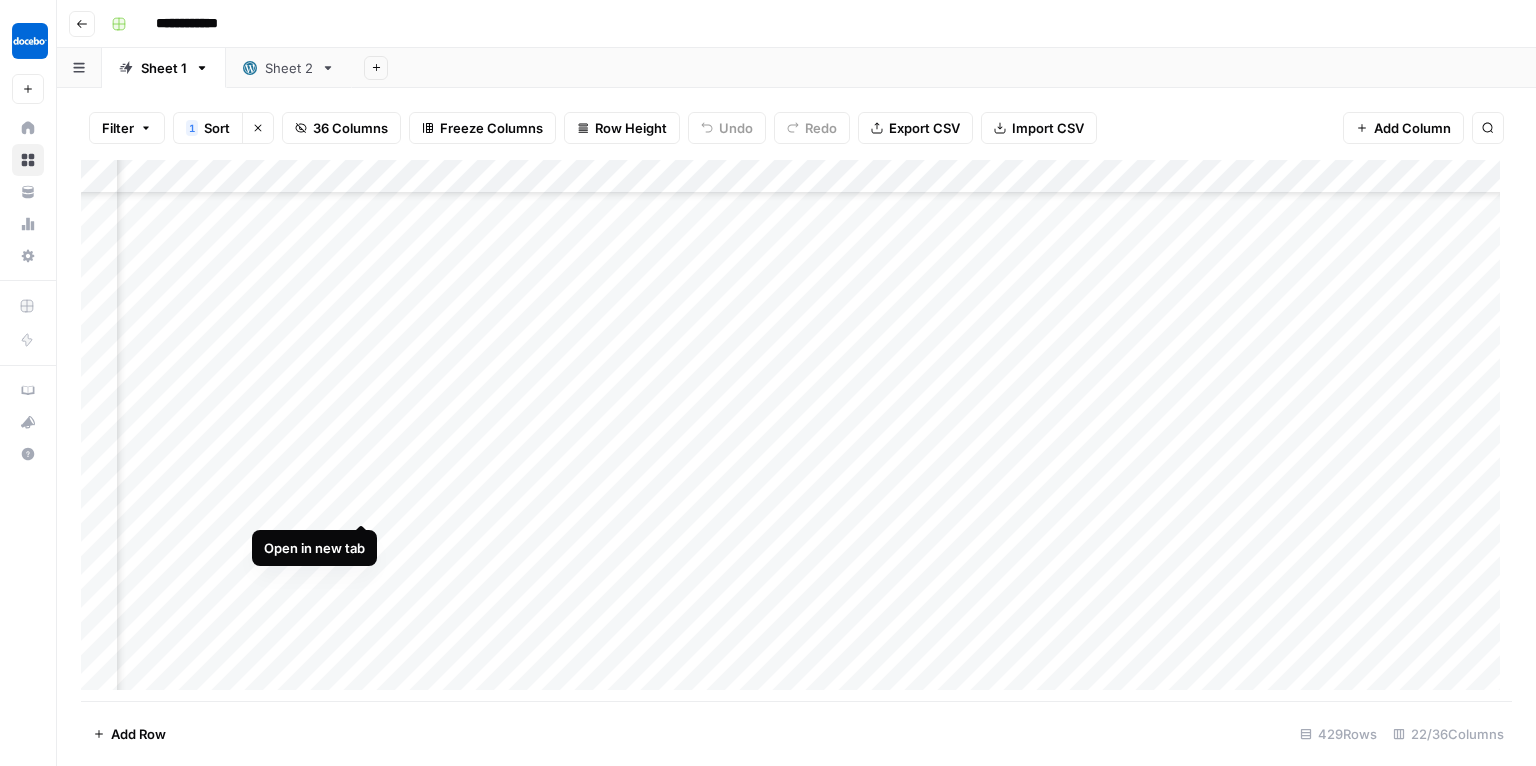 click on "Add Column" at bounding box center (796, 431) 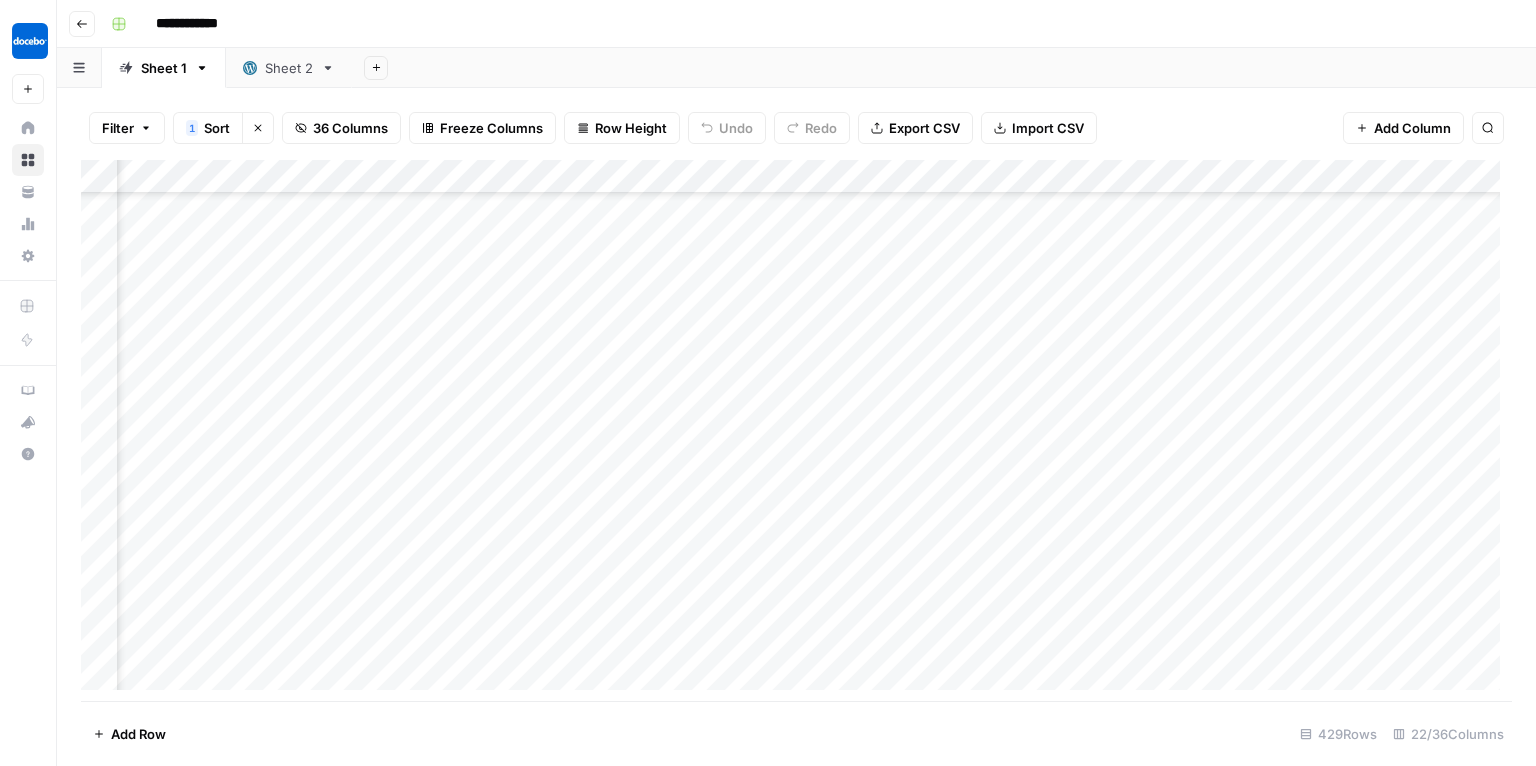 scroll, scrollTop: 740, scrollLeft: 380, axis: both 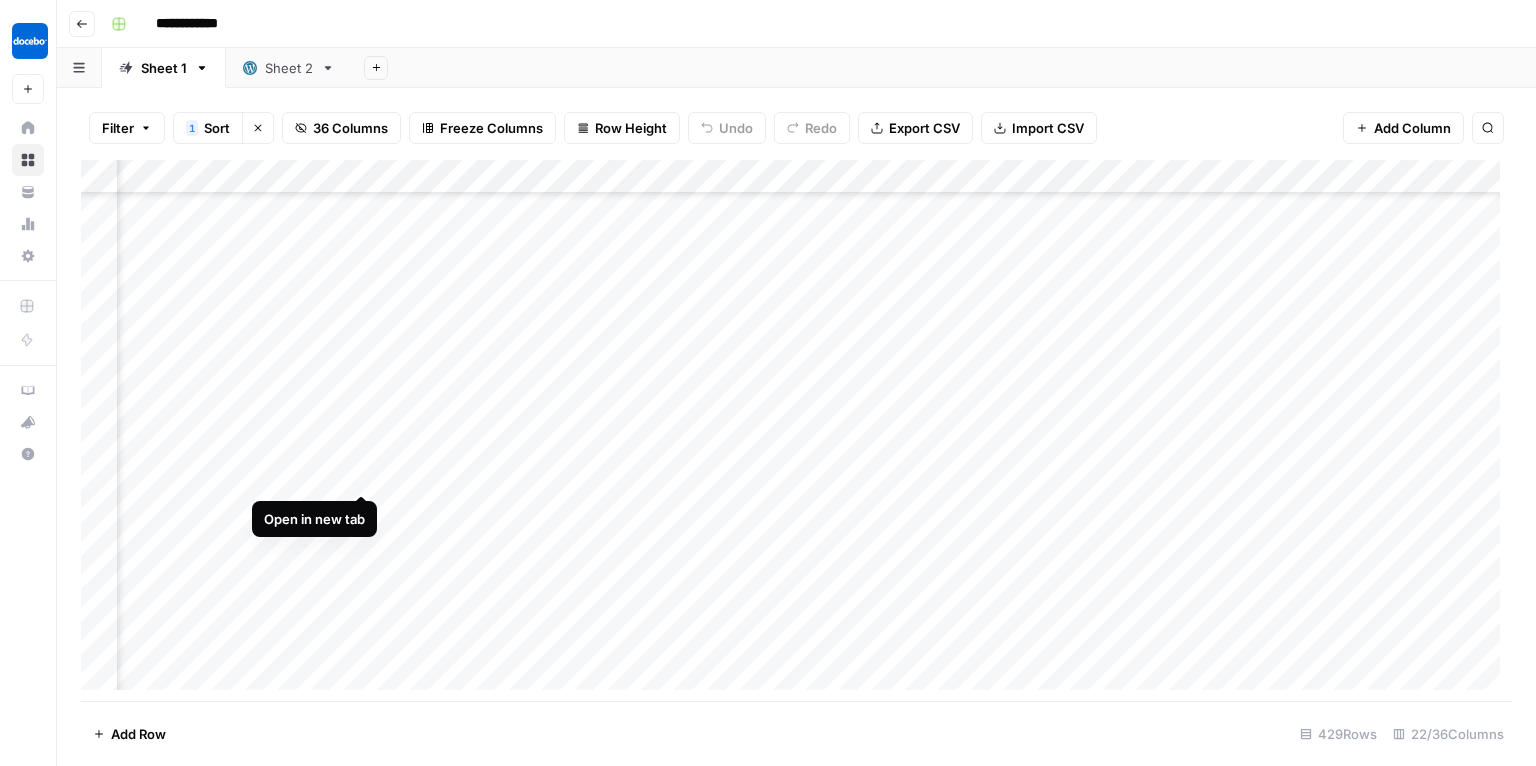 click on "Add Column" at bounding box center [796, 431] 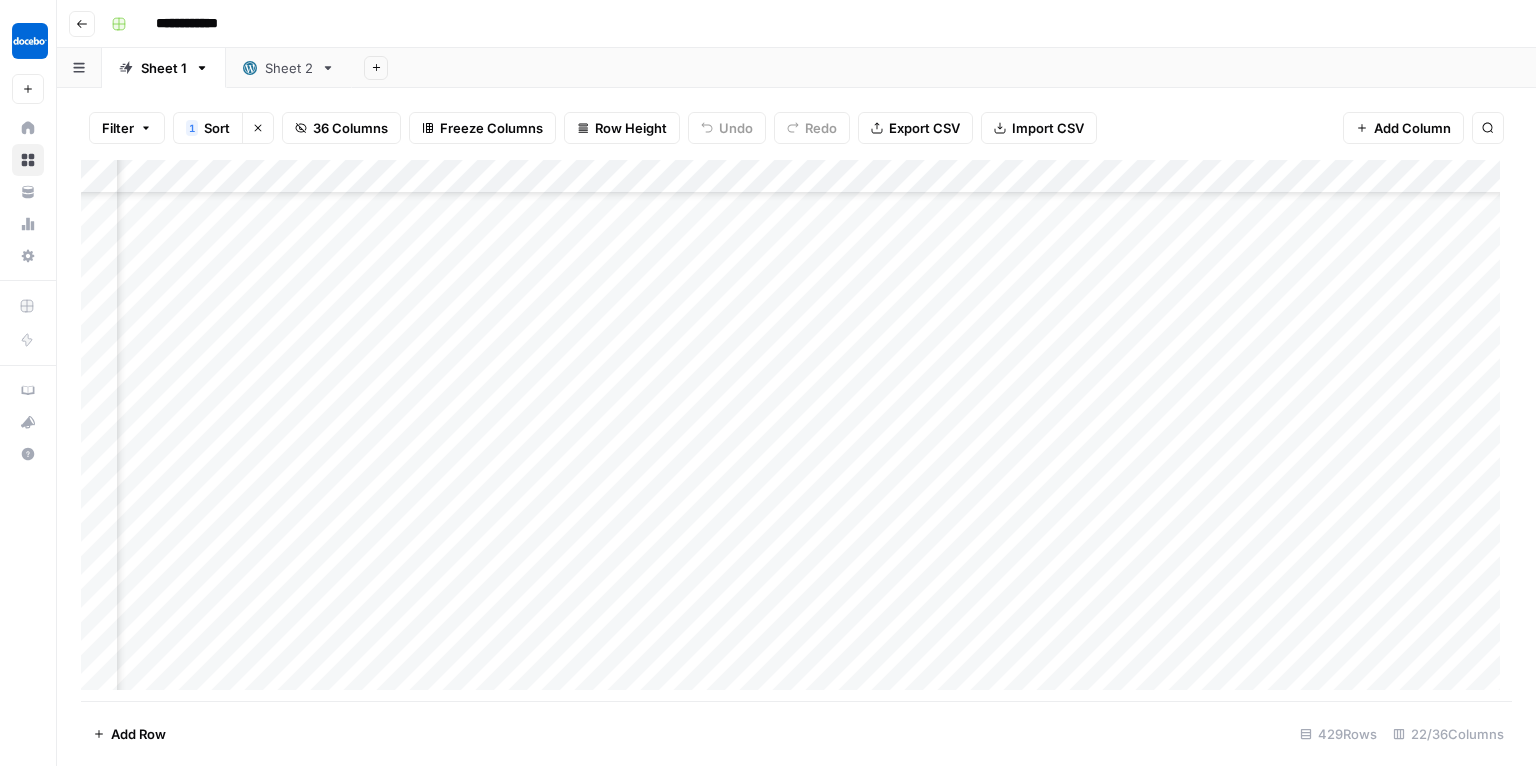 click on "Add Column" at bounding box center [796, 431] 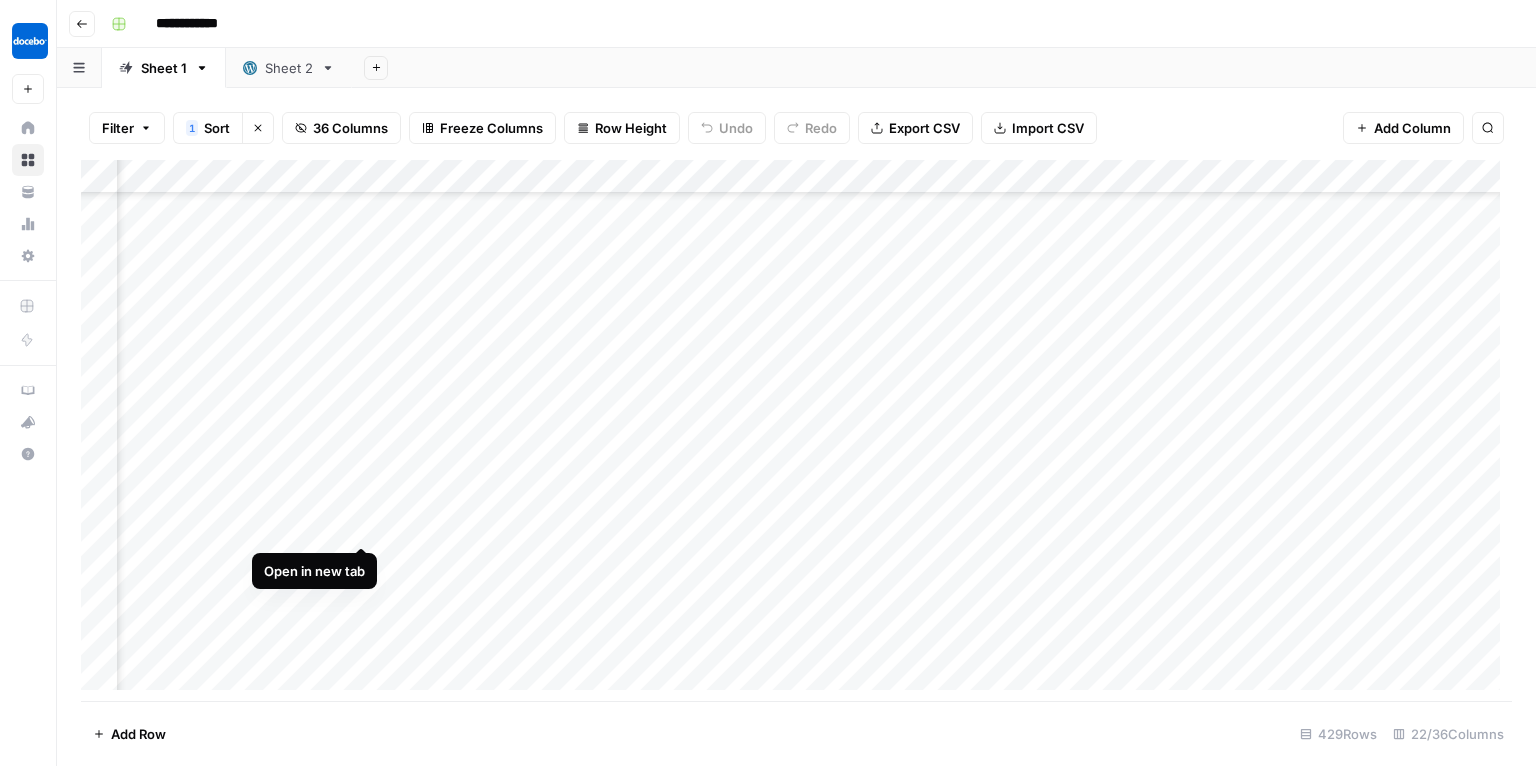 click on "Add Column" at bounding box center [796, 431] 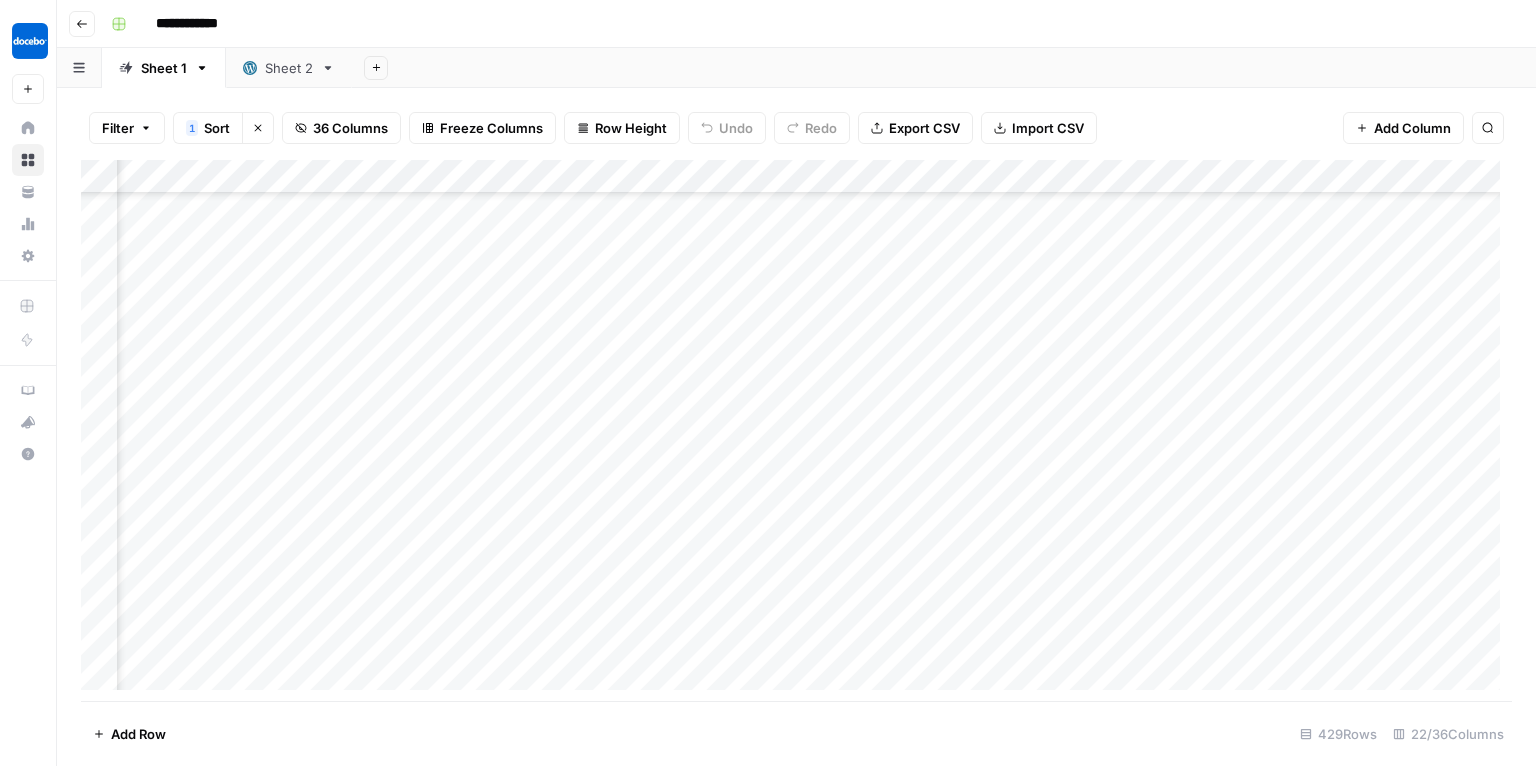 scroll, scrollTop: 907, scrollLeft: 380, axis: both 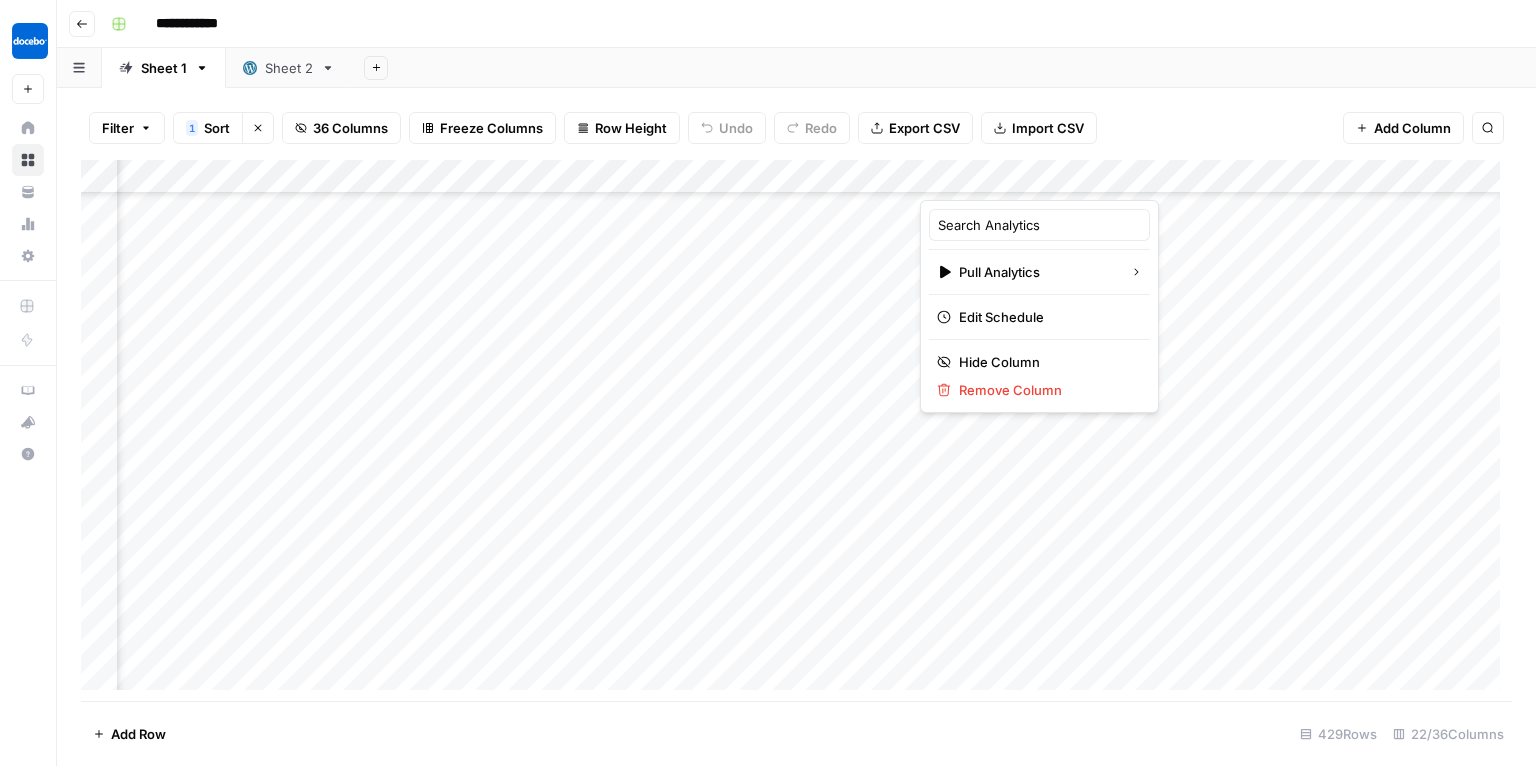 click on "Filter 1 Sort Clear sorts 36 Columns Freeze Columns Row Height Undo Redo Export CSV Import CSV Add Column Search" at bounding box center [796, 128] 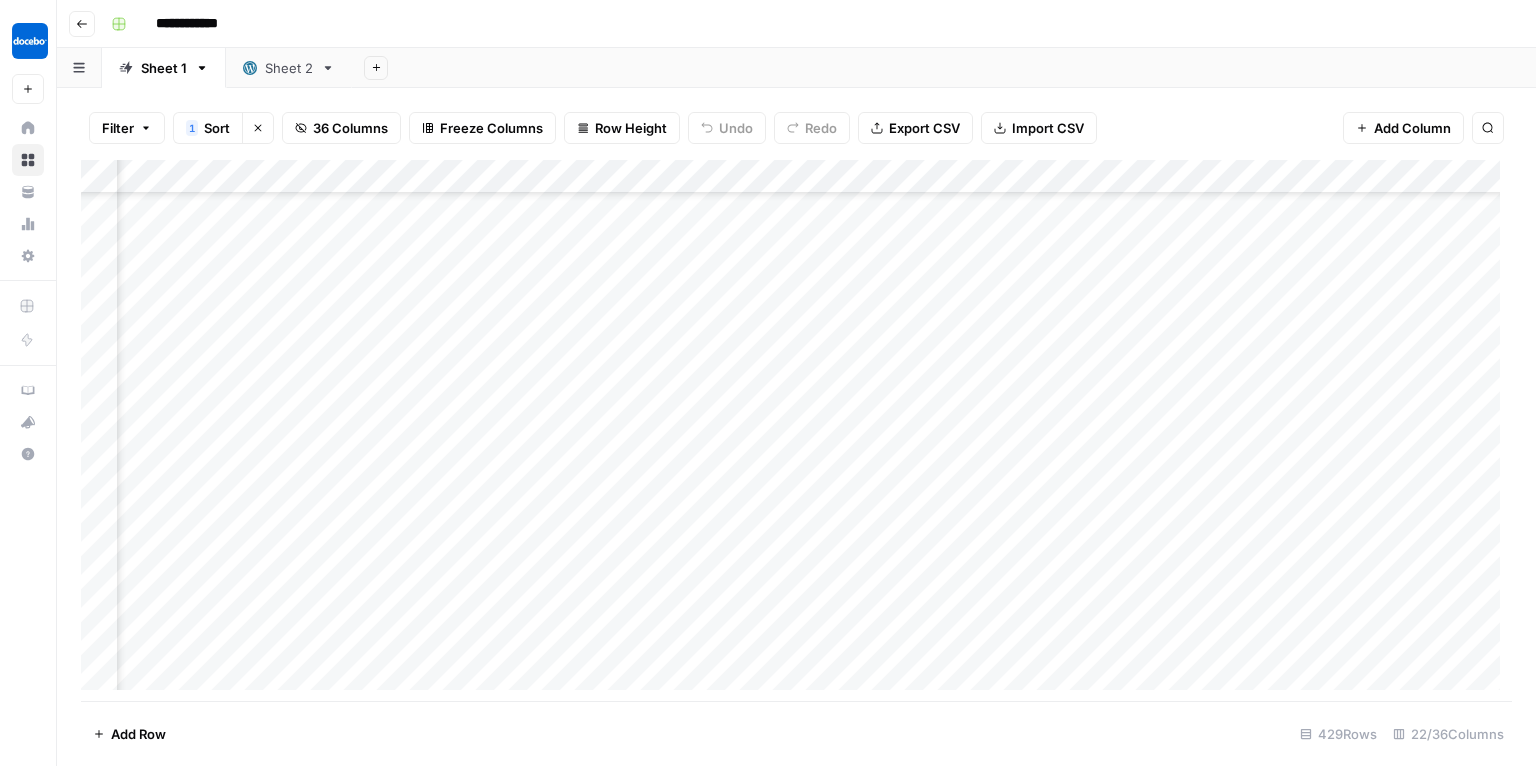 click on "Add Column" at bounding box center (796, 431) 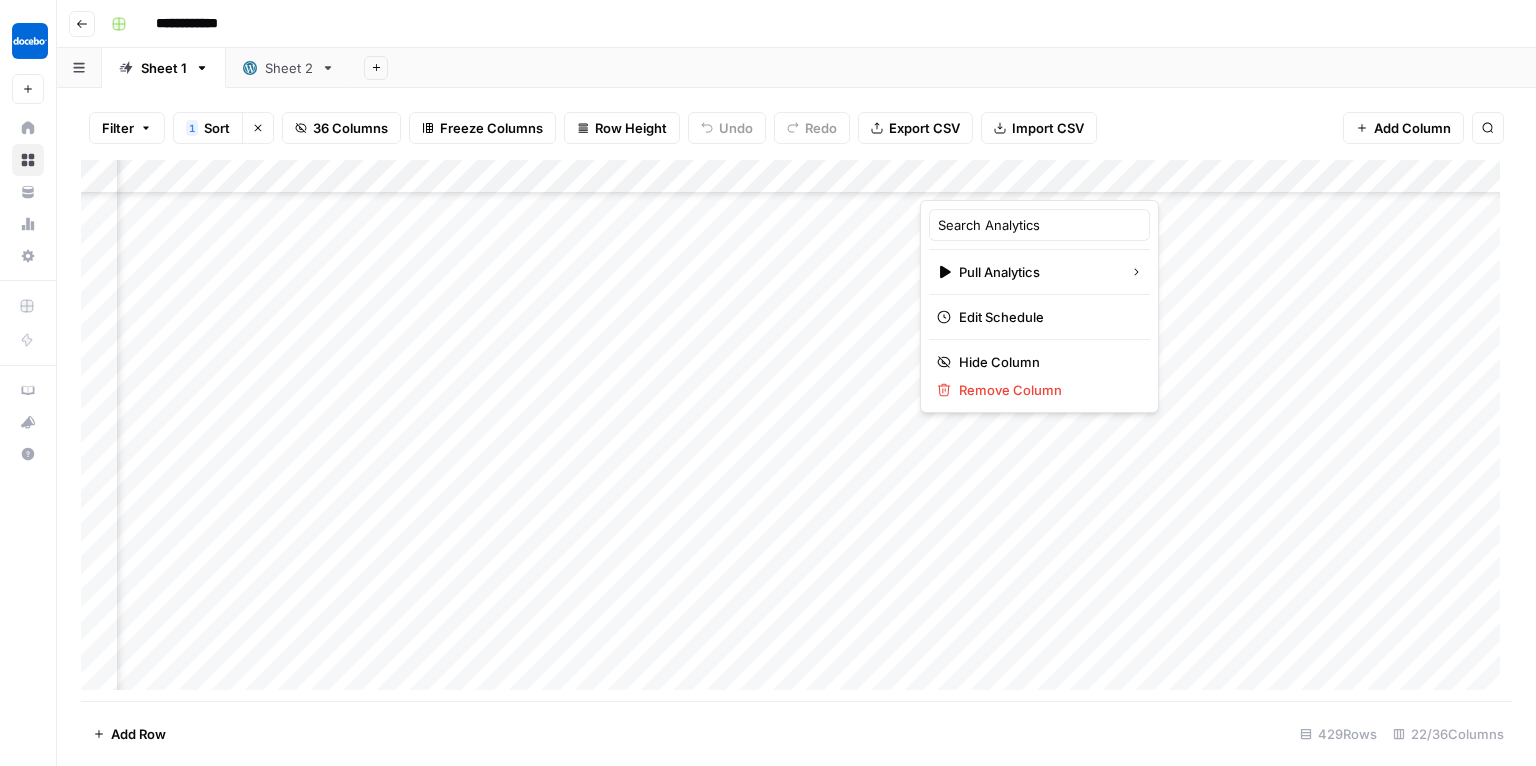 click on "Filter 1 Sort Clear sorts [NUMBER] Columns Freeze Columns Row Height Undo Redo Export CSV Import CSV Add Column Search Add Column Add Row [NUMBER] Rows [NUMBER]/[NUMBER] Columns" at bounding box center [796, 427] 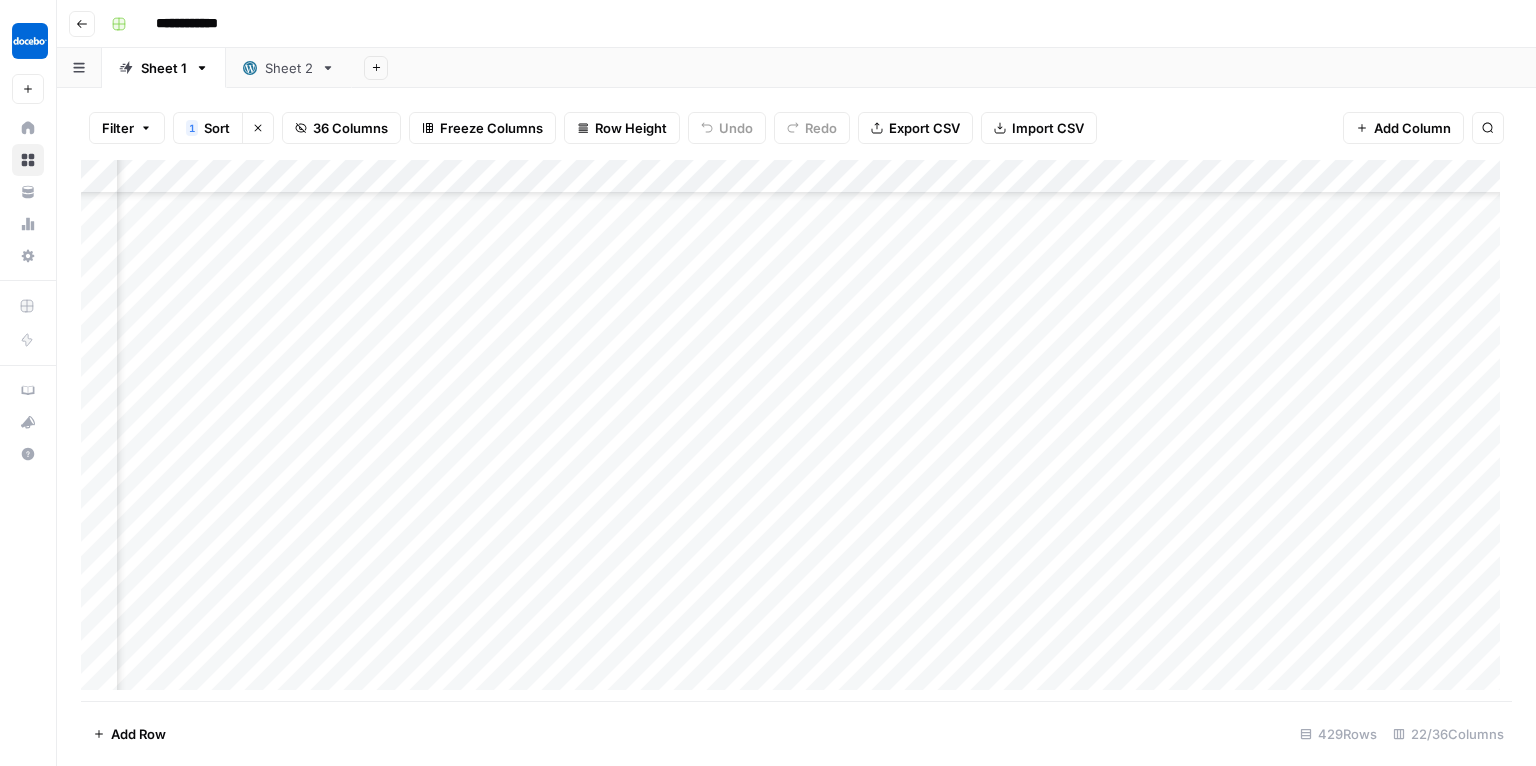 click on "Filter" at bounding box center (127, 128) 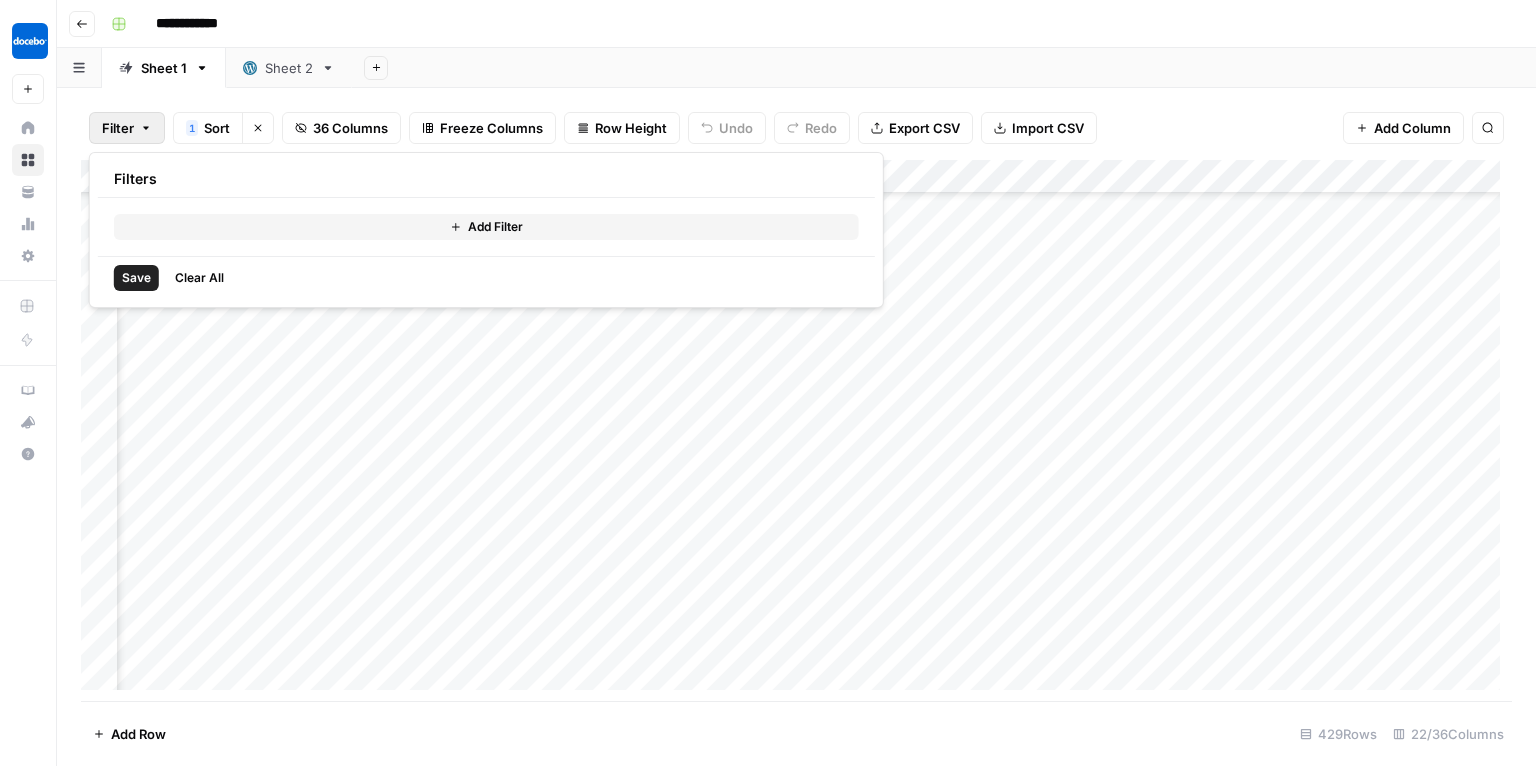 click on "Add Filter" at bounding box center (486, 227) 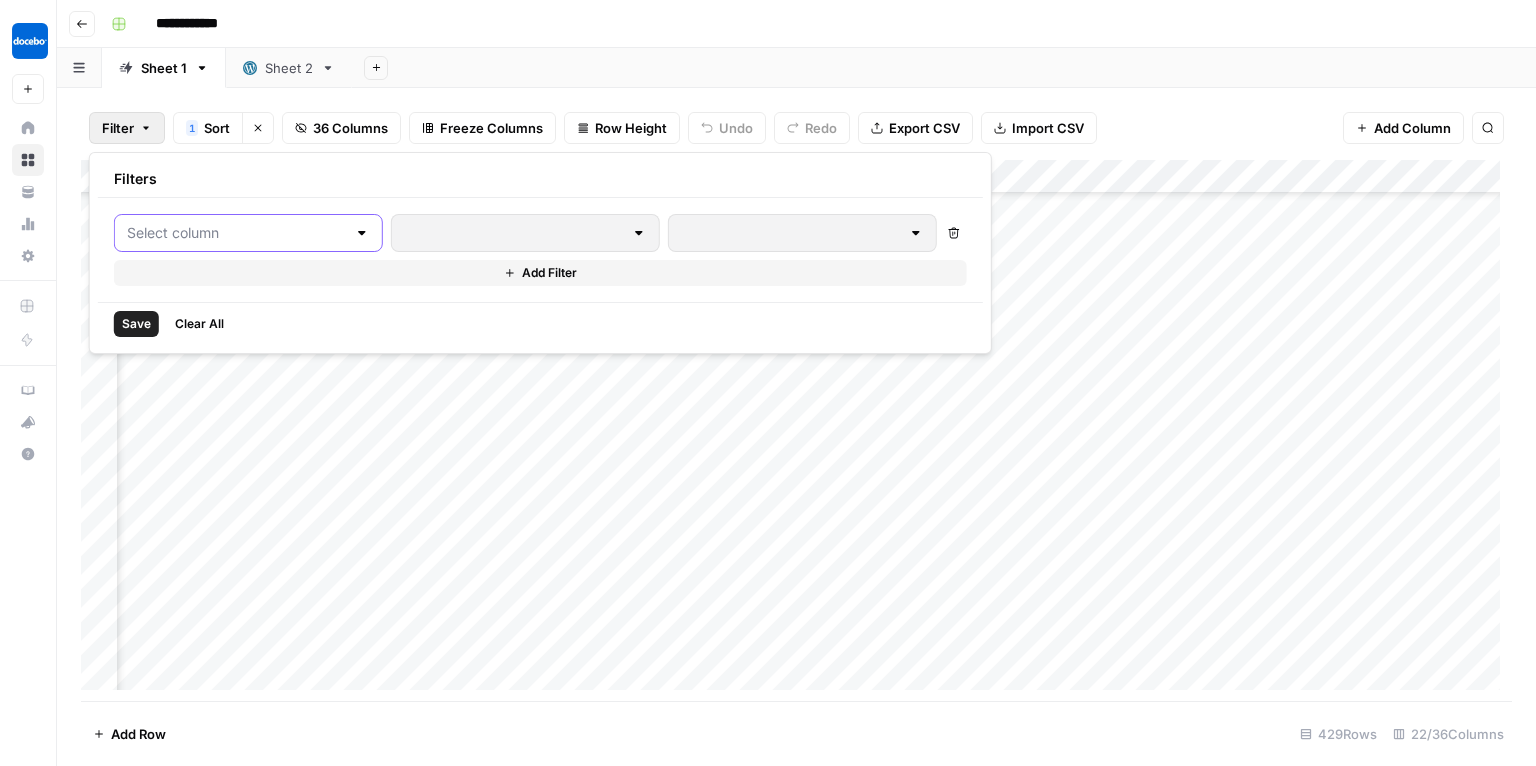 click at bounding box center (236, 233) 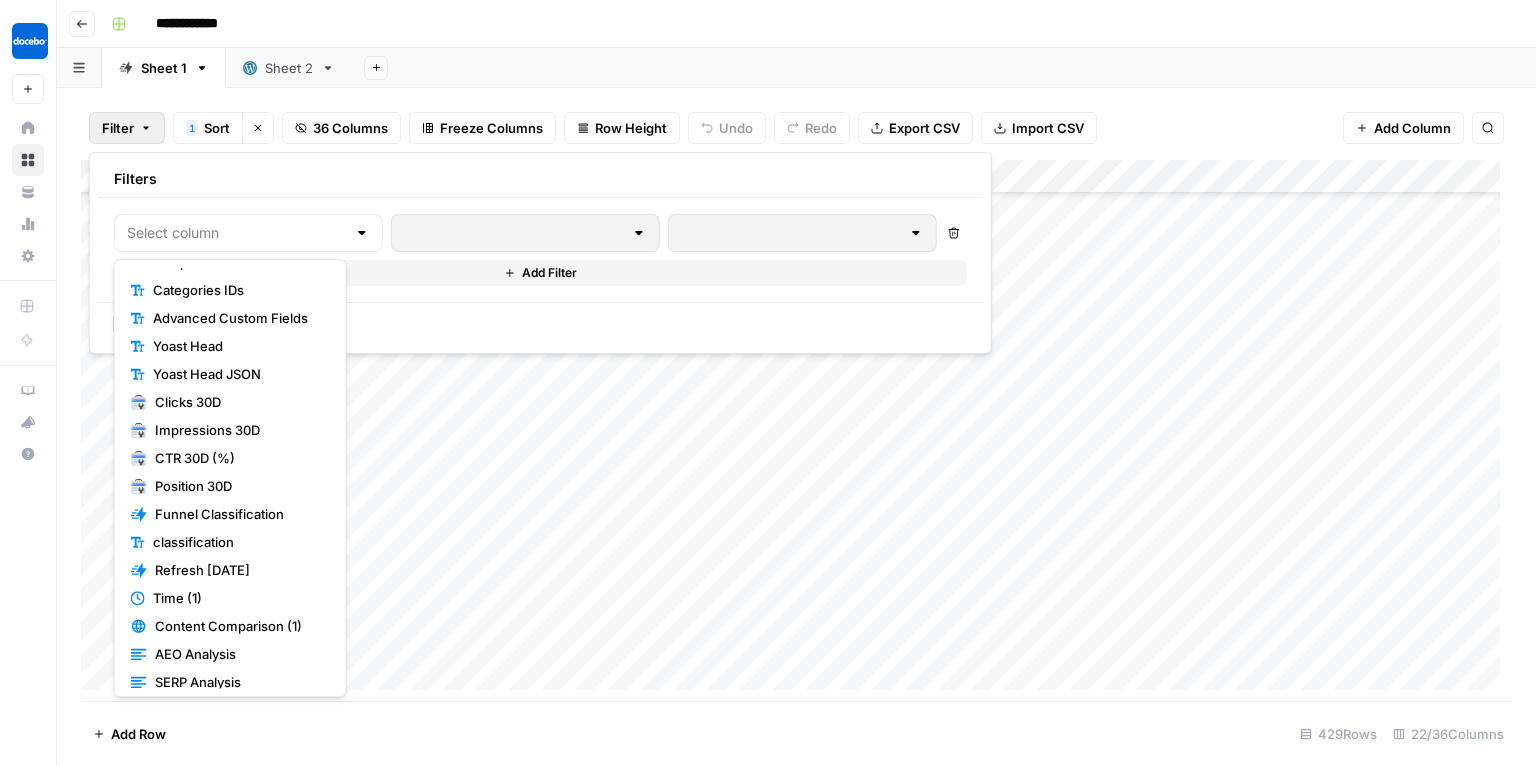 scroll, scrollTop: 323, scrollLeft: 0, axis: vertical 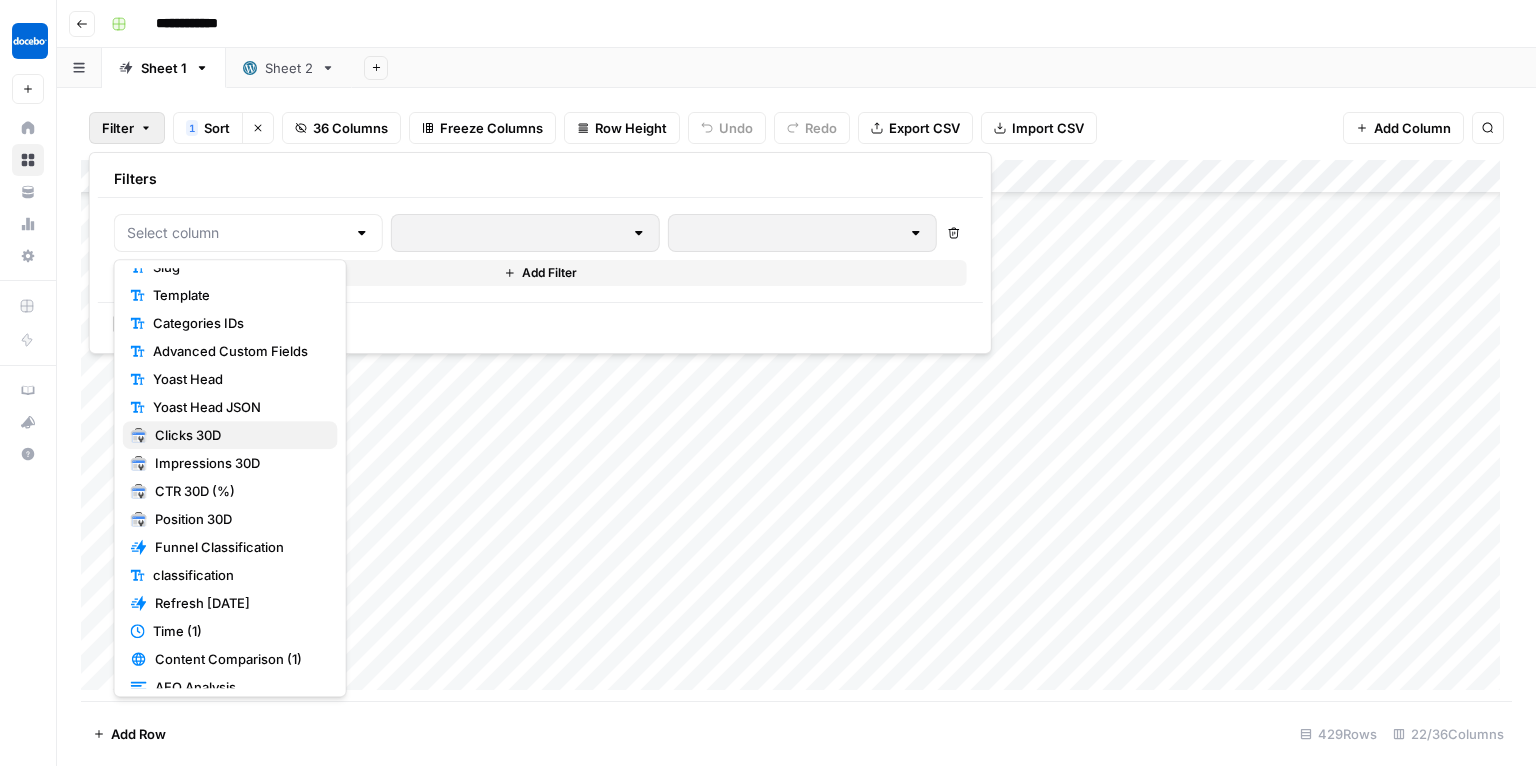 click on "Clicks 30D" at bounding box center (238, 435) 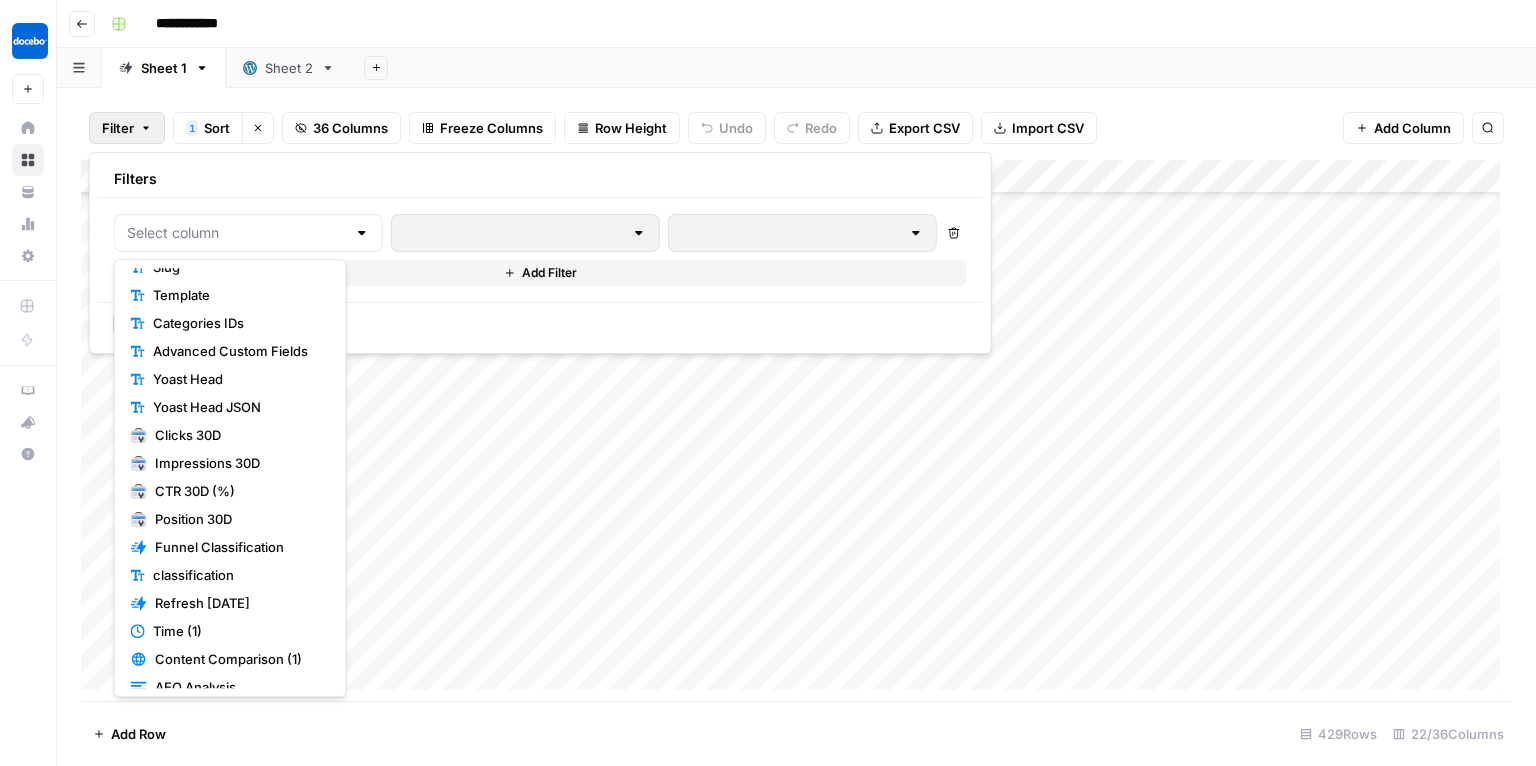 type on "Clicks 30D" 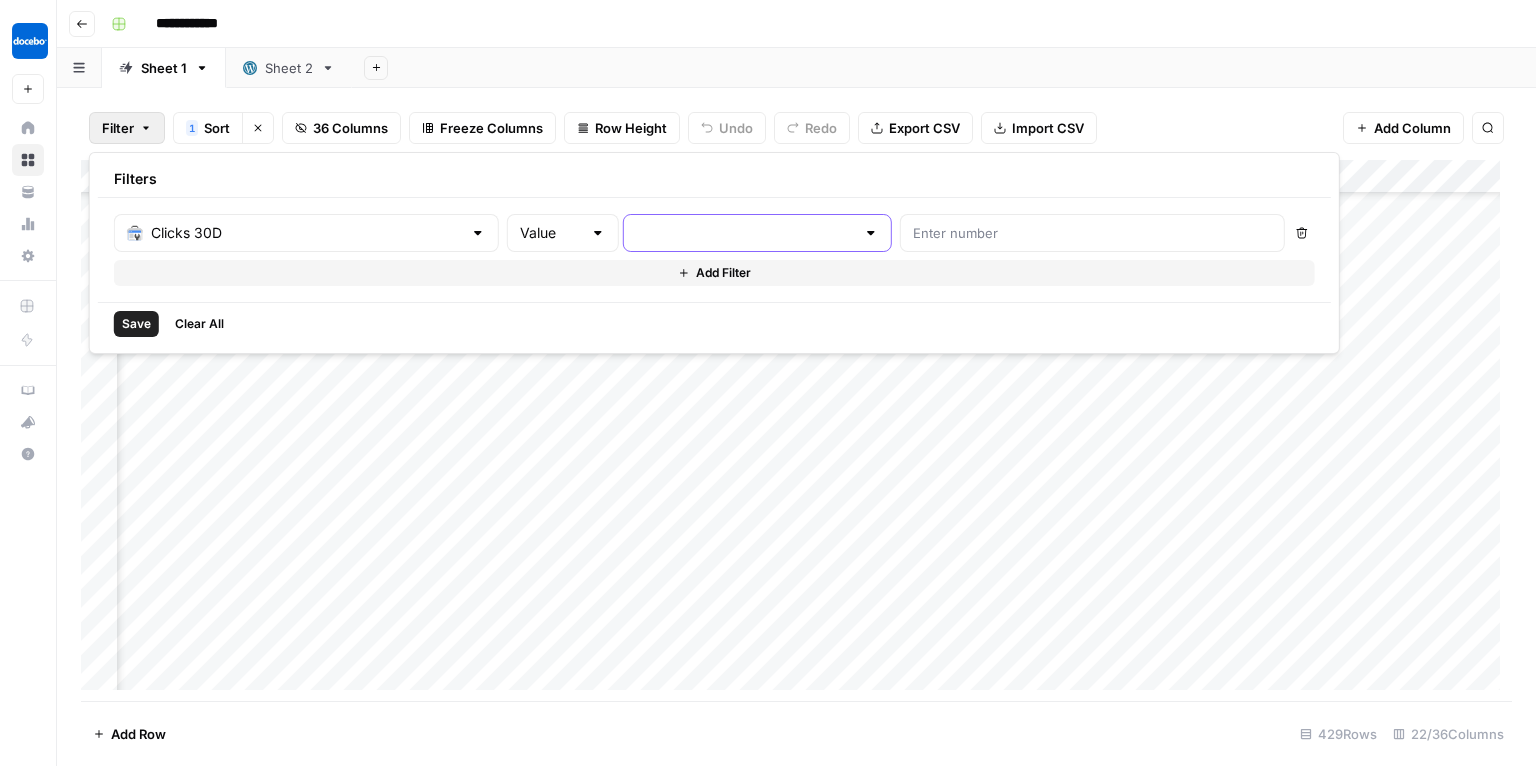 click at bounding box center (745, 233) 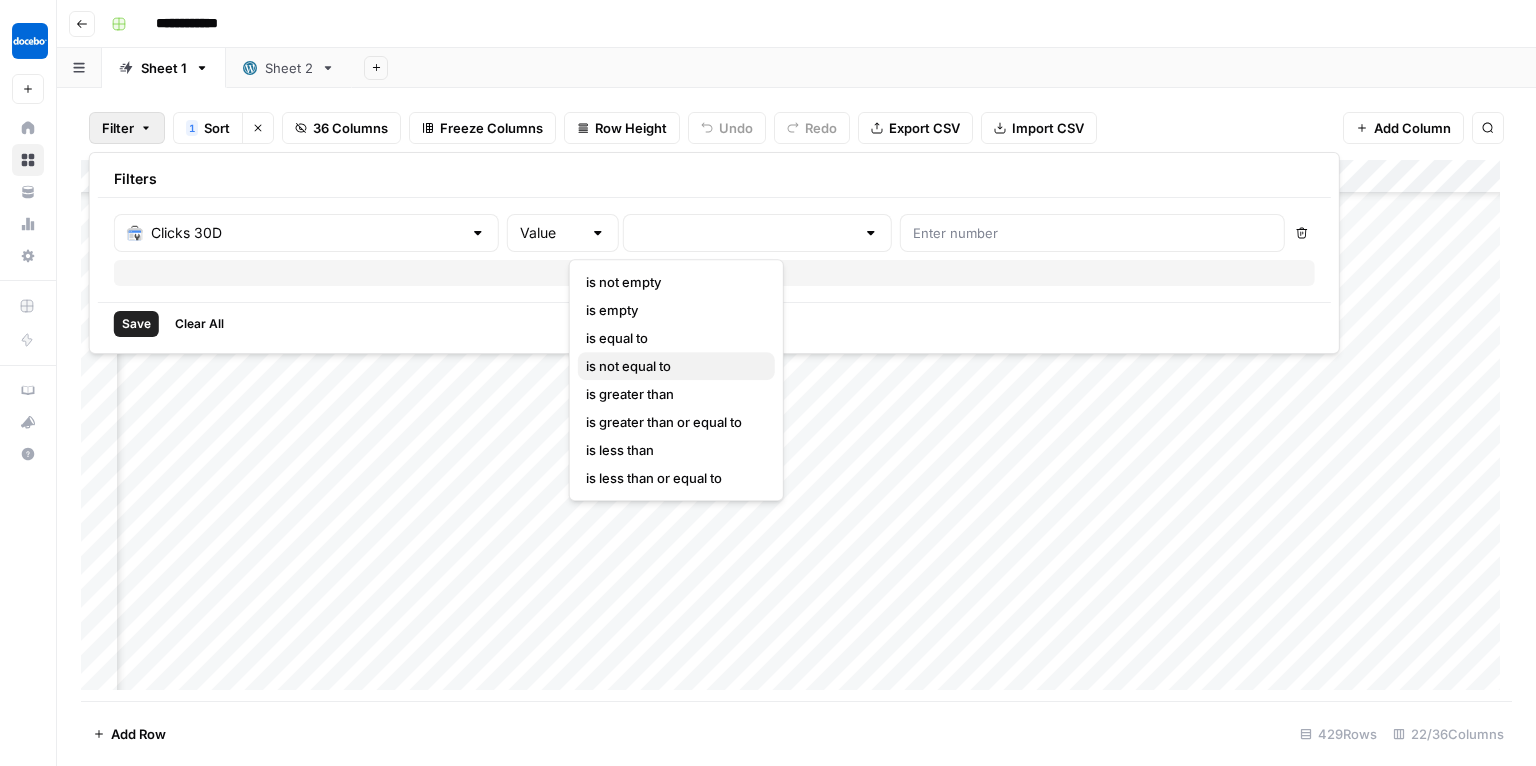 click on "is not equal to" at bounding box center [672, 366] 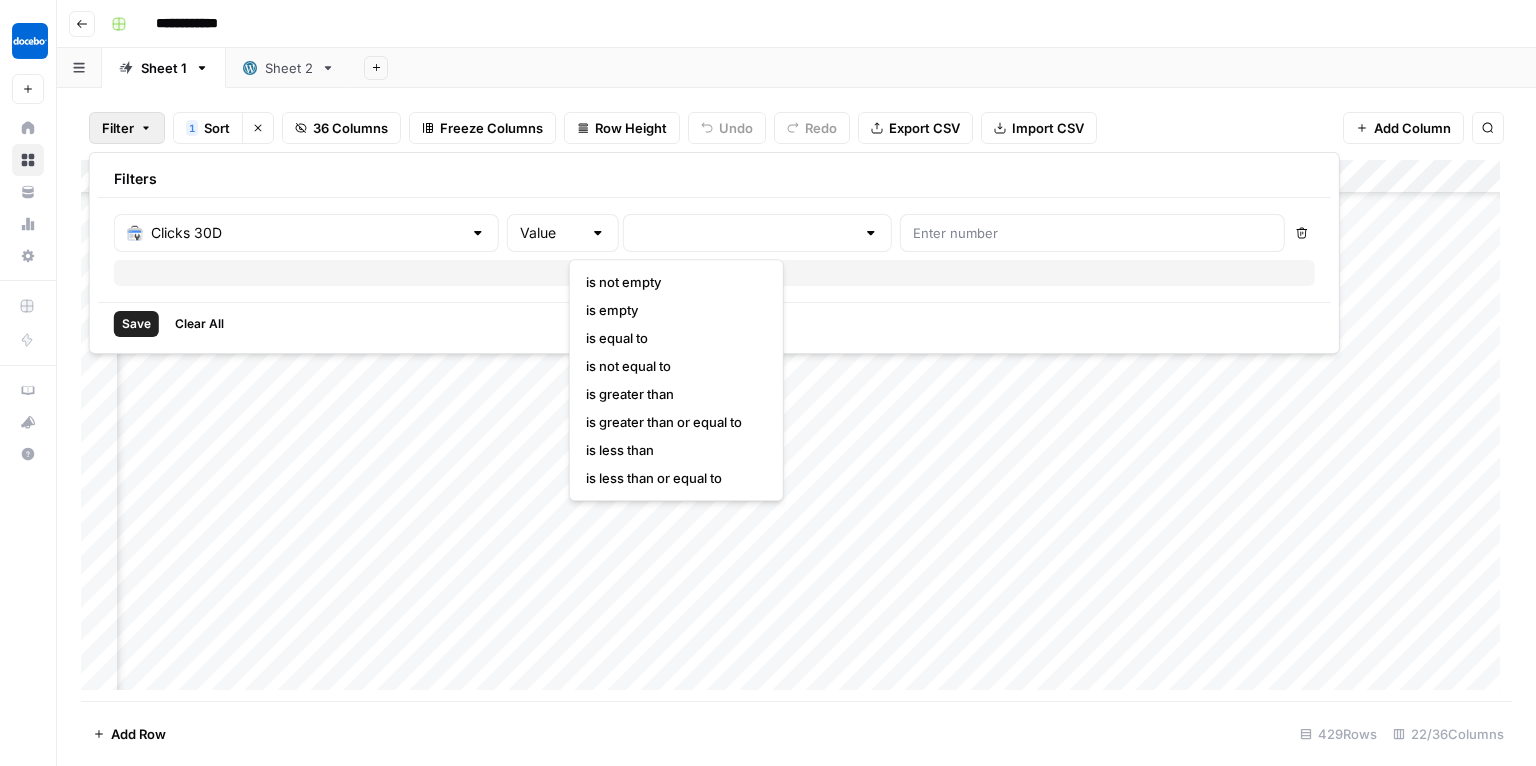 type on "is not equal to" 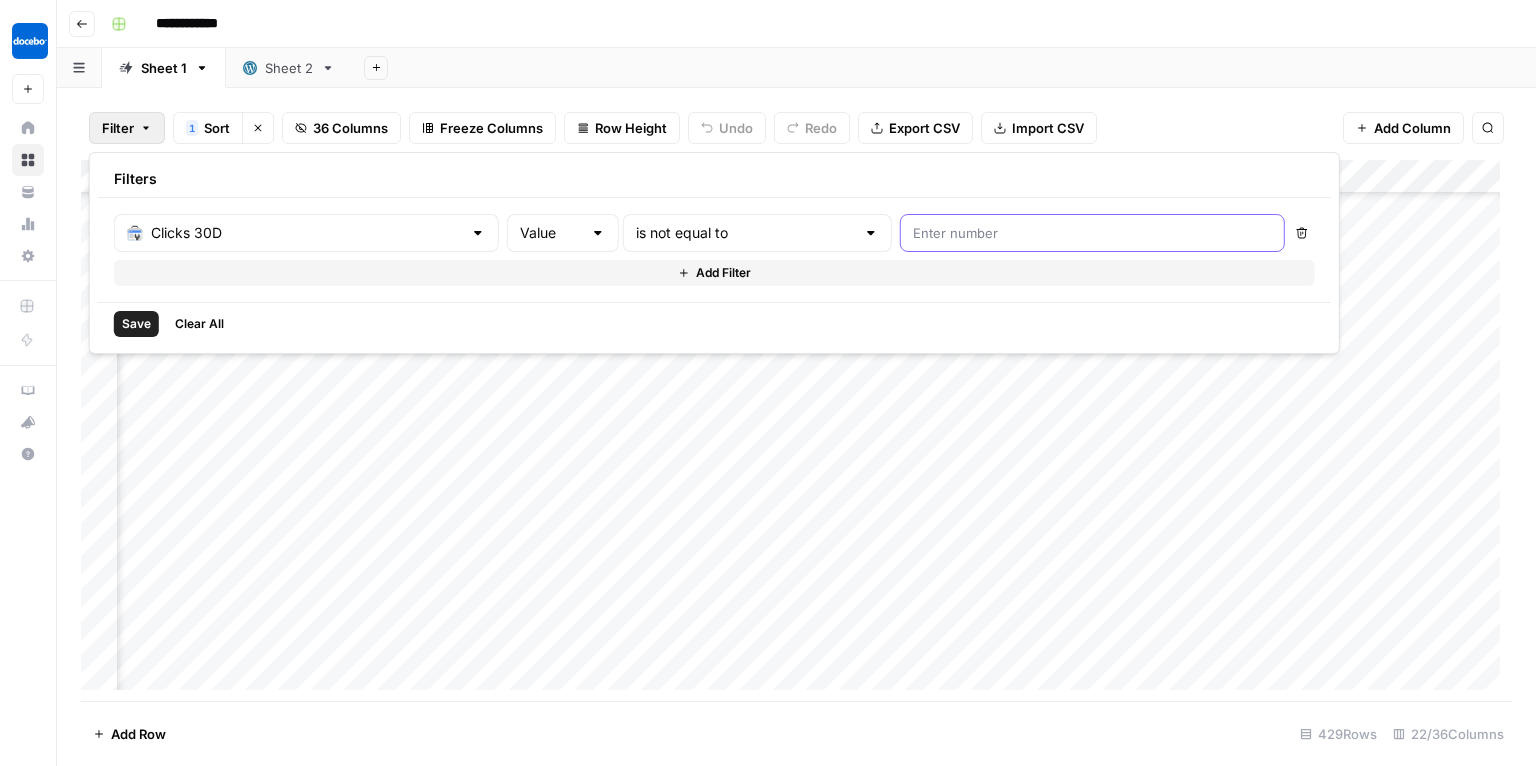 click at bounding box center [1092, 233] 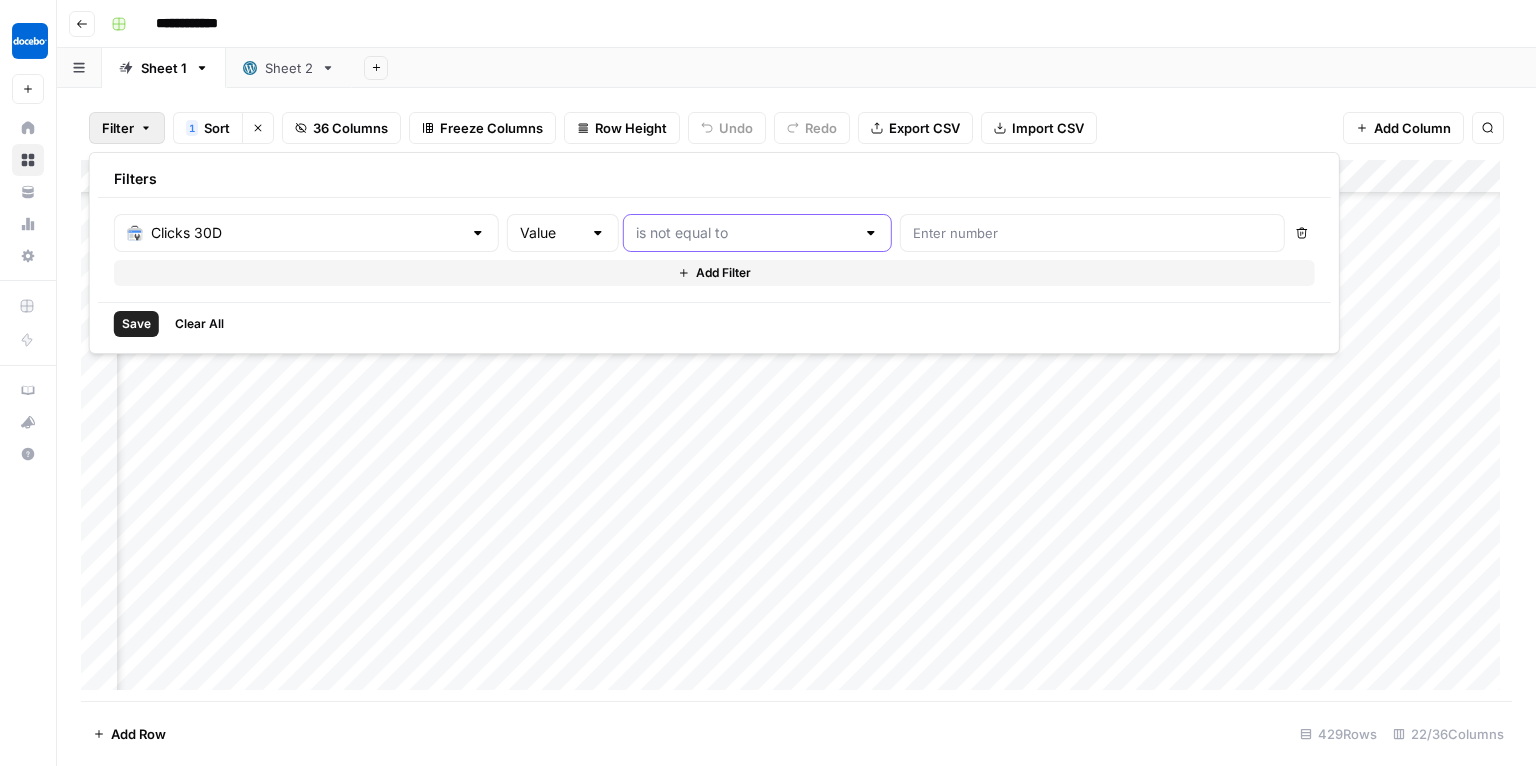 click at bounding box center (745, 233) 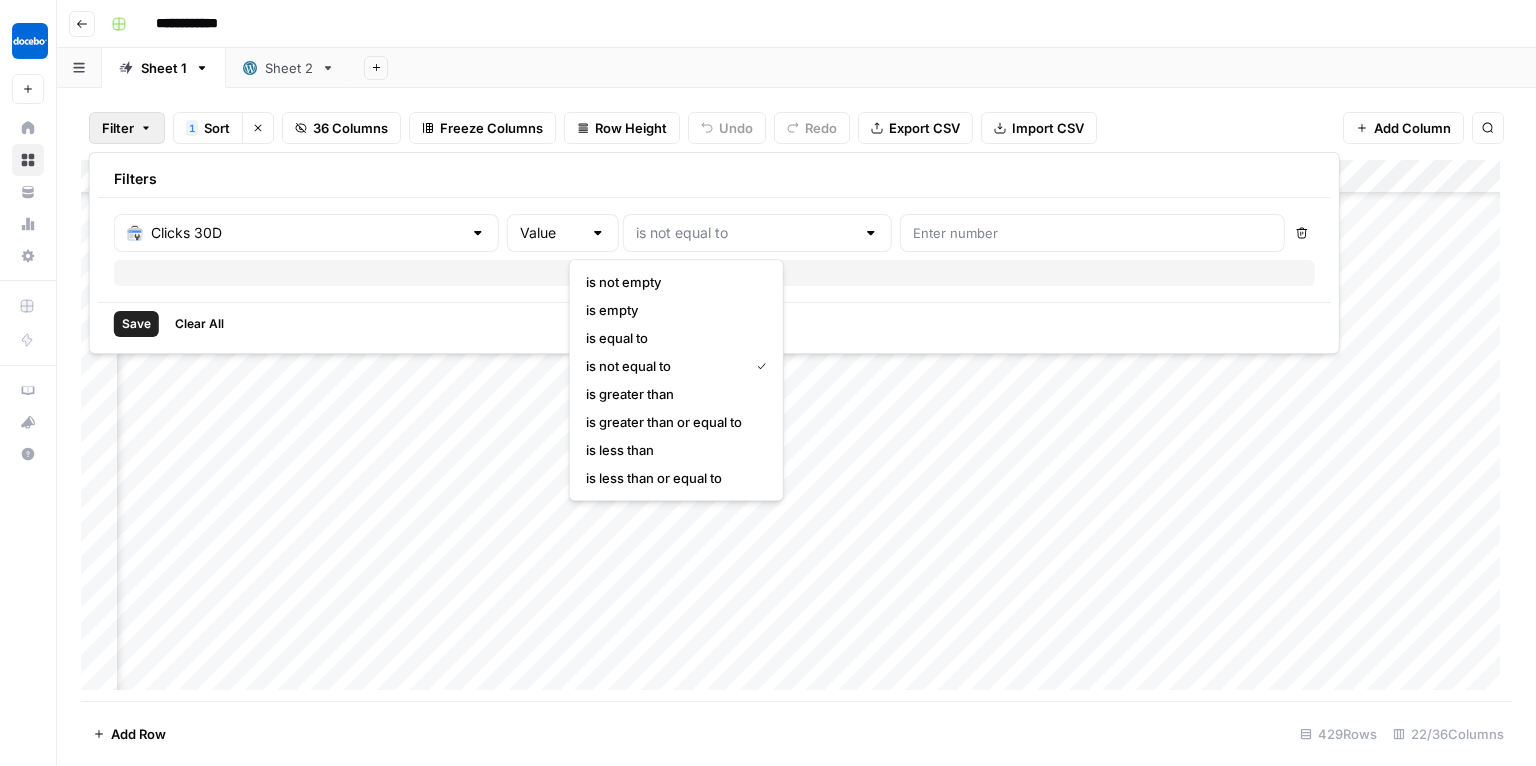 type on "is not equal to" 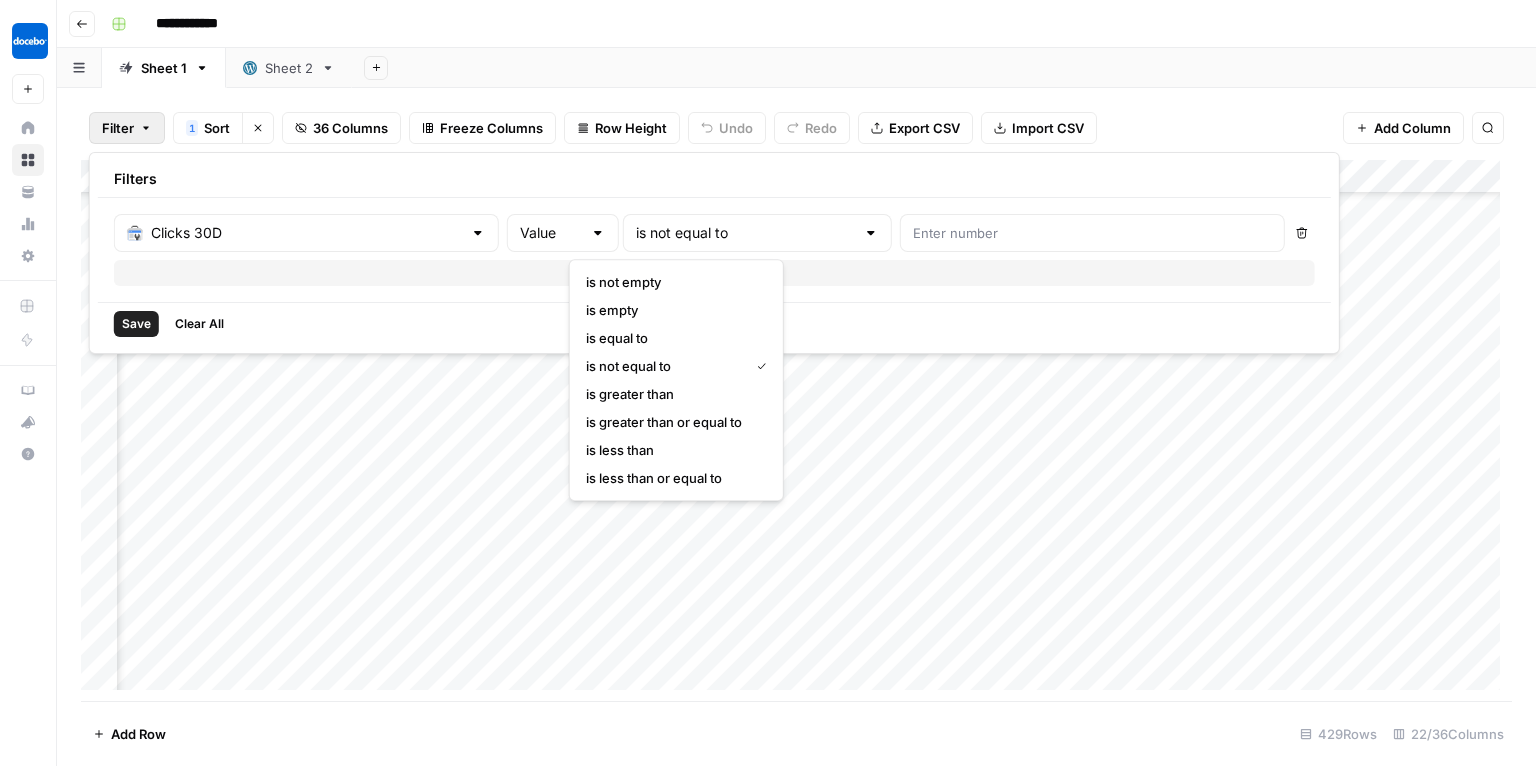 click at bounding box center (1092, 233) 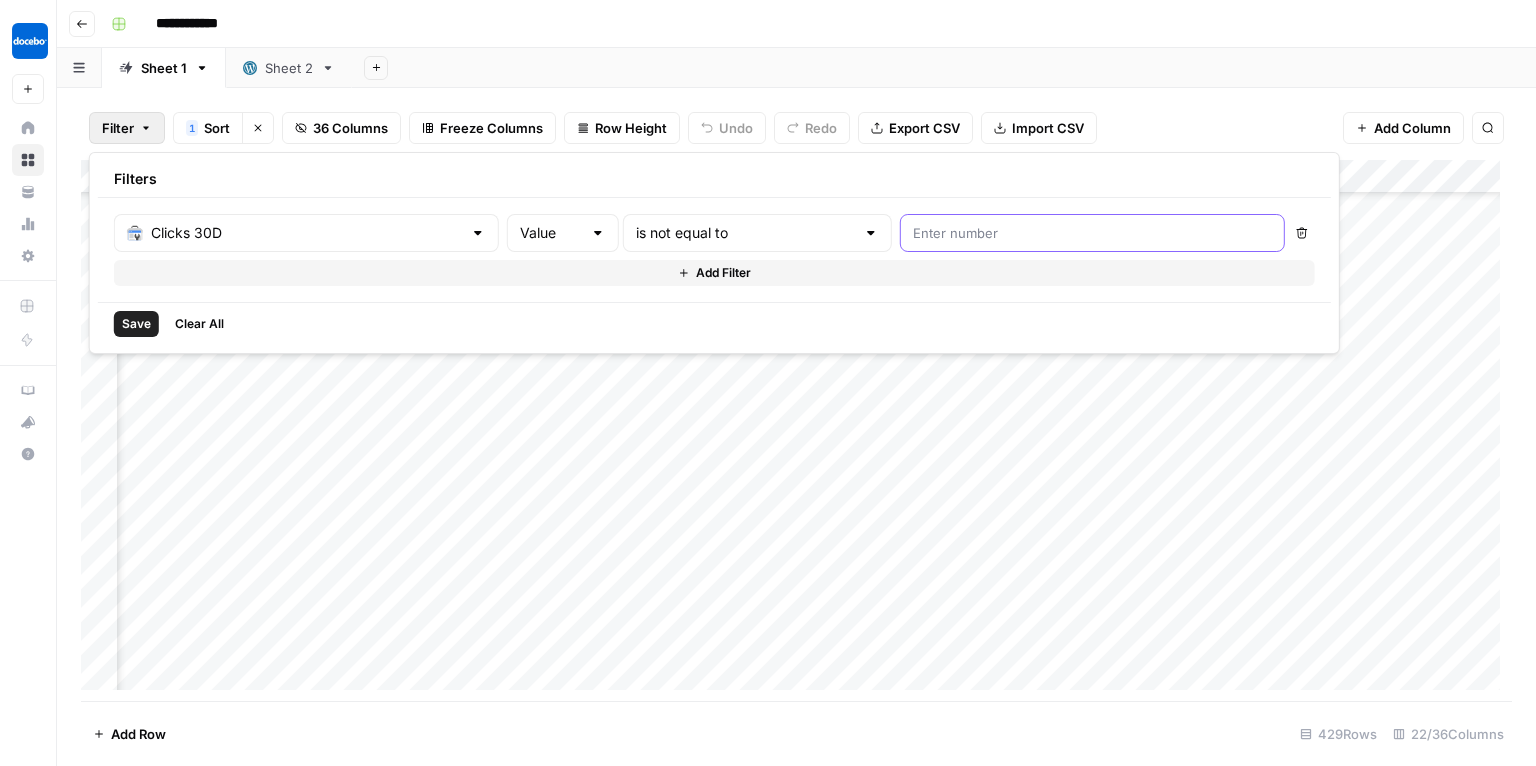 click at bounding box center [1092, 233] 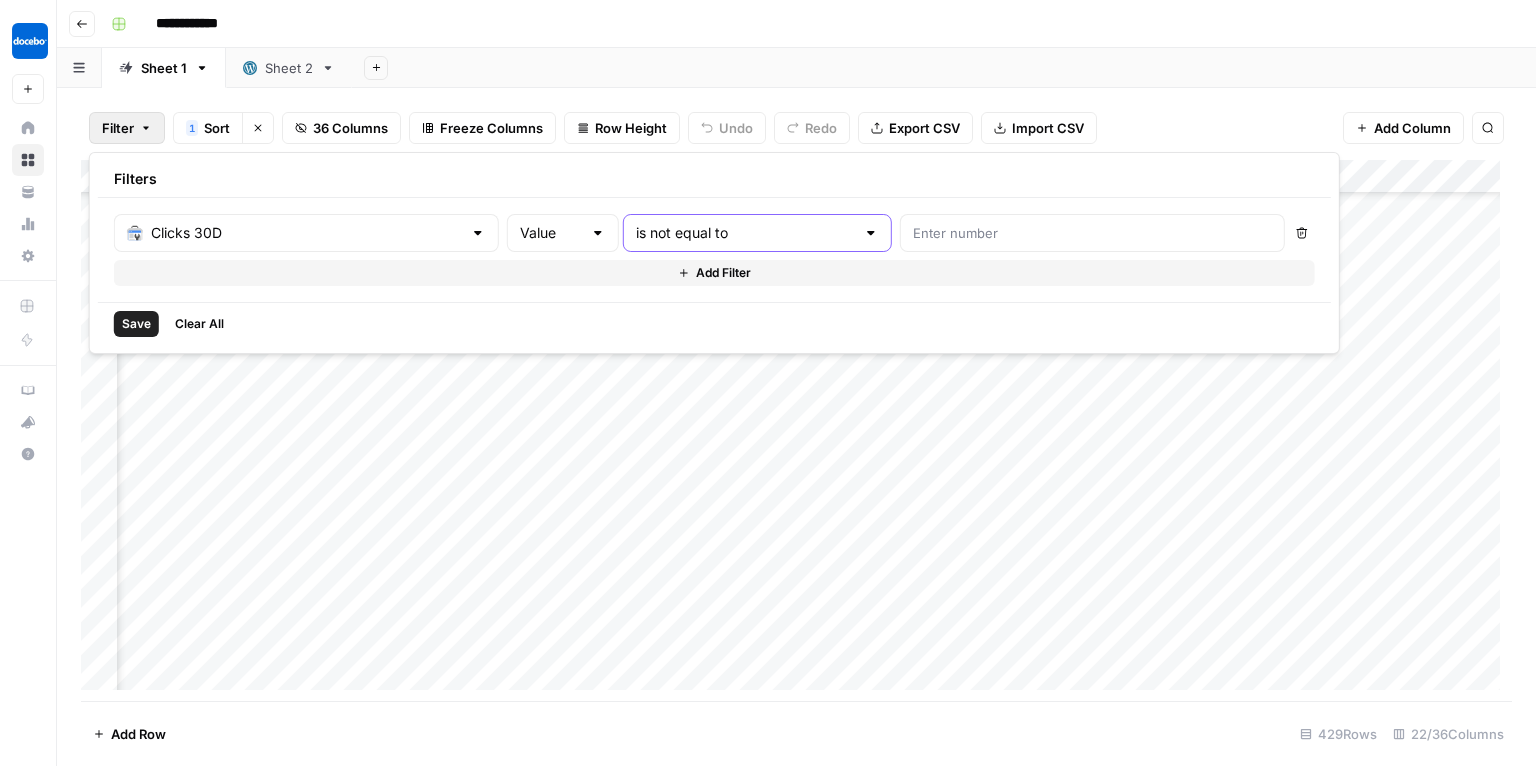 type 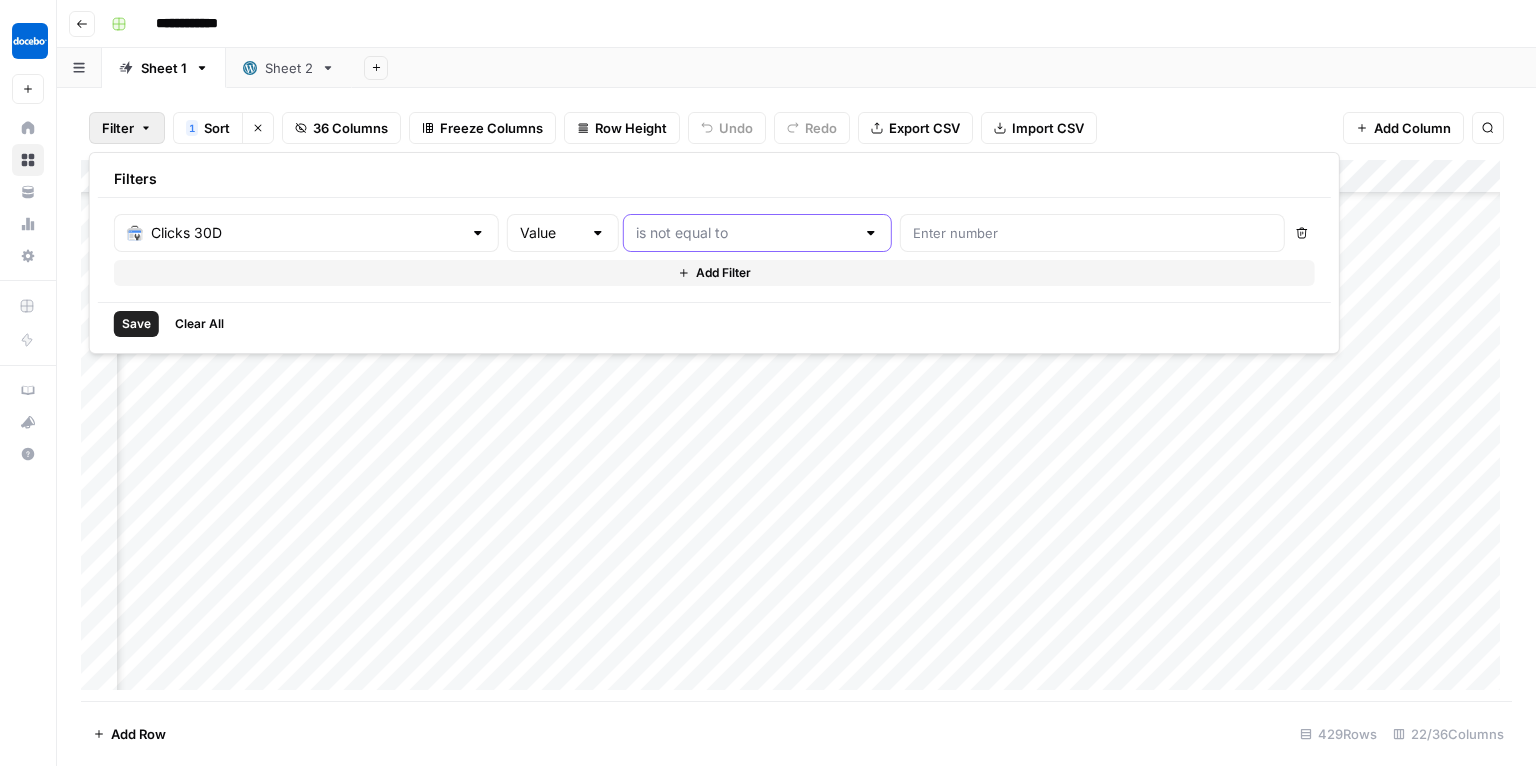click at bounding box center [745, 233] 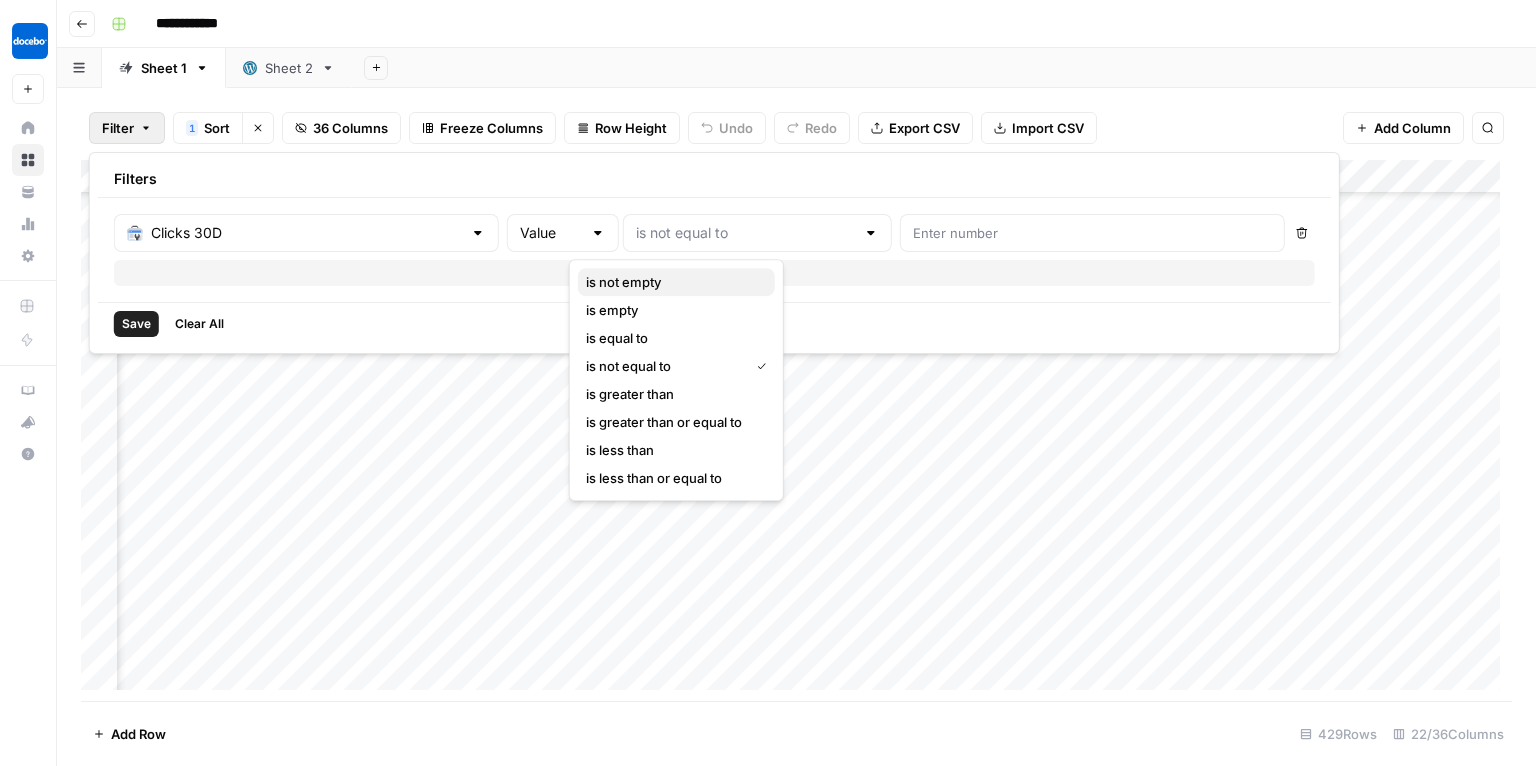 click on "is not empty" at bounding box center (672, 282) 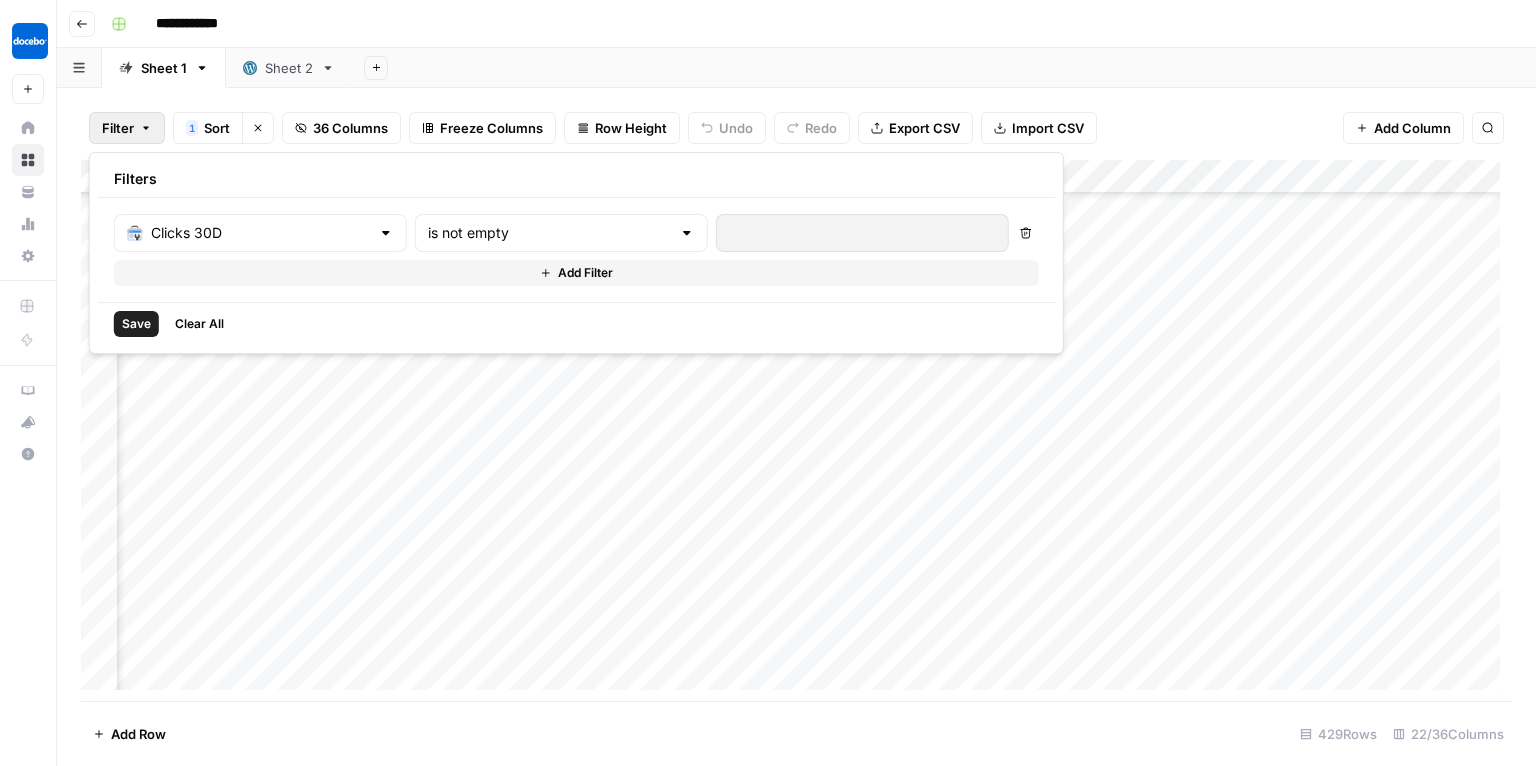 click on "Save" at bounding box center [136, 324] 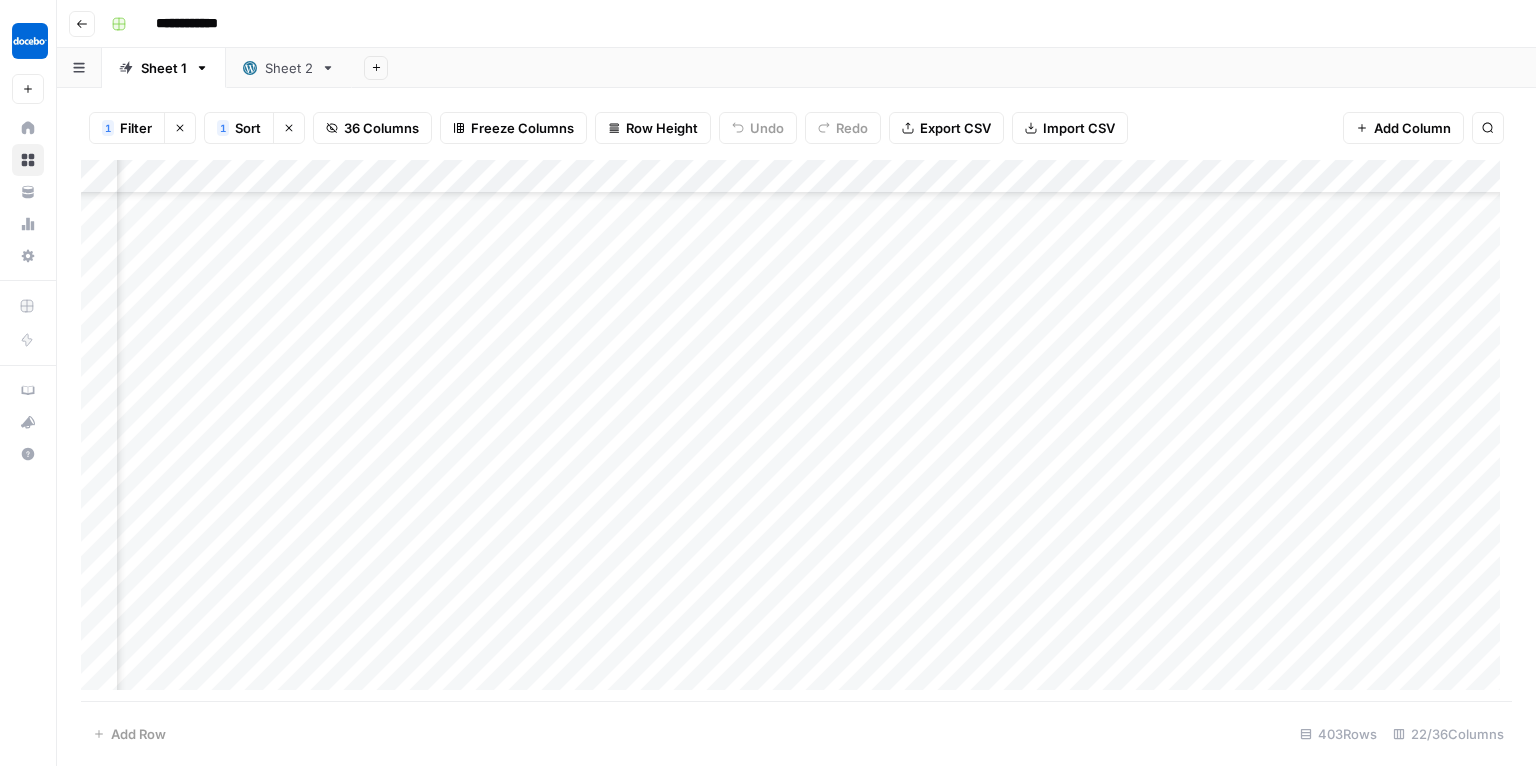 click on "Filter" at bounding box center [136, 128] 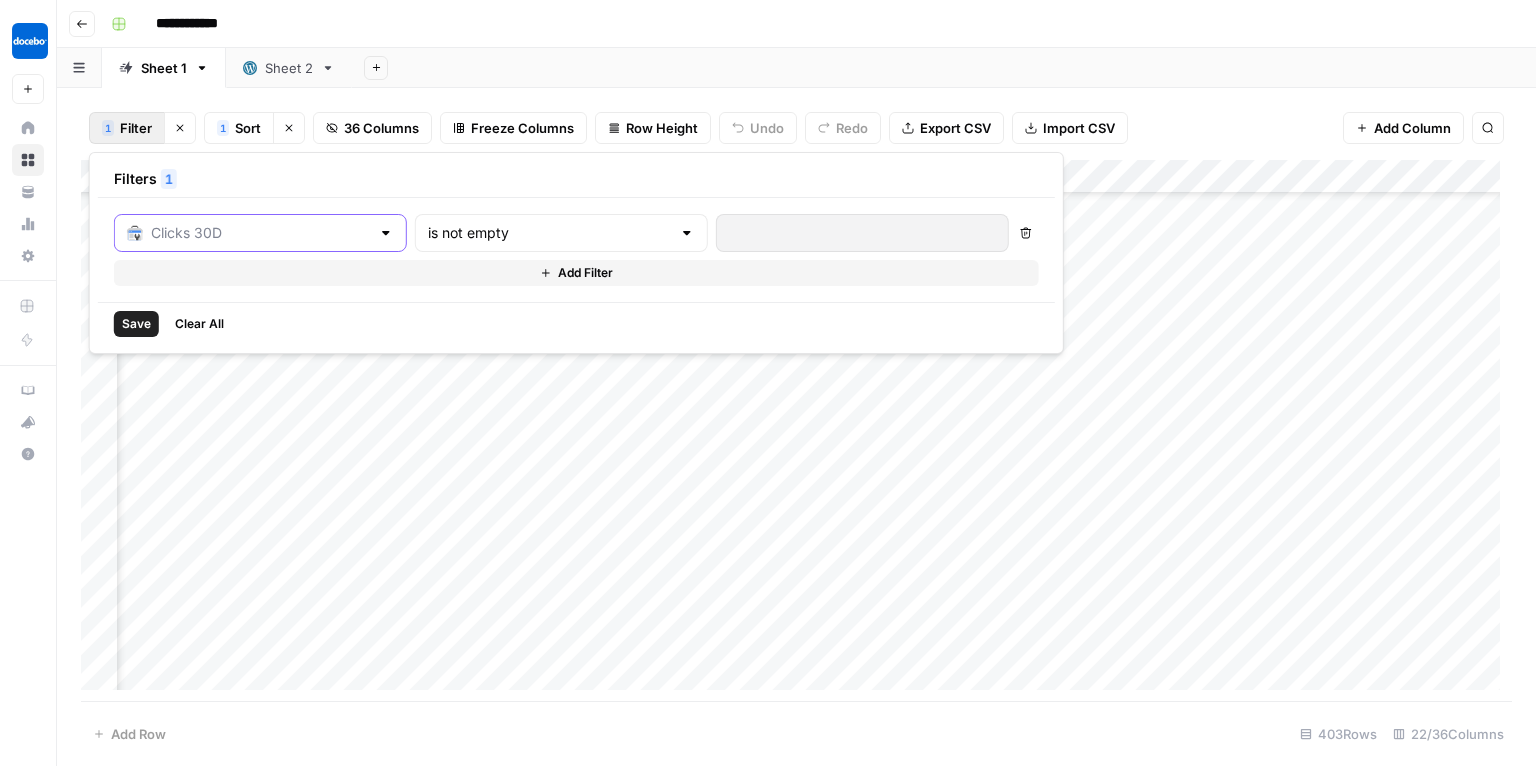 click at bounding box center [260, 233] 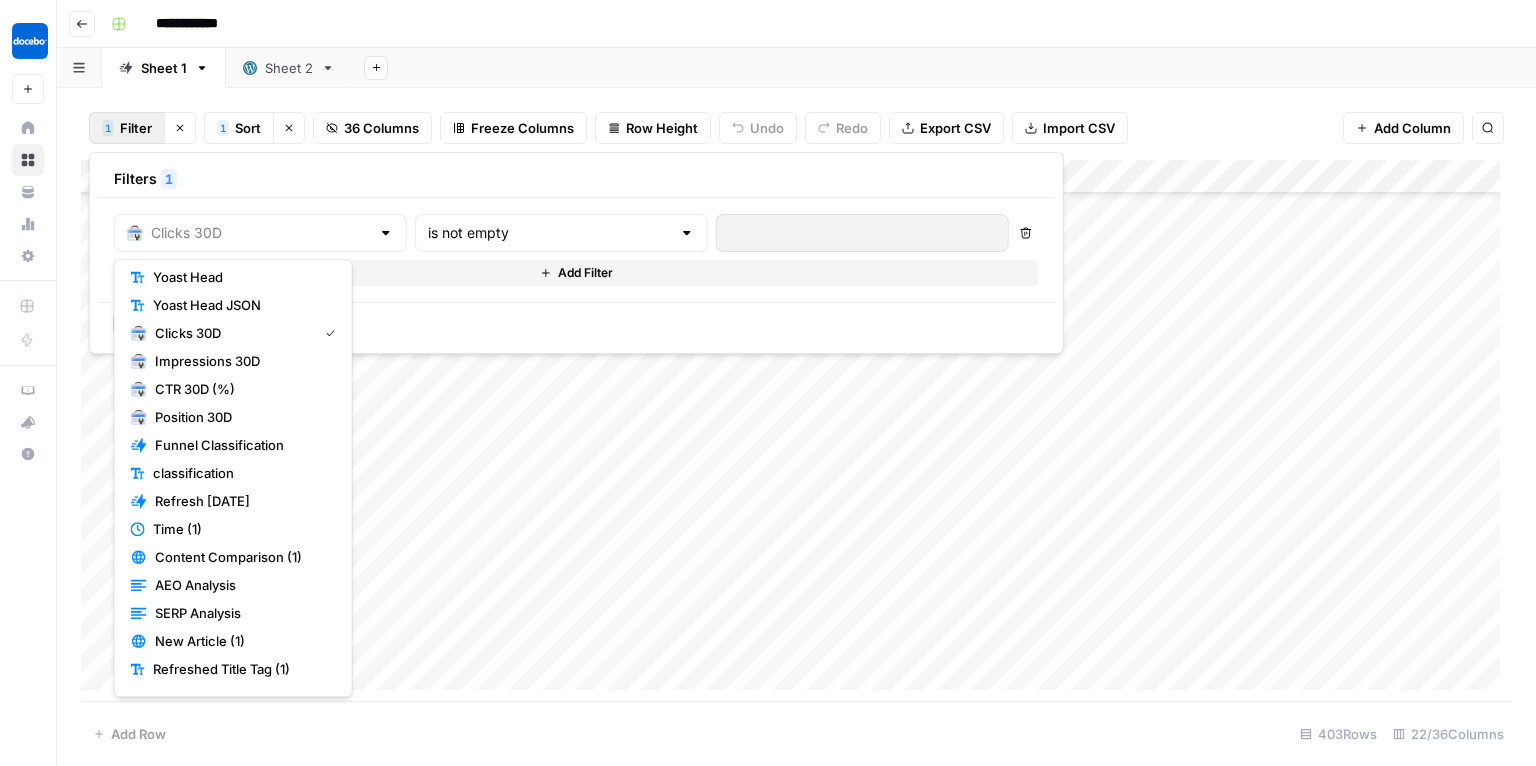 scroll, scrollTop: 400, scrollLeft: 0, axis: vertical 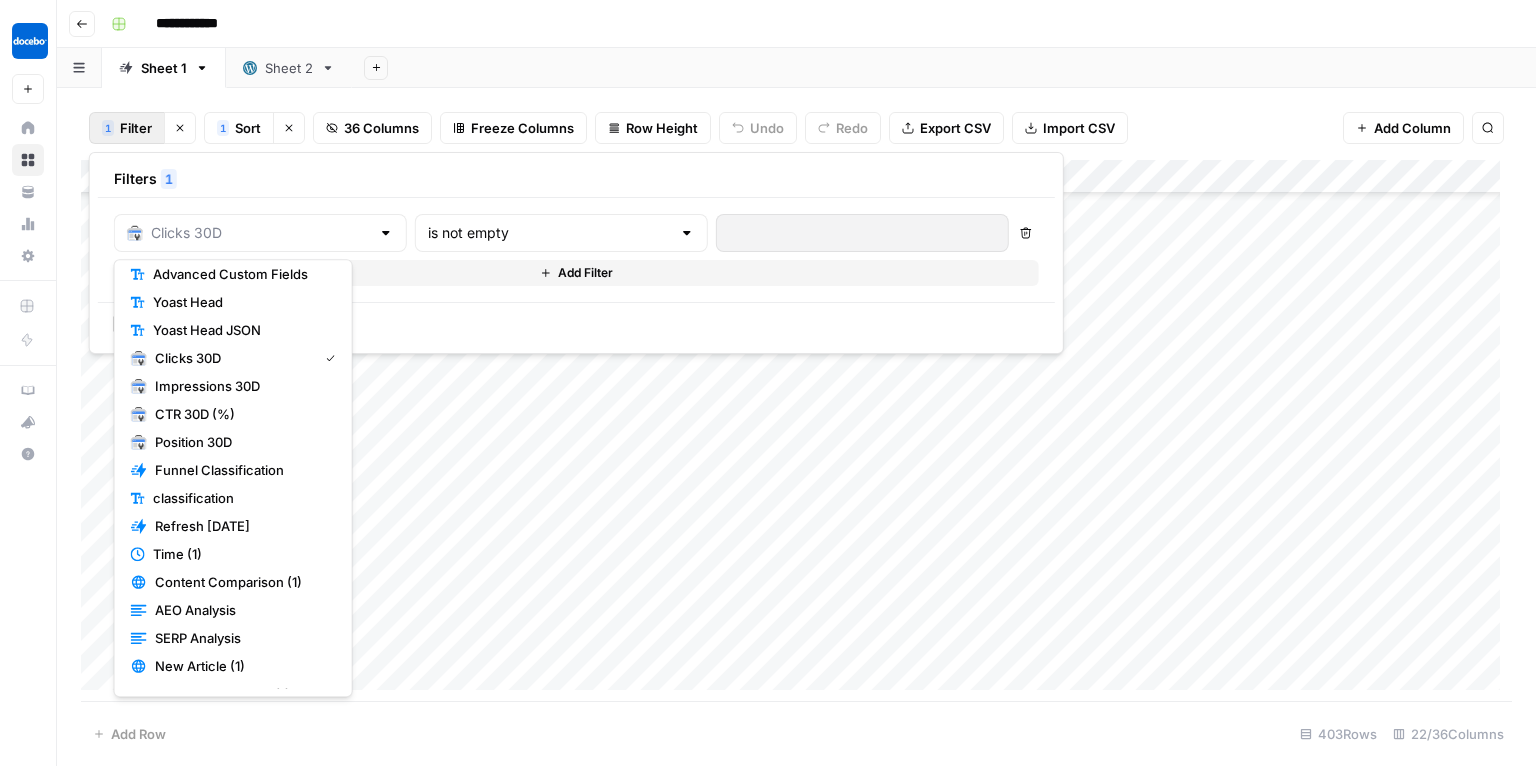 type on "Clicks 30D" 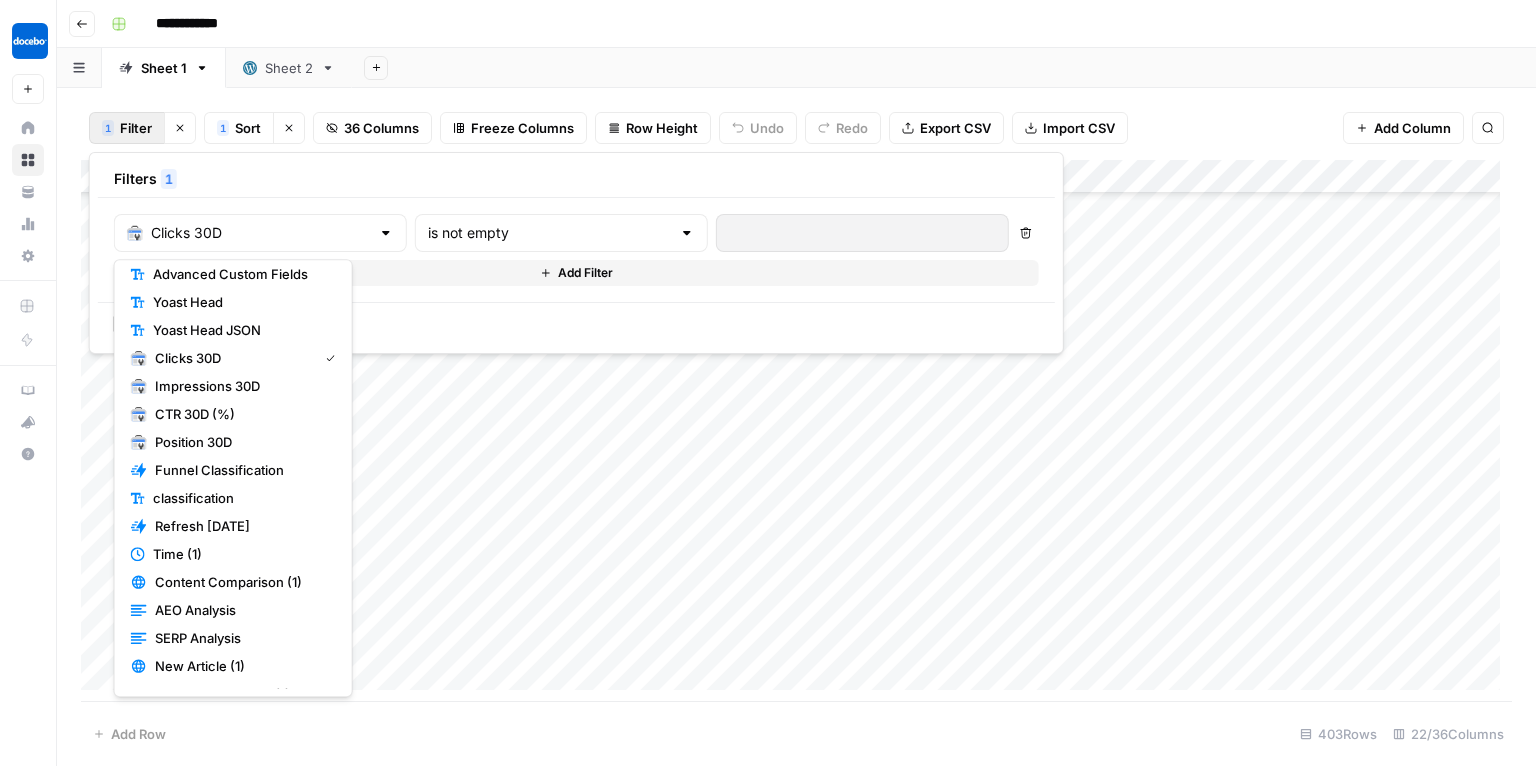 click 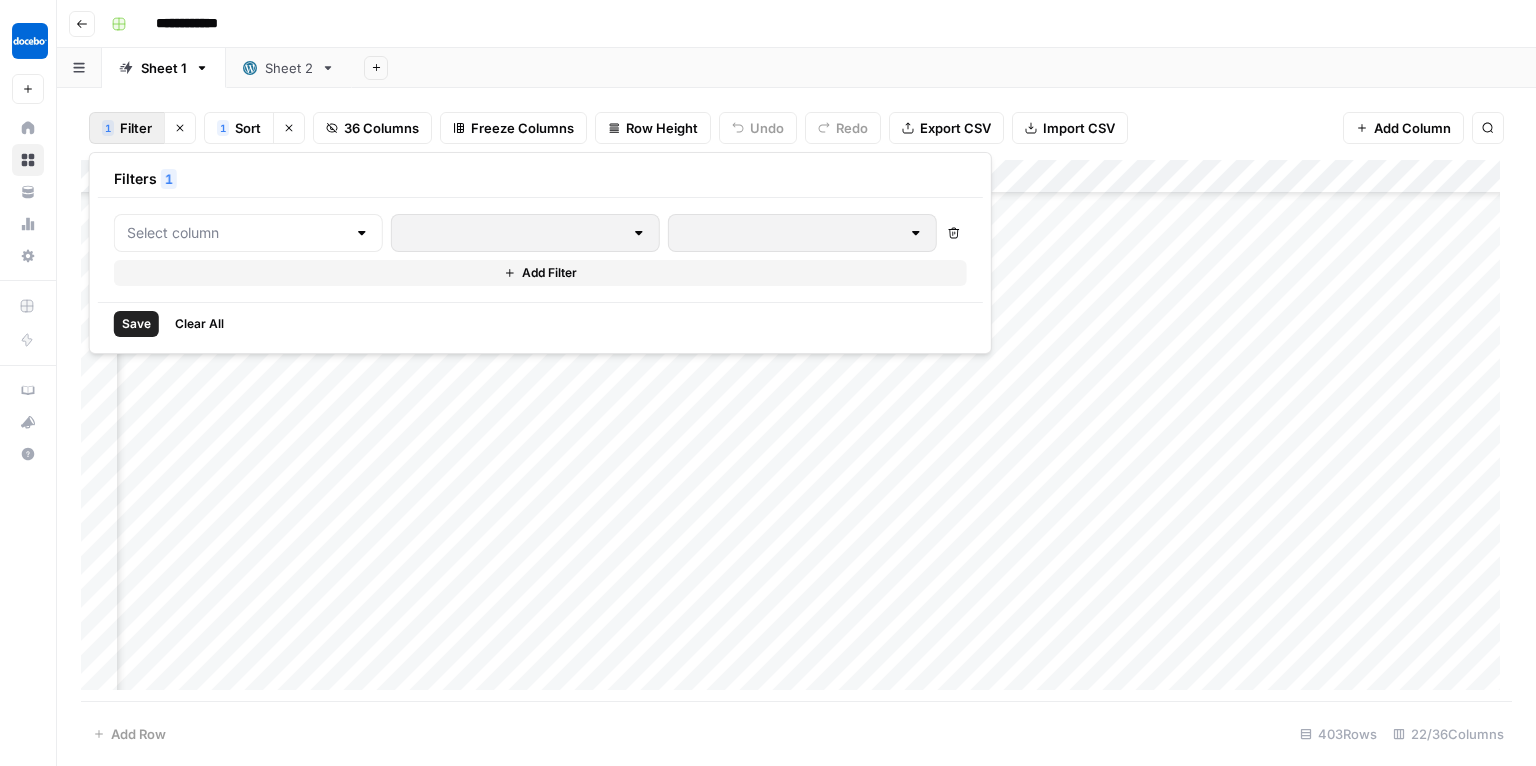 click on "Clear All" at bounding box center (199, 324) 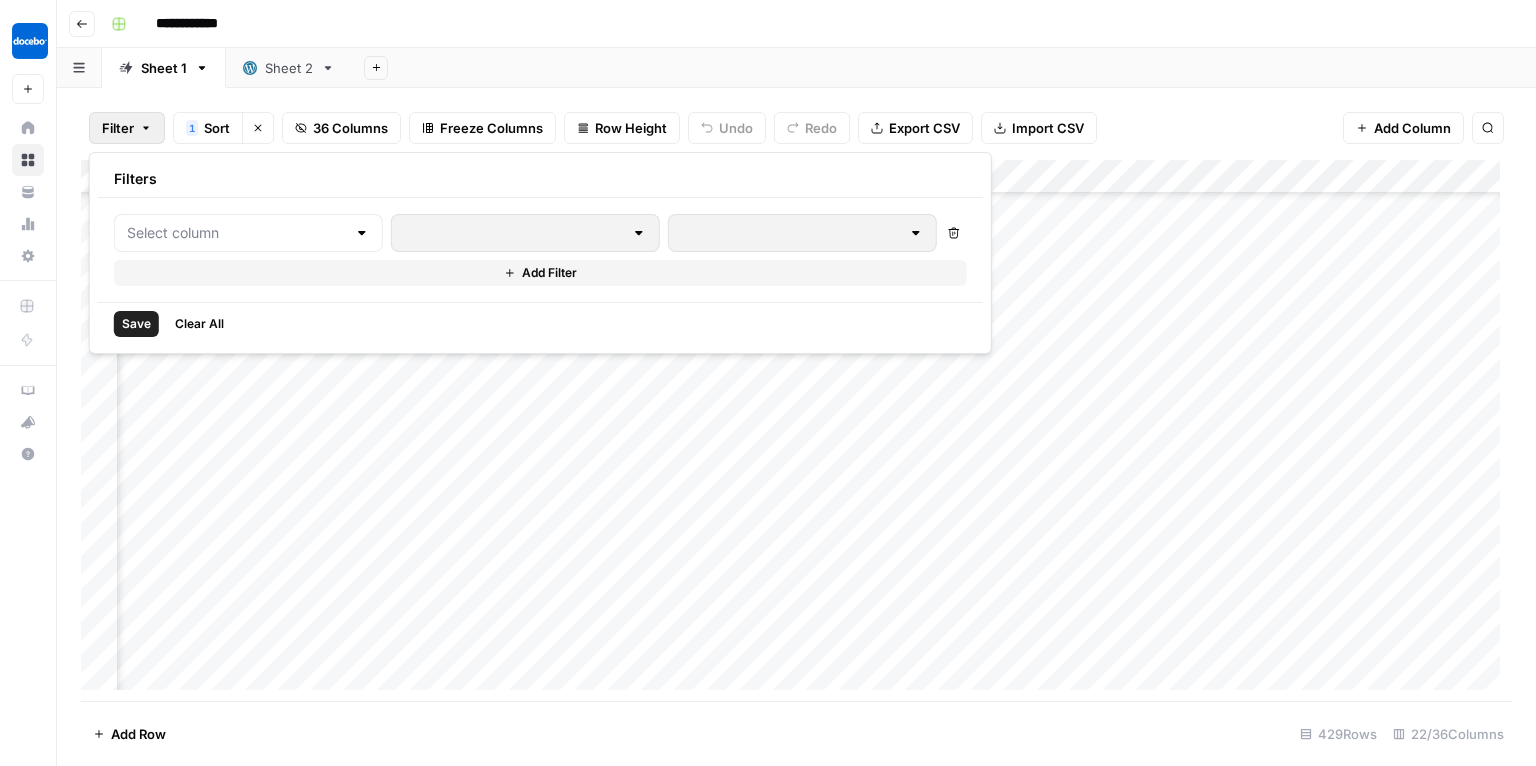 click on "Filter 1 Sort Clear sorts [NUMBER] Columns Freeze Columns Row Height Undo Redo Export CSV Import CSV Add Column Search Add Column Add Row [NUMBER] Rows [NUMBER]/[NUMBER] Columns" at bounding box center (796, 427) 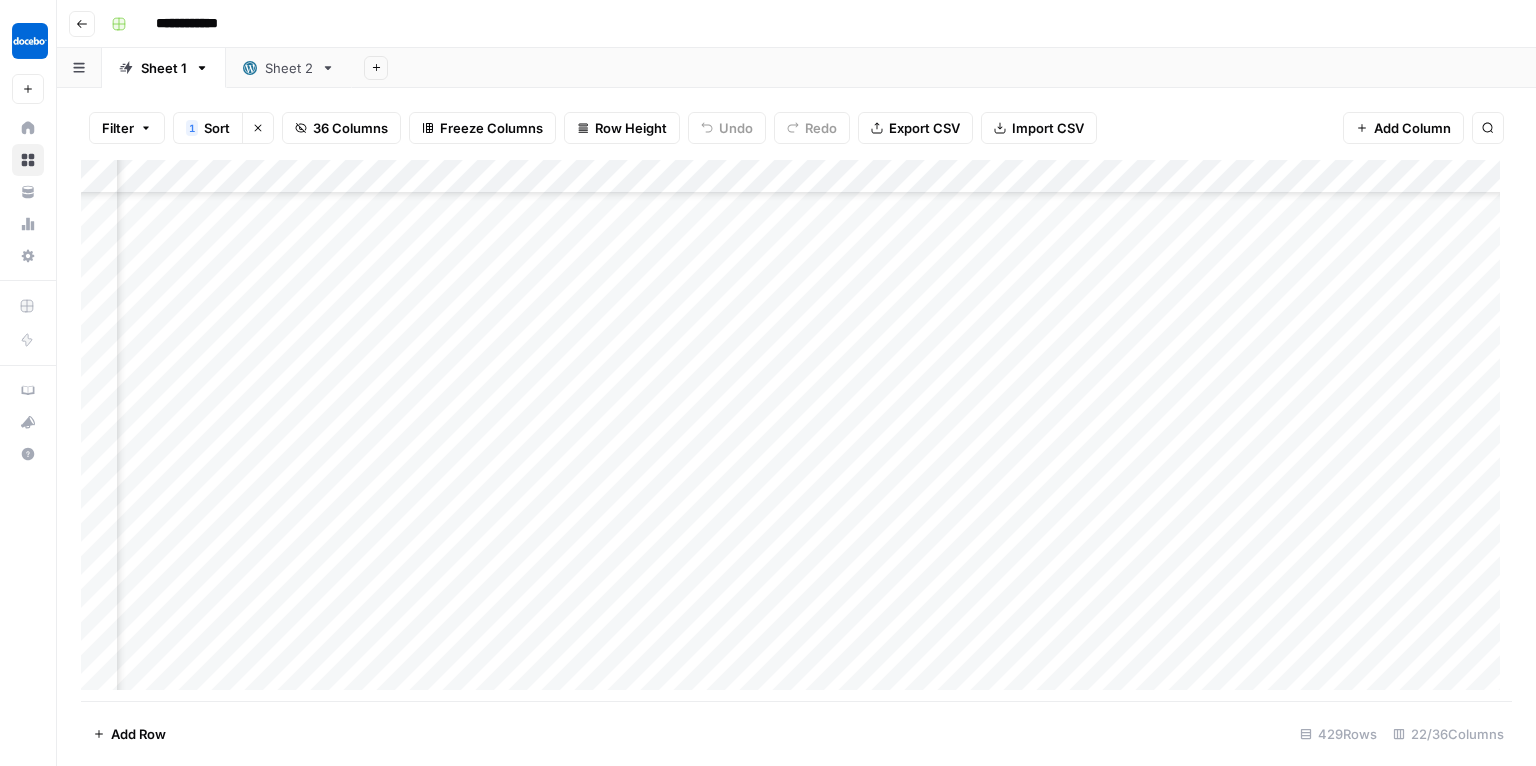 click on "Add Column" at bounding box center [796, 431] 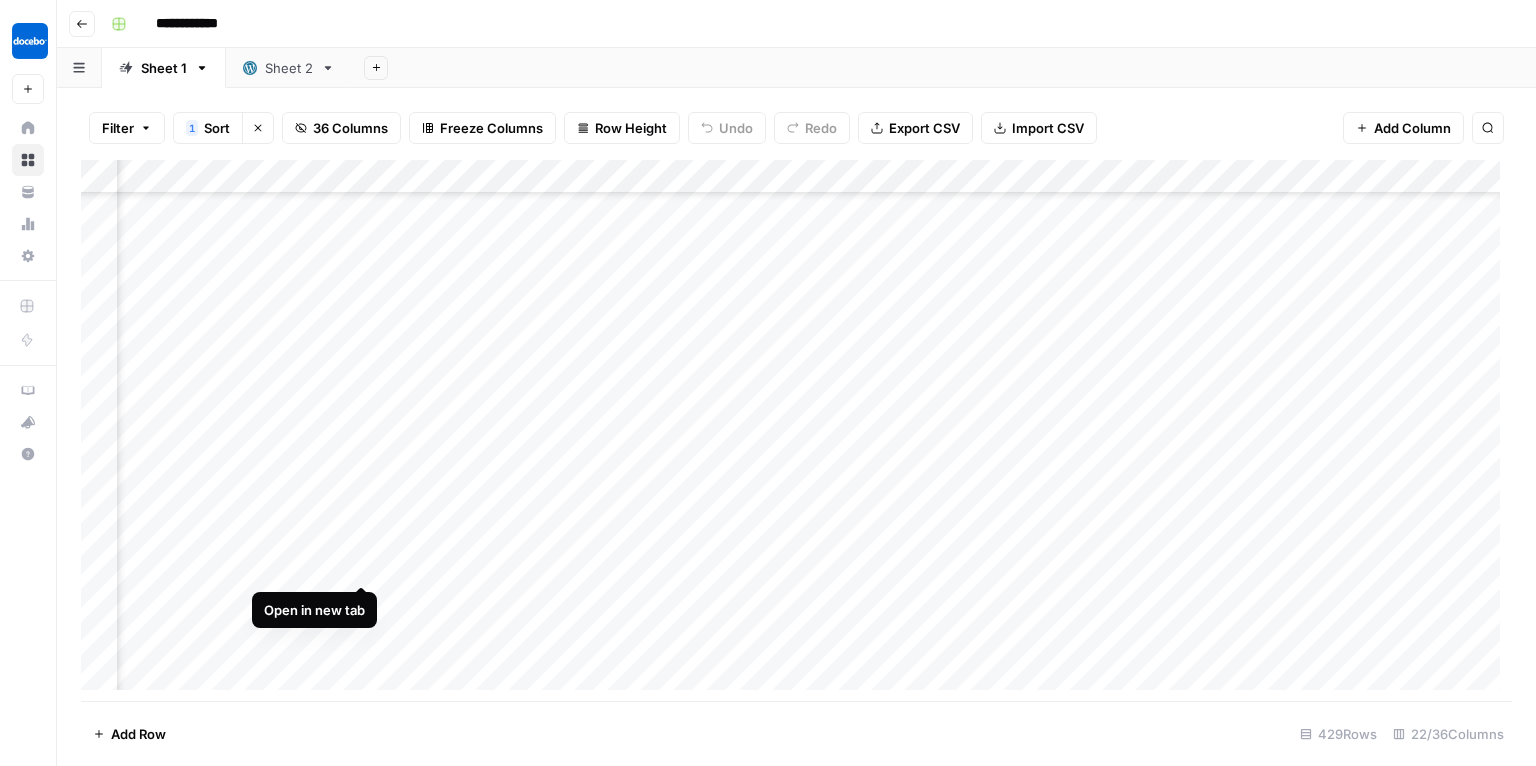 click on "Add Column" at bounding box center [796, 431] 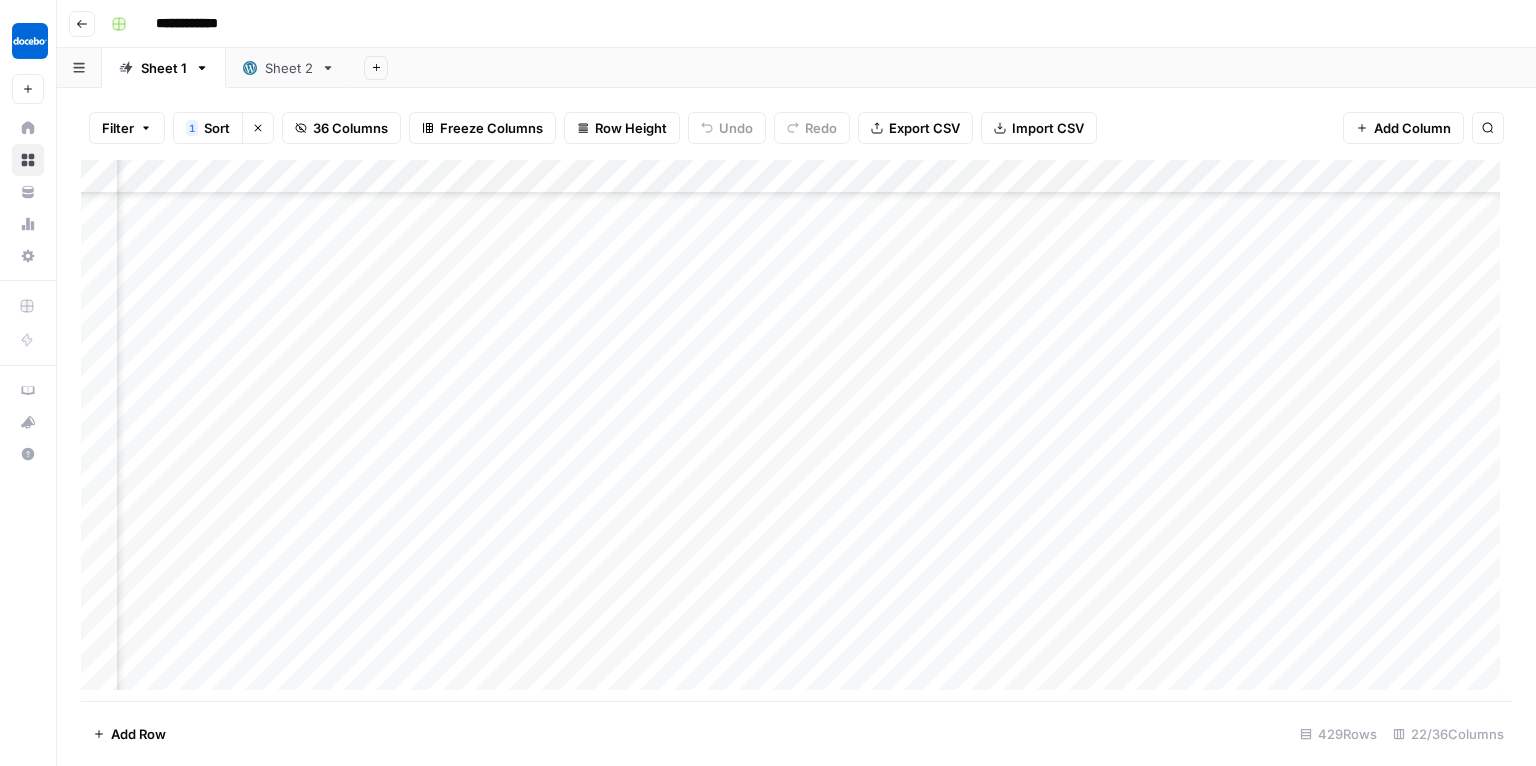 scroll, scrollTop: 1828, scrollLeft: 380, axis: both 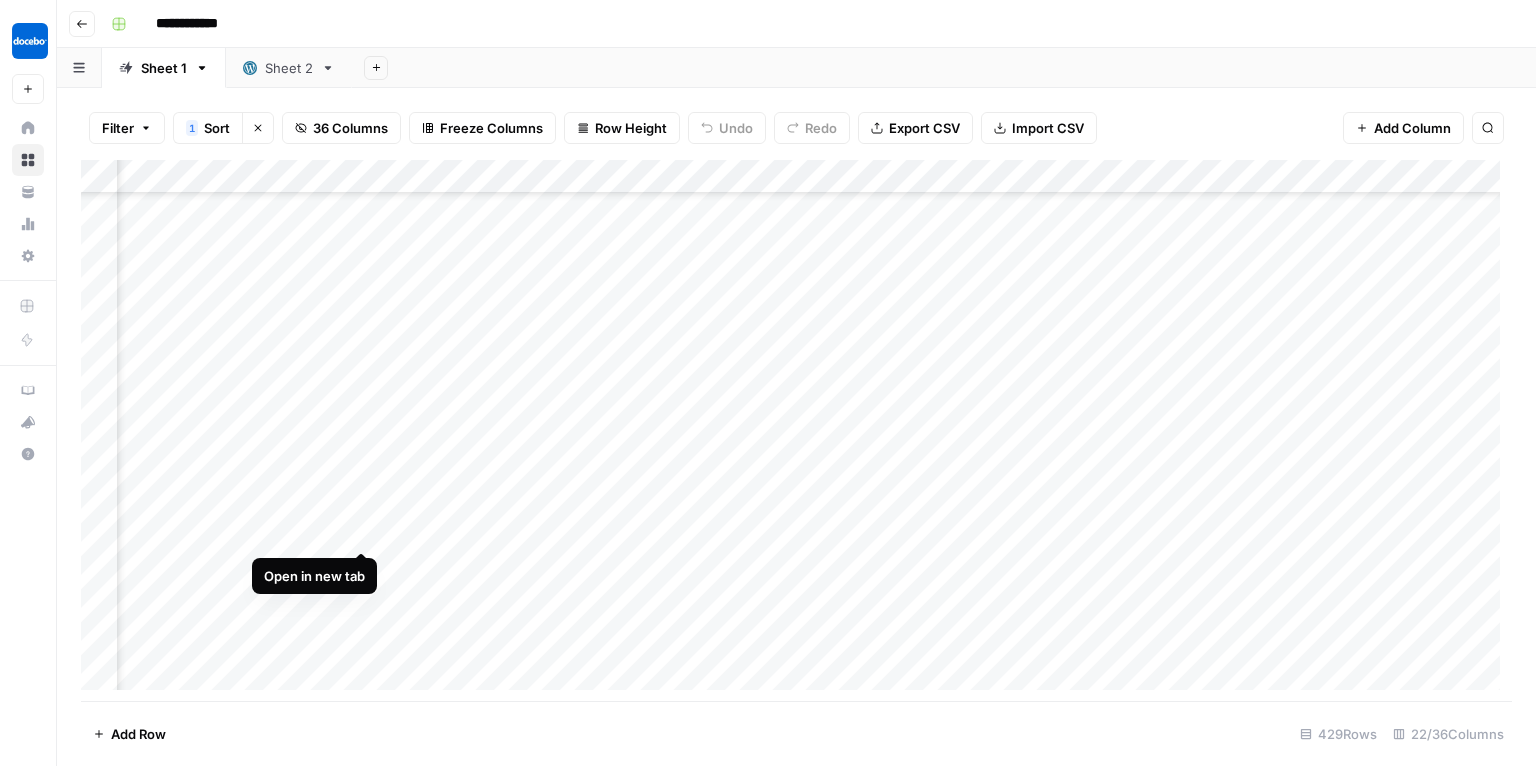 click on "Add Column" at bounding box center (796, 431) 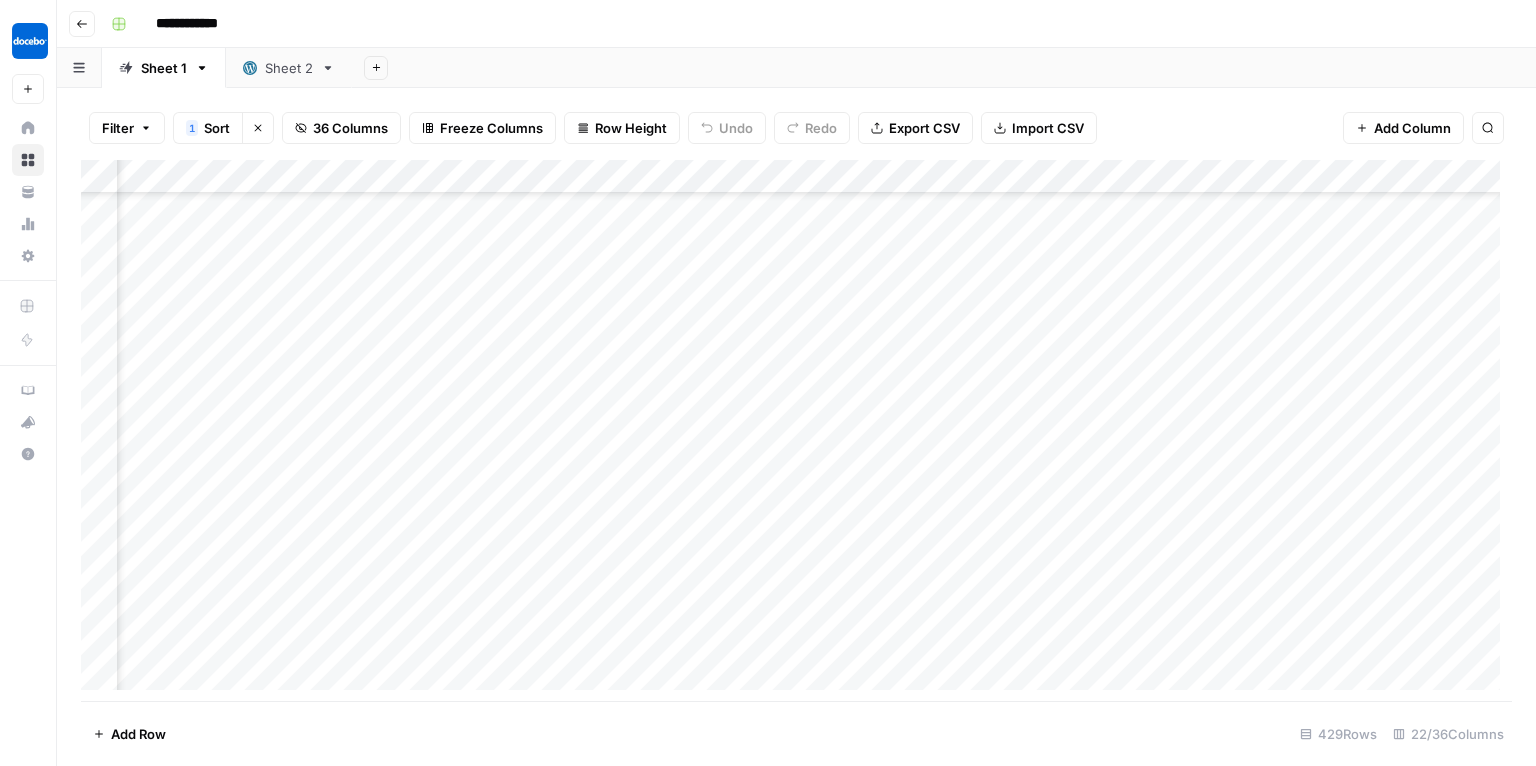 scroll, scrollTop: 2219, scrollLeft: 380, axis: both 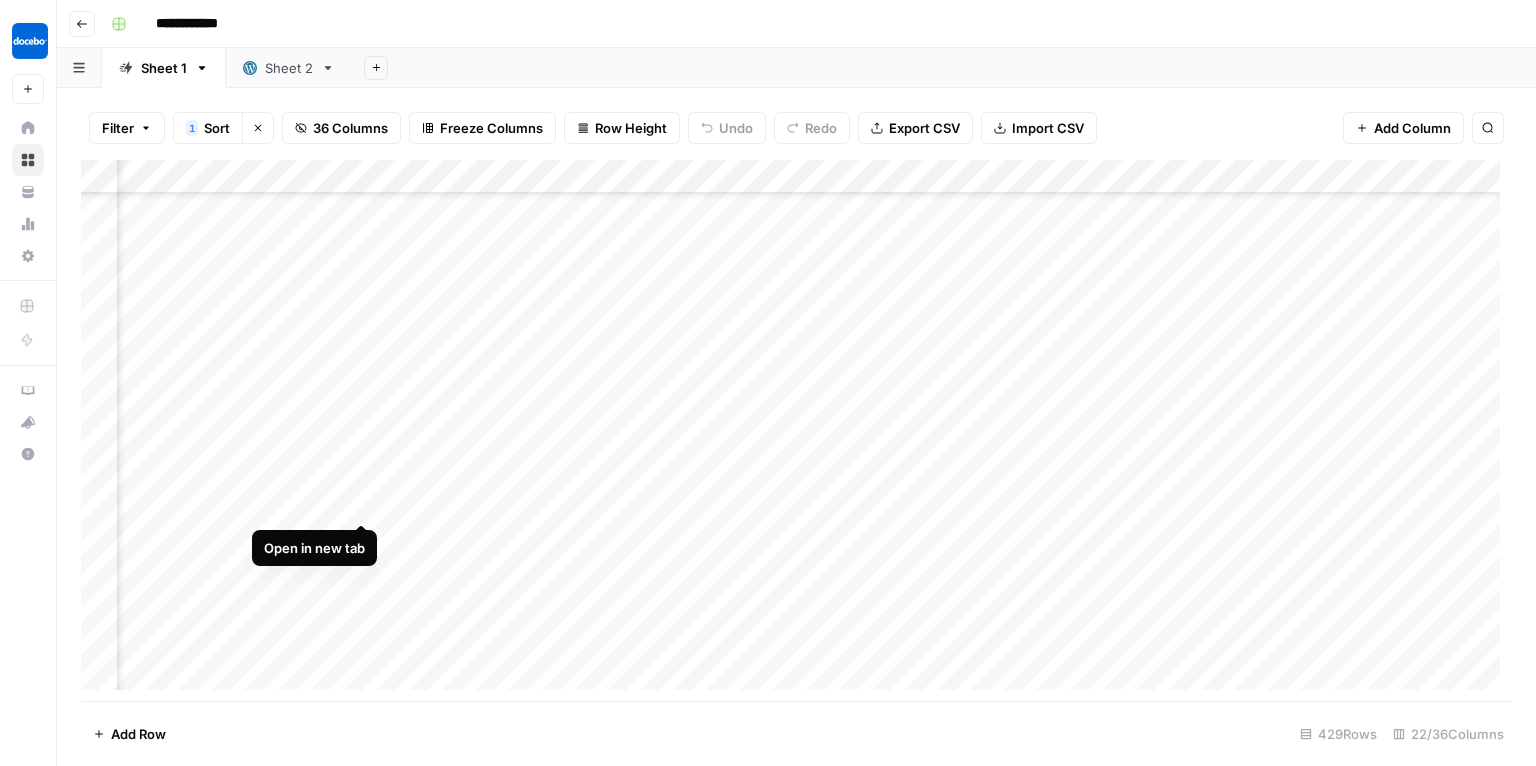 click on "Add Column" at bounding box center (796, 431) 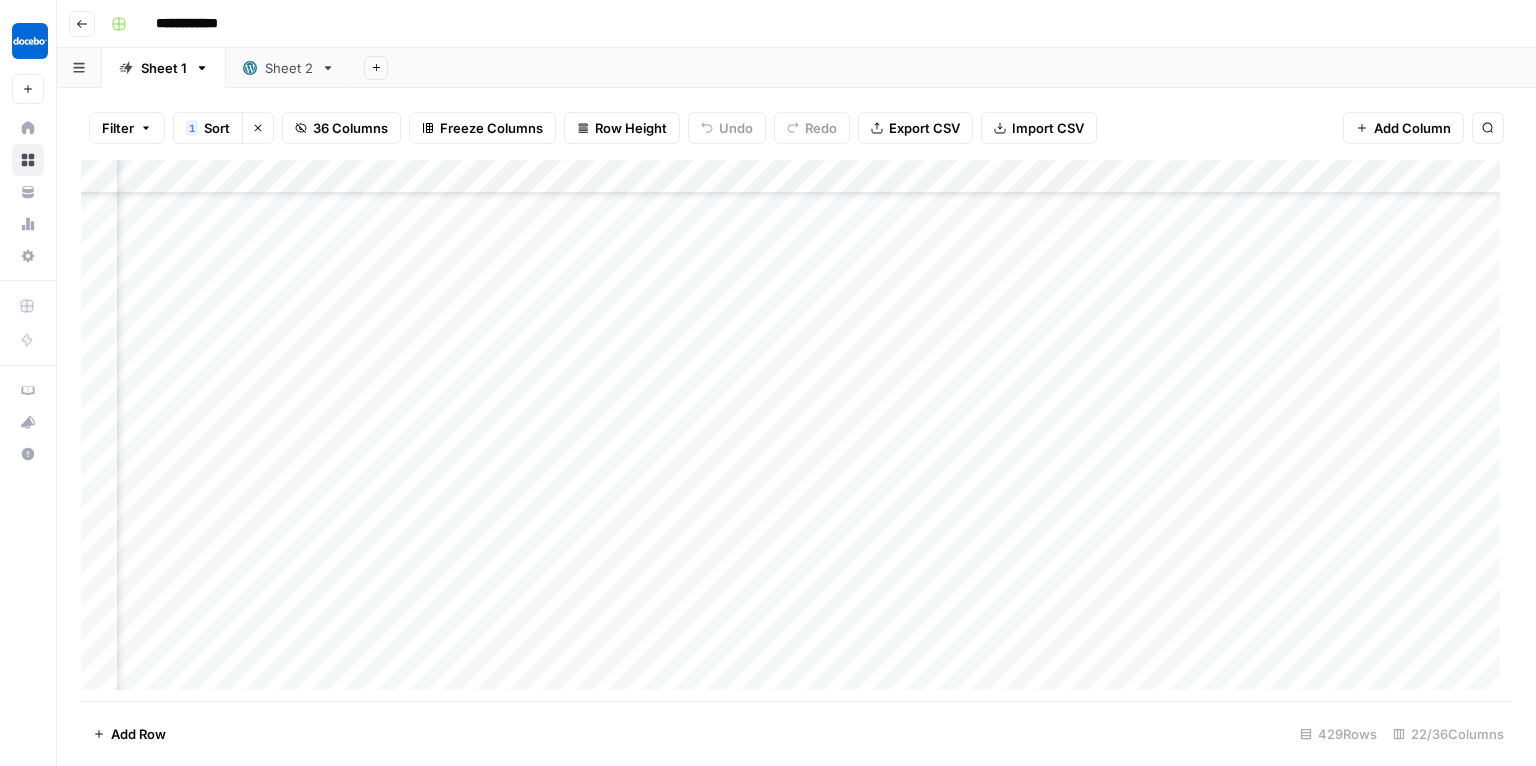 click on "Add Column" at bounding box center (796, 431) 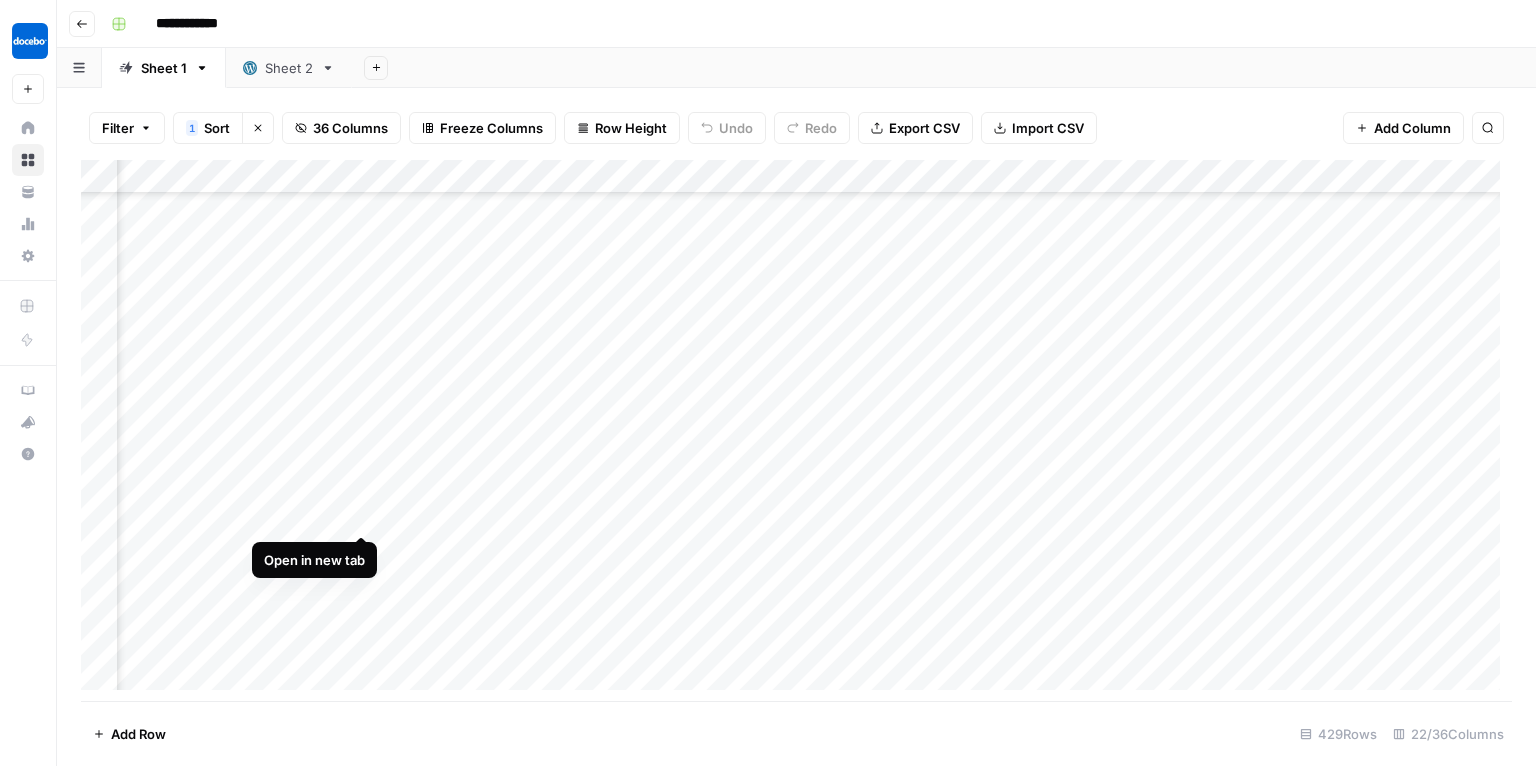 click on "Add Column" at bounding box center (796, 431) 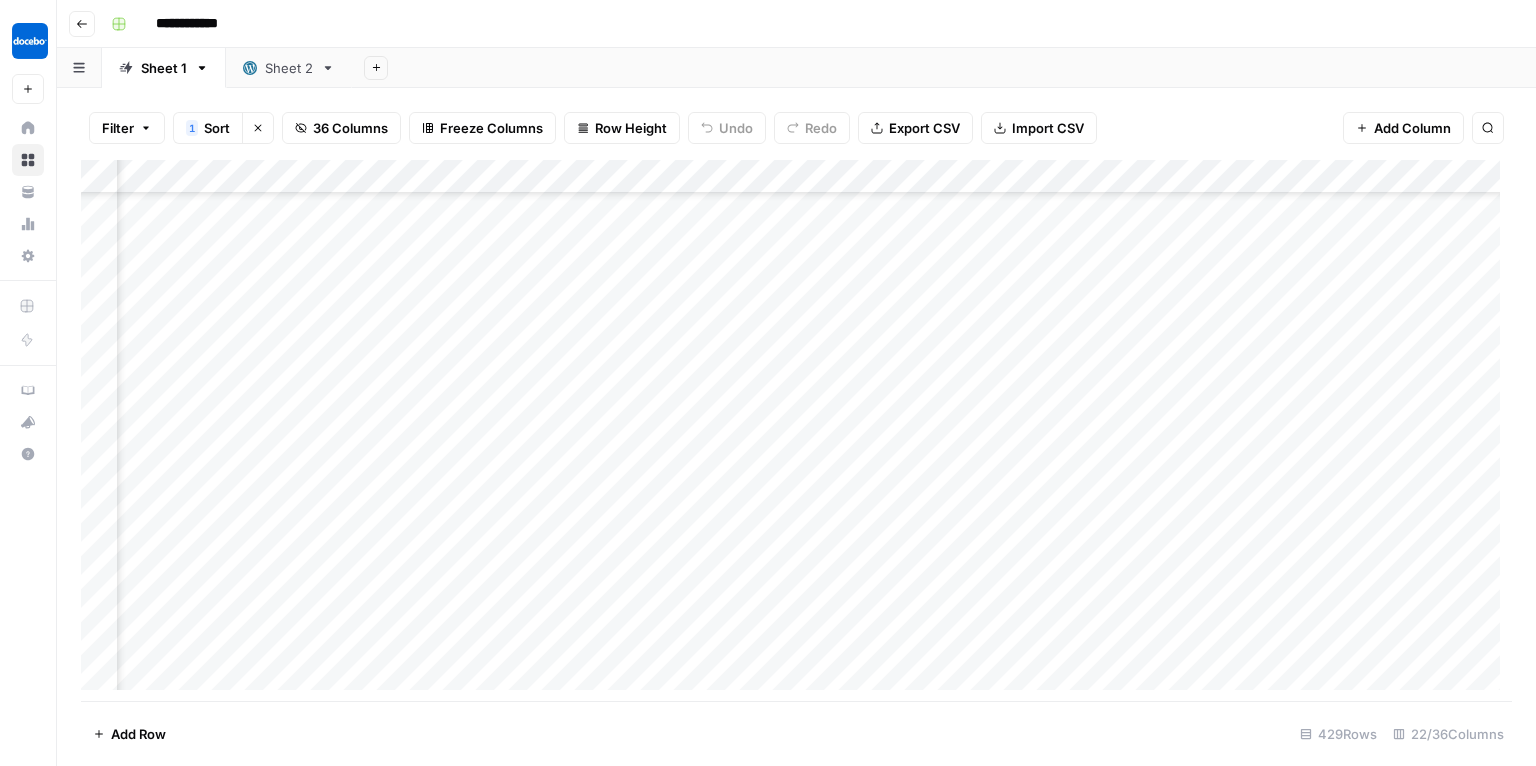 scroll, scrollTop: 2392, scrollLeft: 380, axis: both 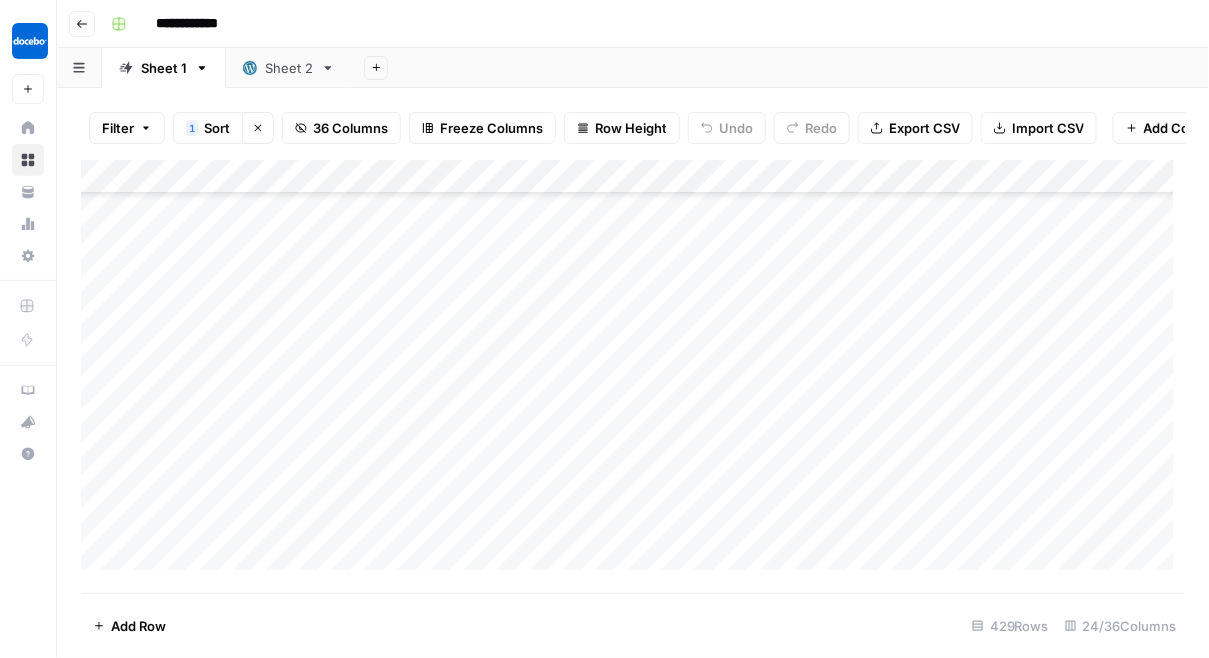 click on "1" at bounding box center (192, 128) 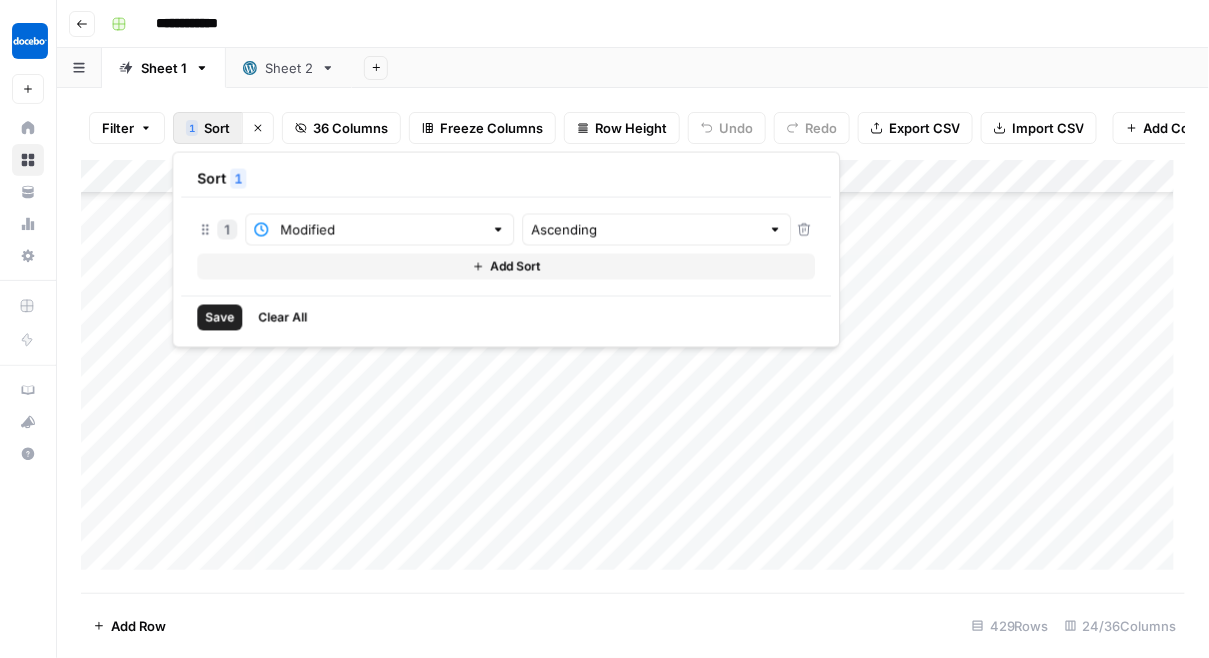 click on "**********" at bounding box center (646, 24) 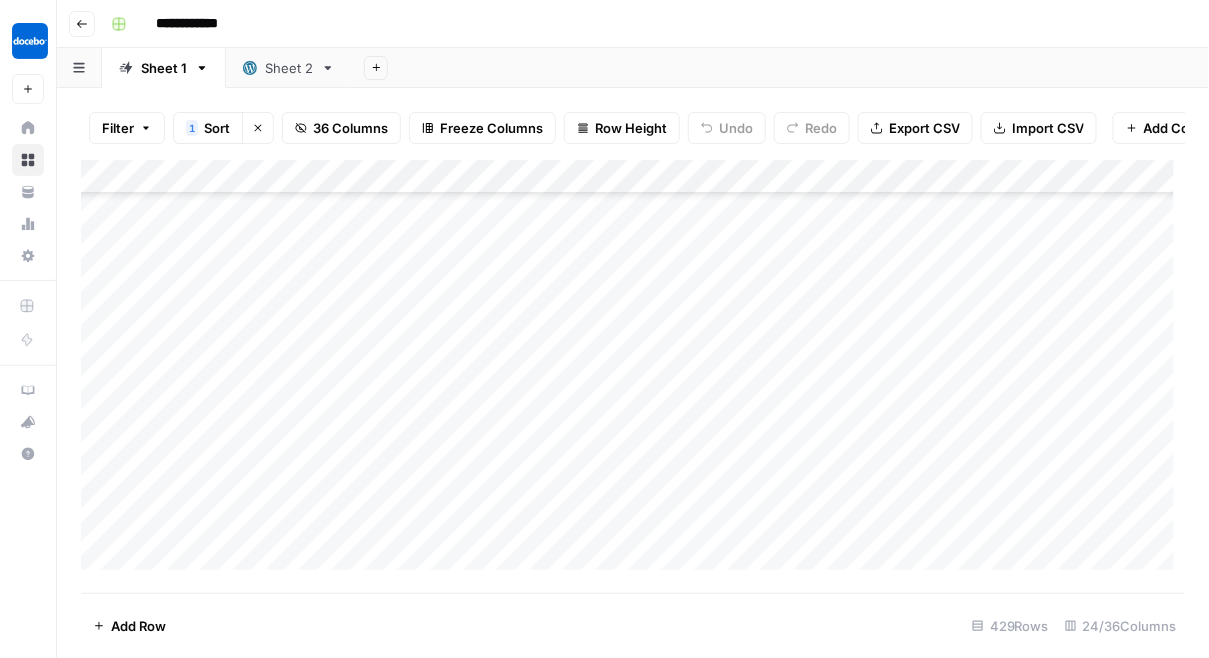 scroll, scrollTop: 8136, scrollLeft: 0, axis: vertical 